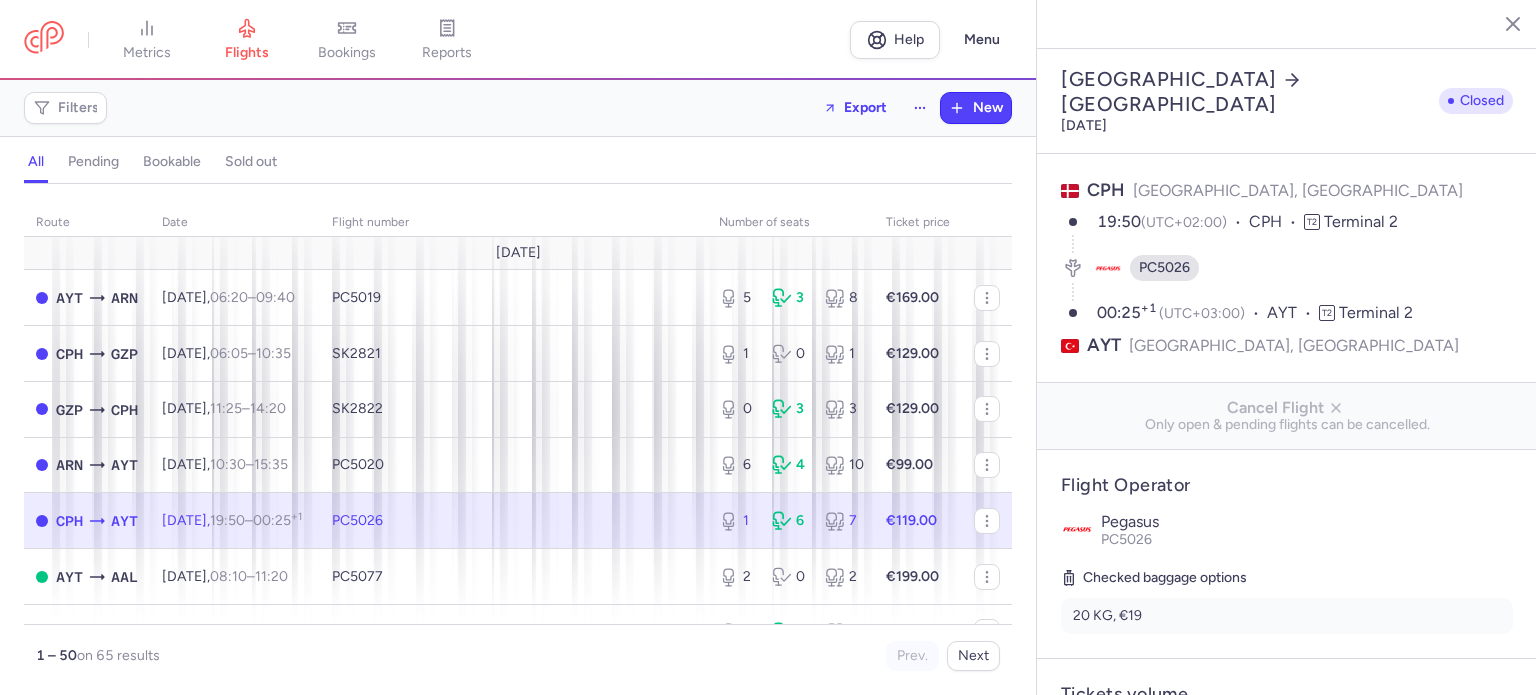 select on "days" 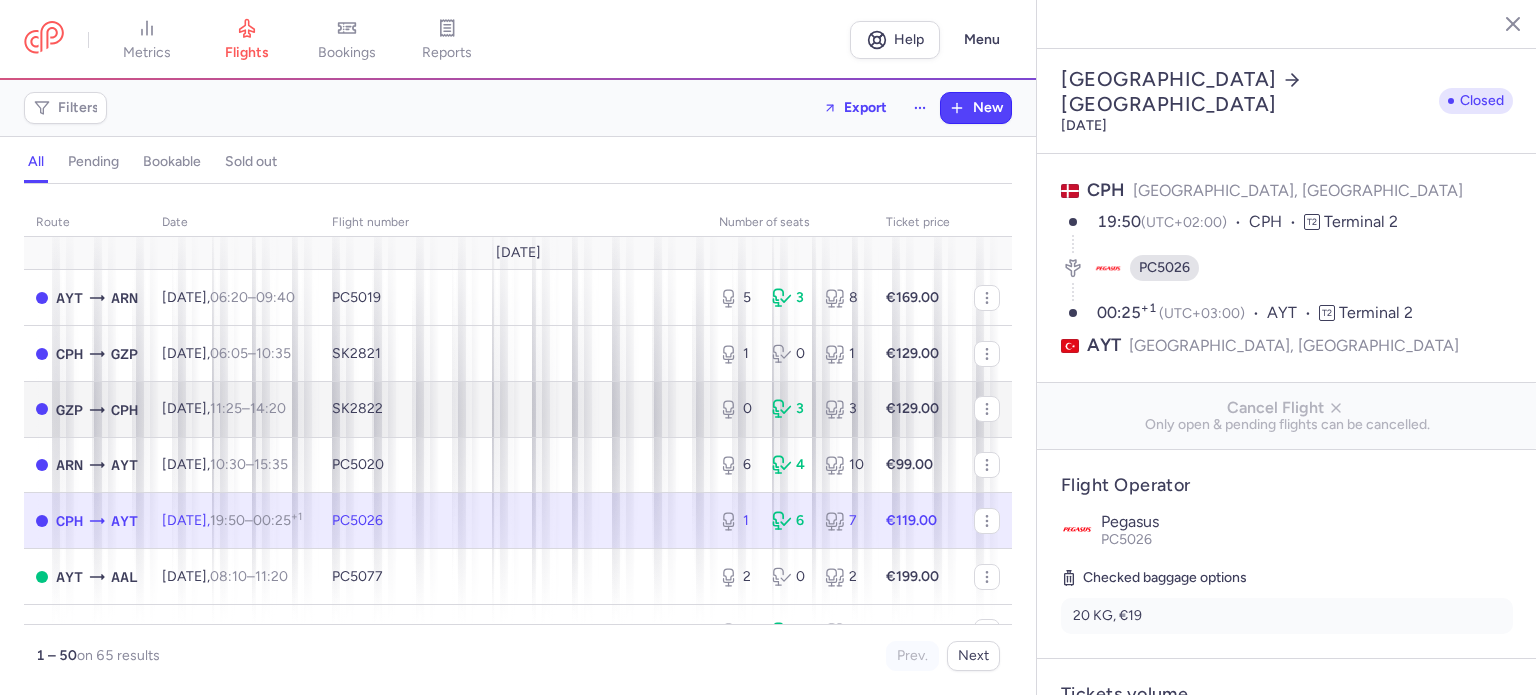 scroll, scrollTop: 0, scrollLeft: 0, axis: both 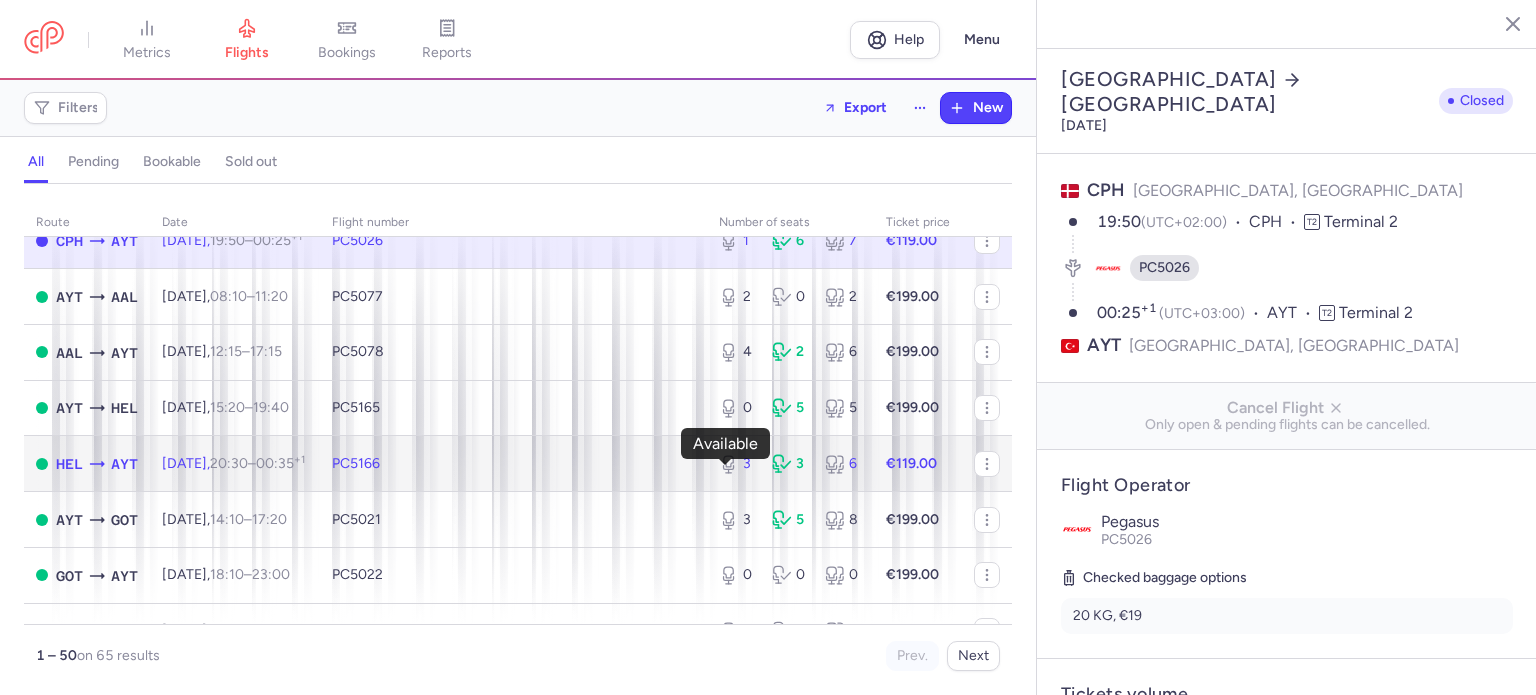 click on "3" at bounding box center (737, 464) 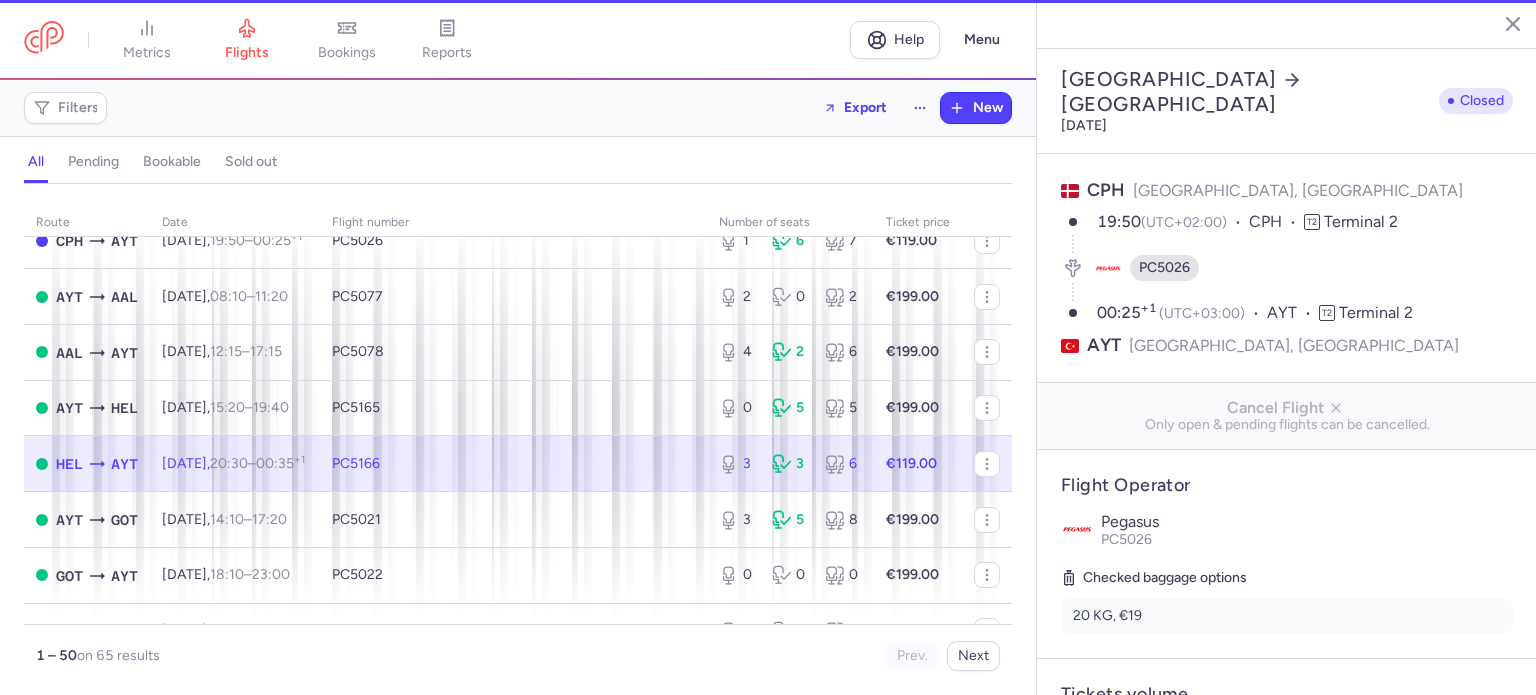 type on "3" 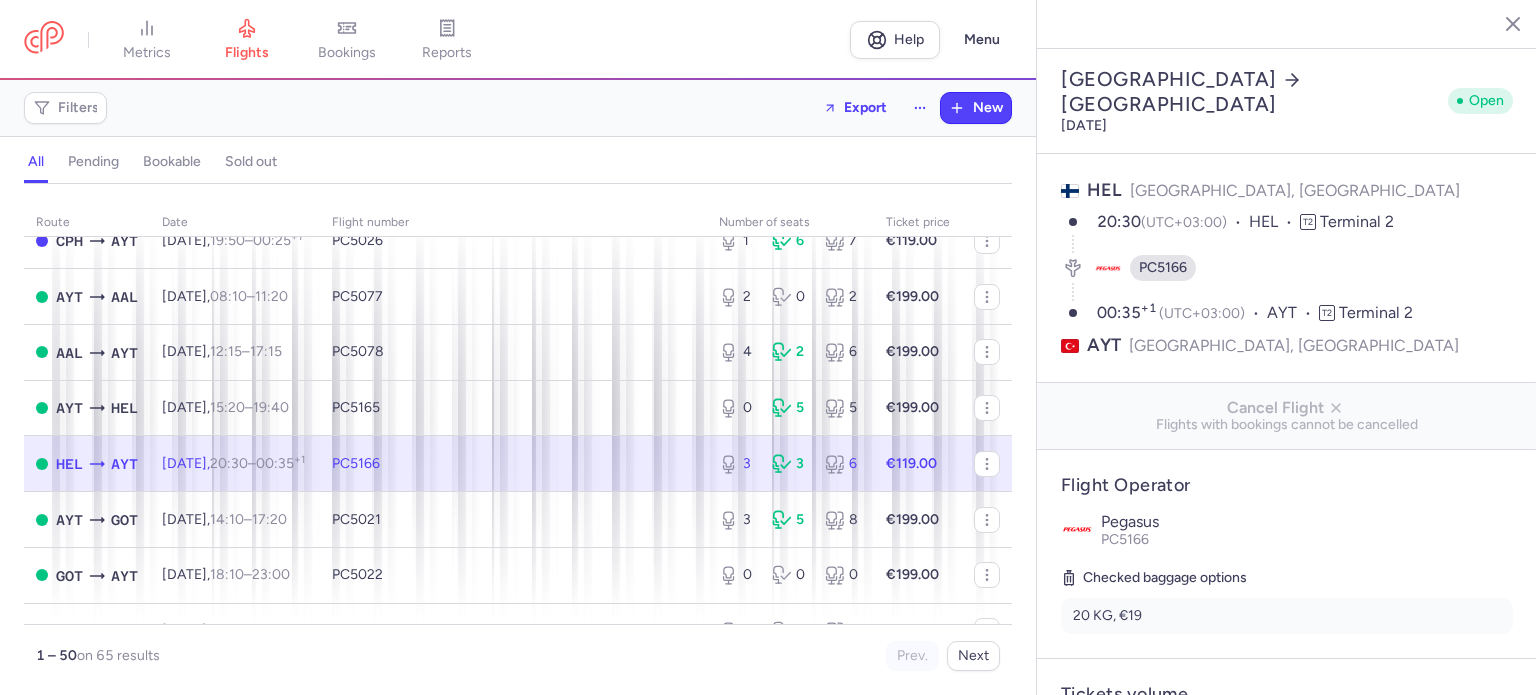 click 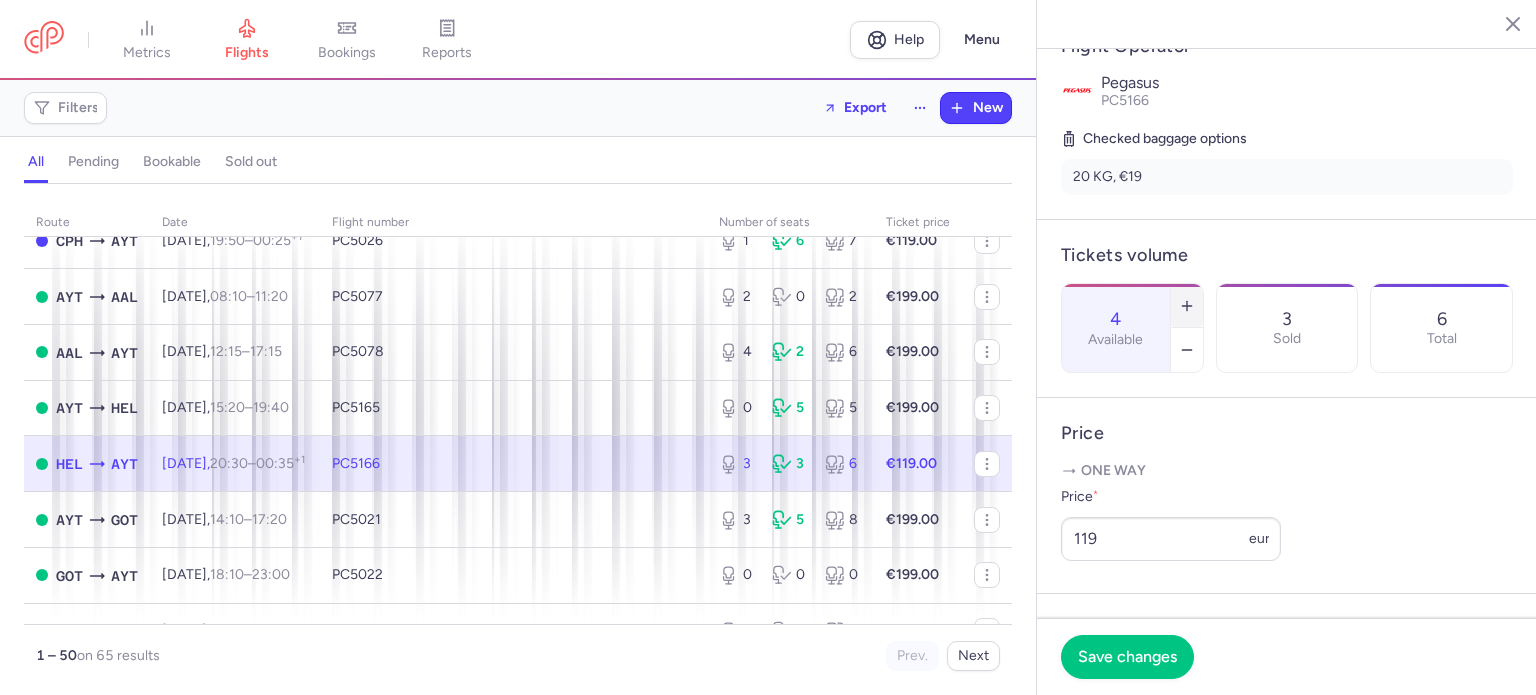 scroll, scrollTop: 480, scrollLeft: 0, axis: vertical 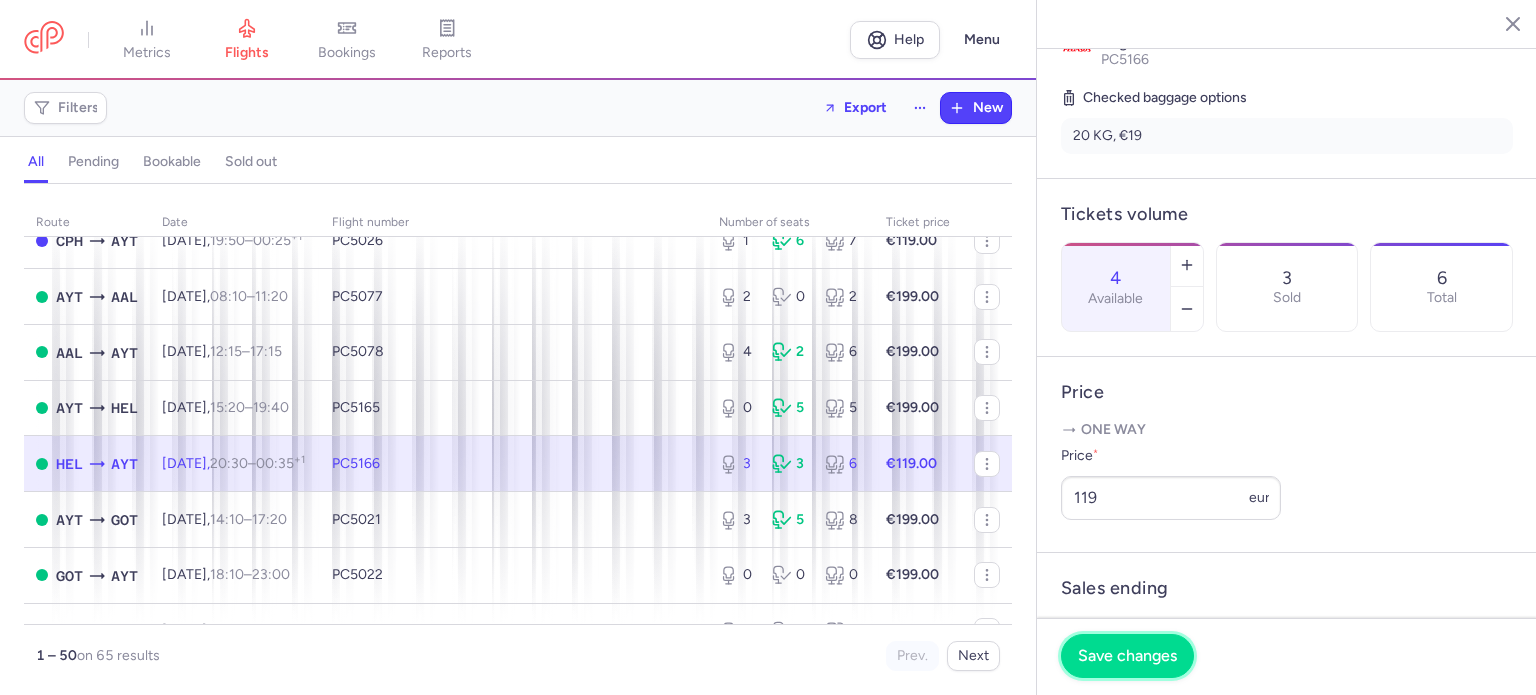 click on "Save changes" at bounding box center (1127, 656) 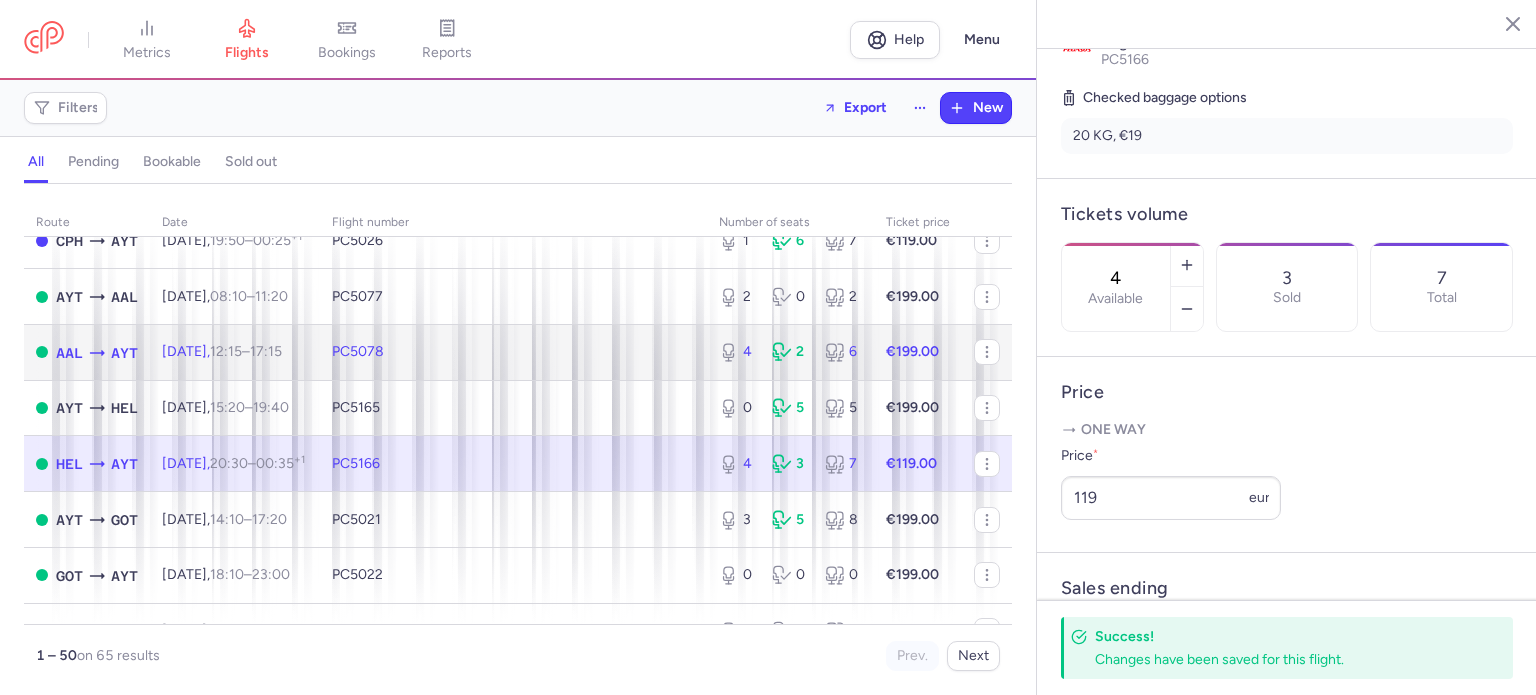 click on "PC5078" at bounding box center [513, 352] 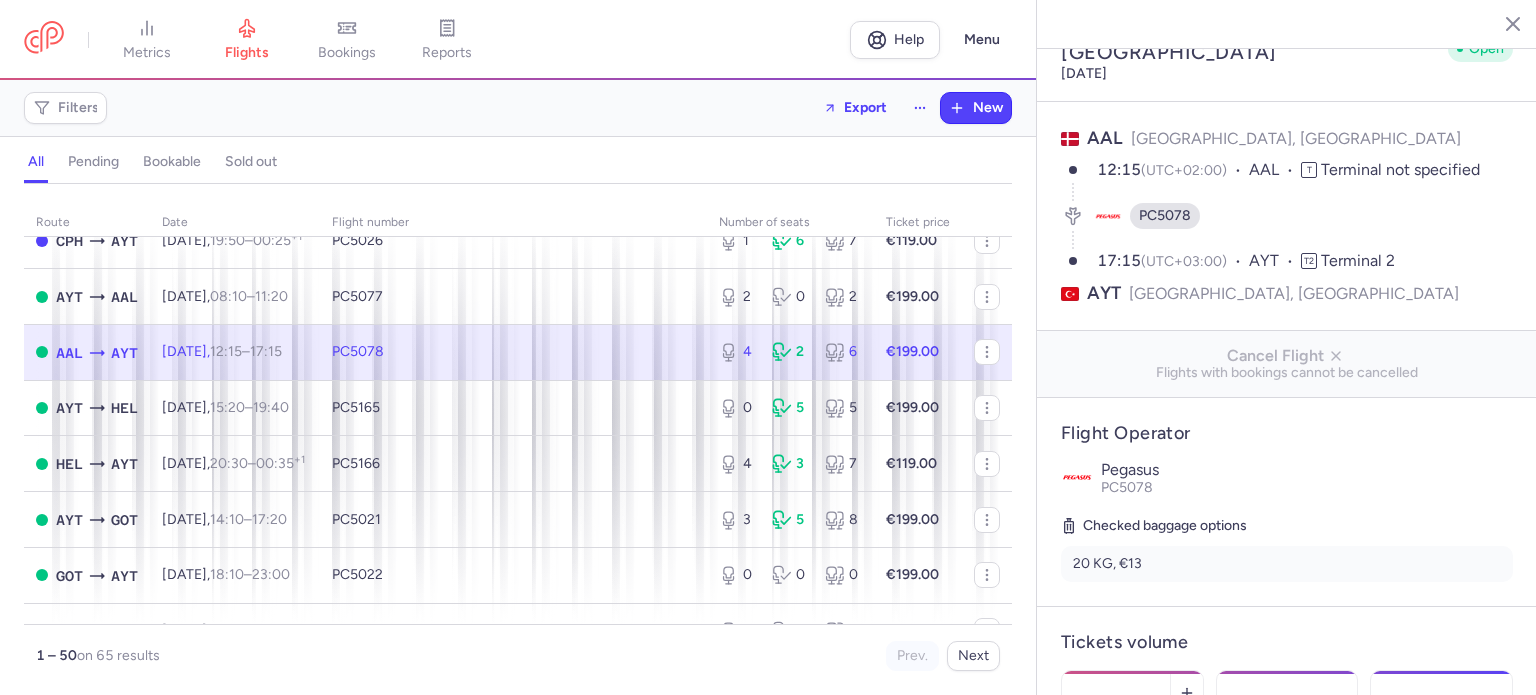 scroll, scrollTop: 13, scrollLeft: 0, axis: vertical 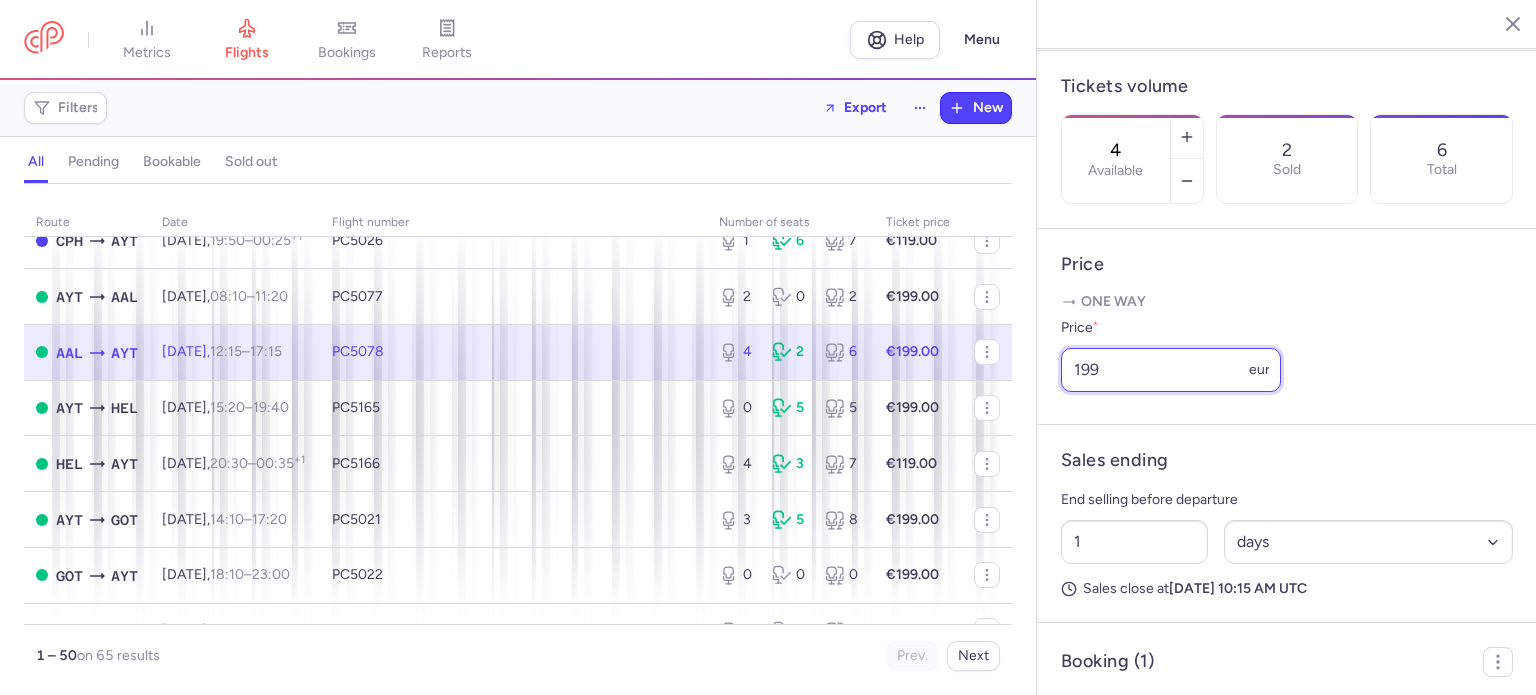 click on "199" at bounding box center (1171, 370) 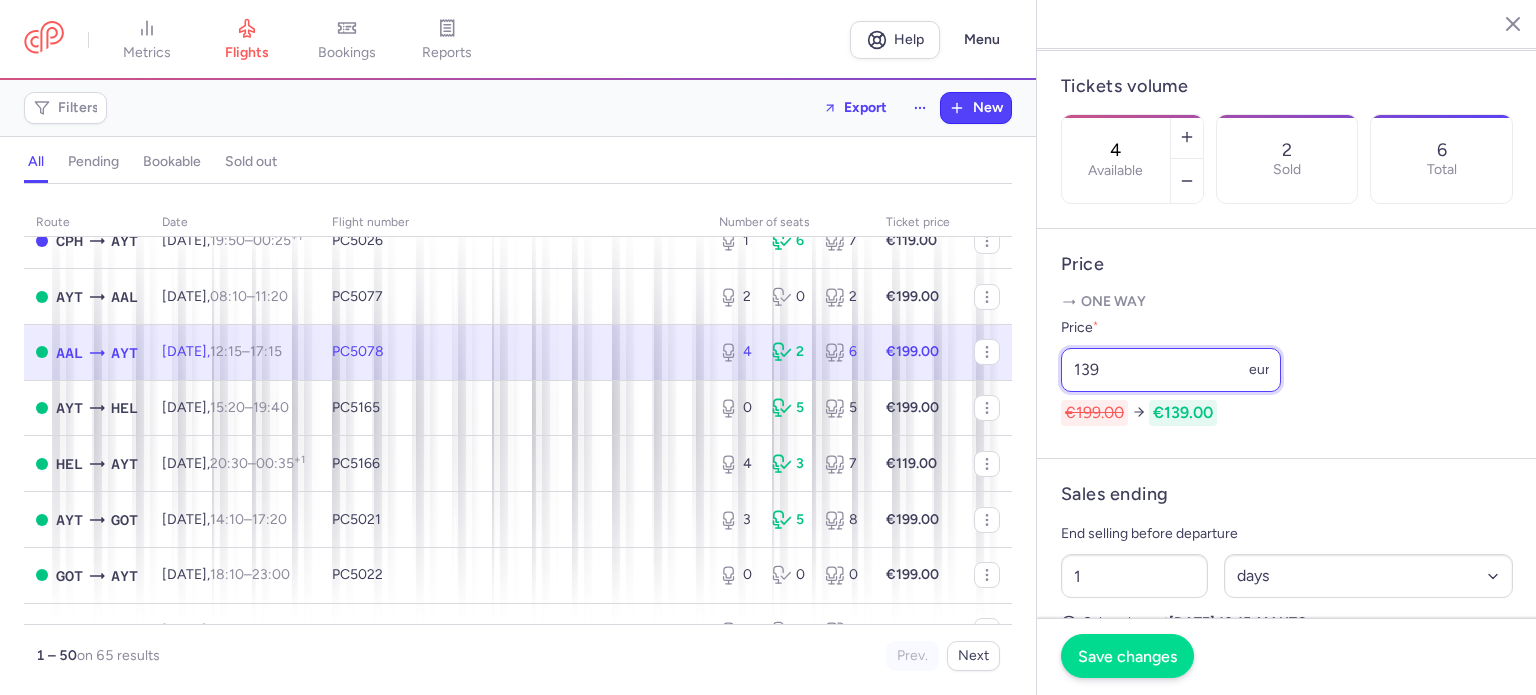type on "139" 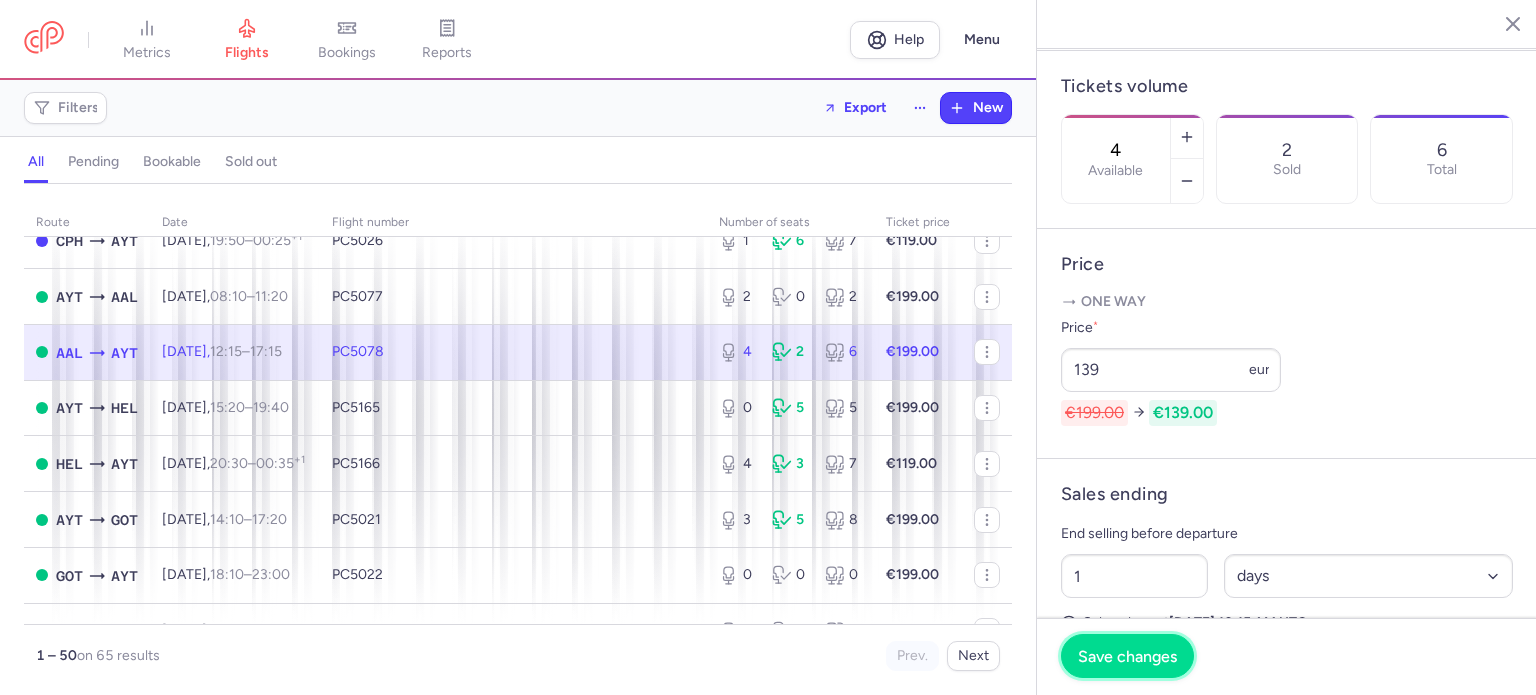 click on "Save changes" at bounding box center (1127, 656) 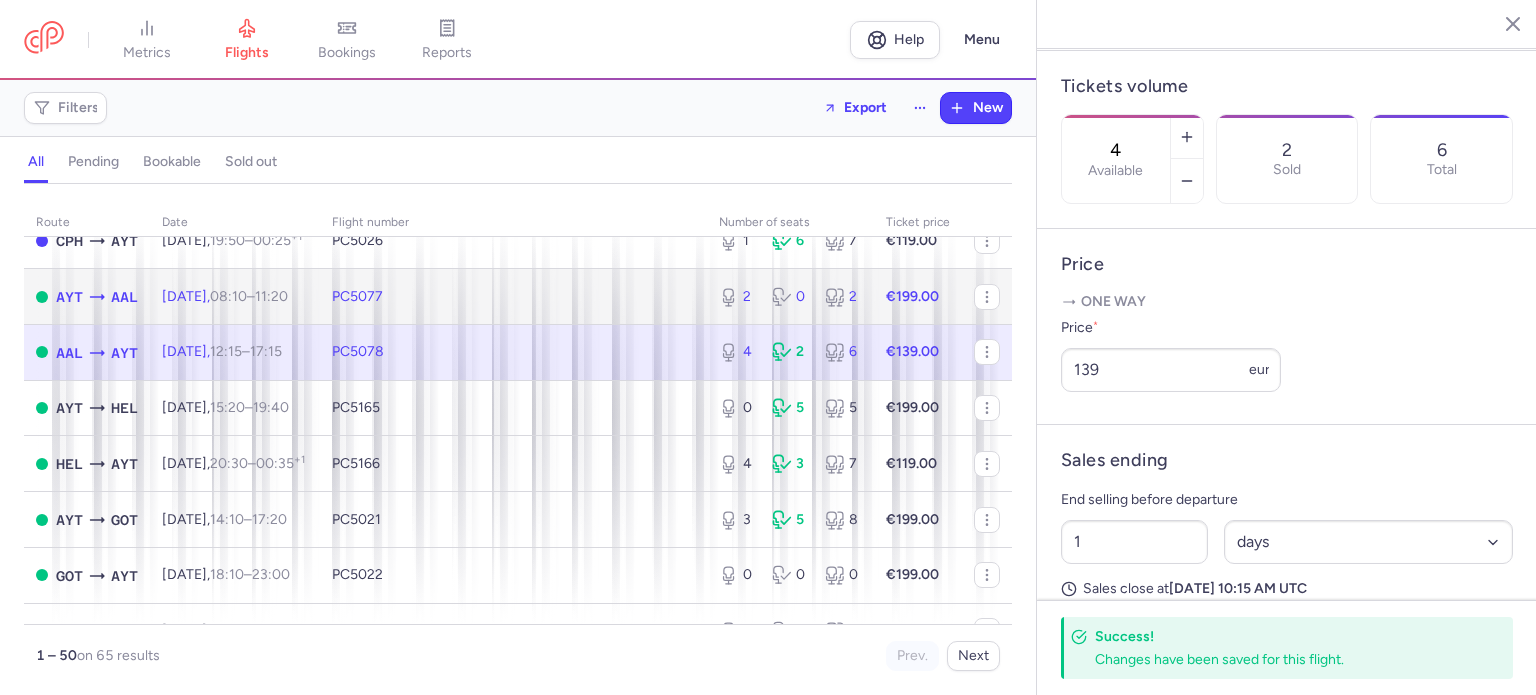 click on "PC5077" at bounding box center [513, 297] 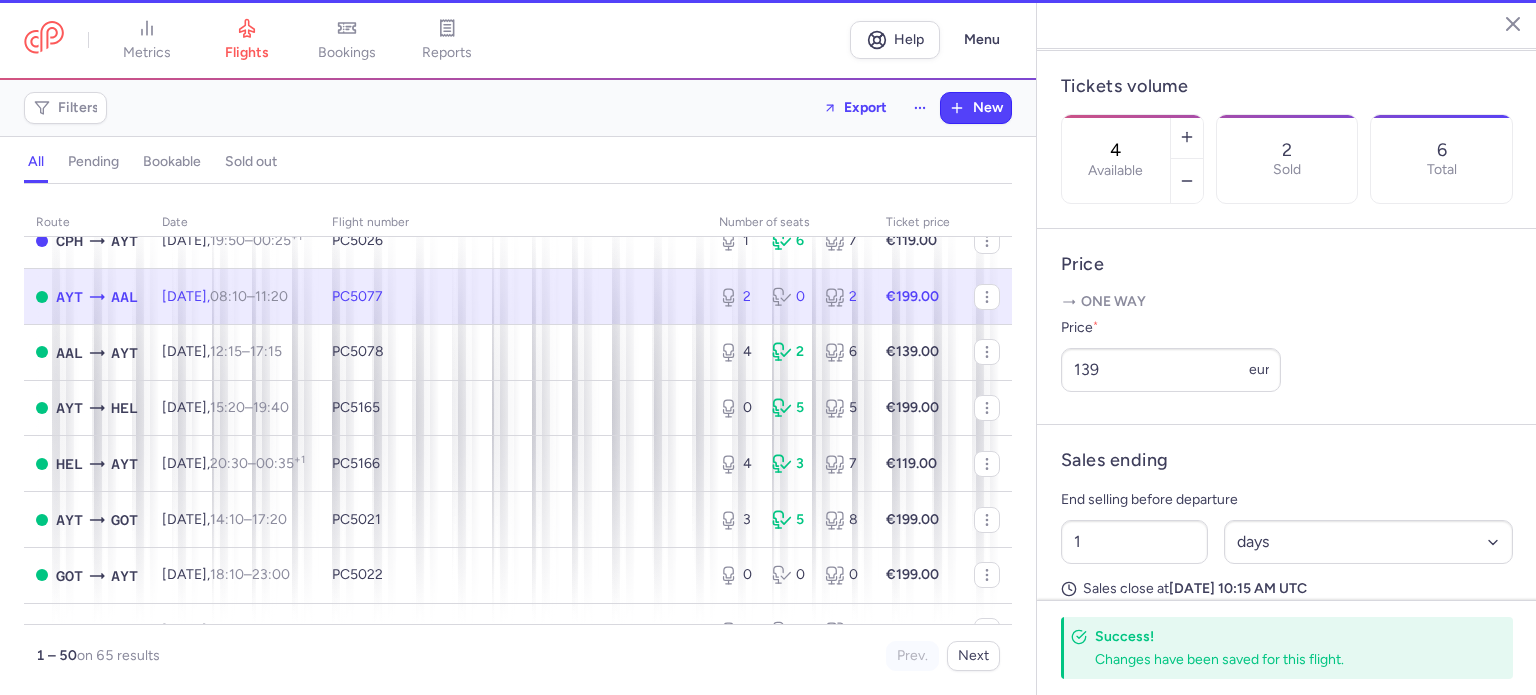 type on "2" 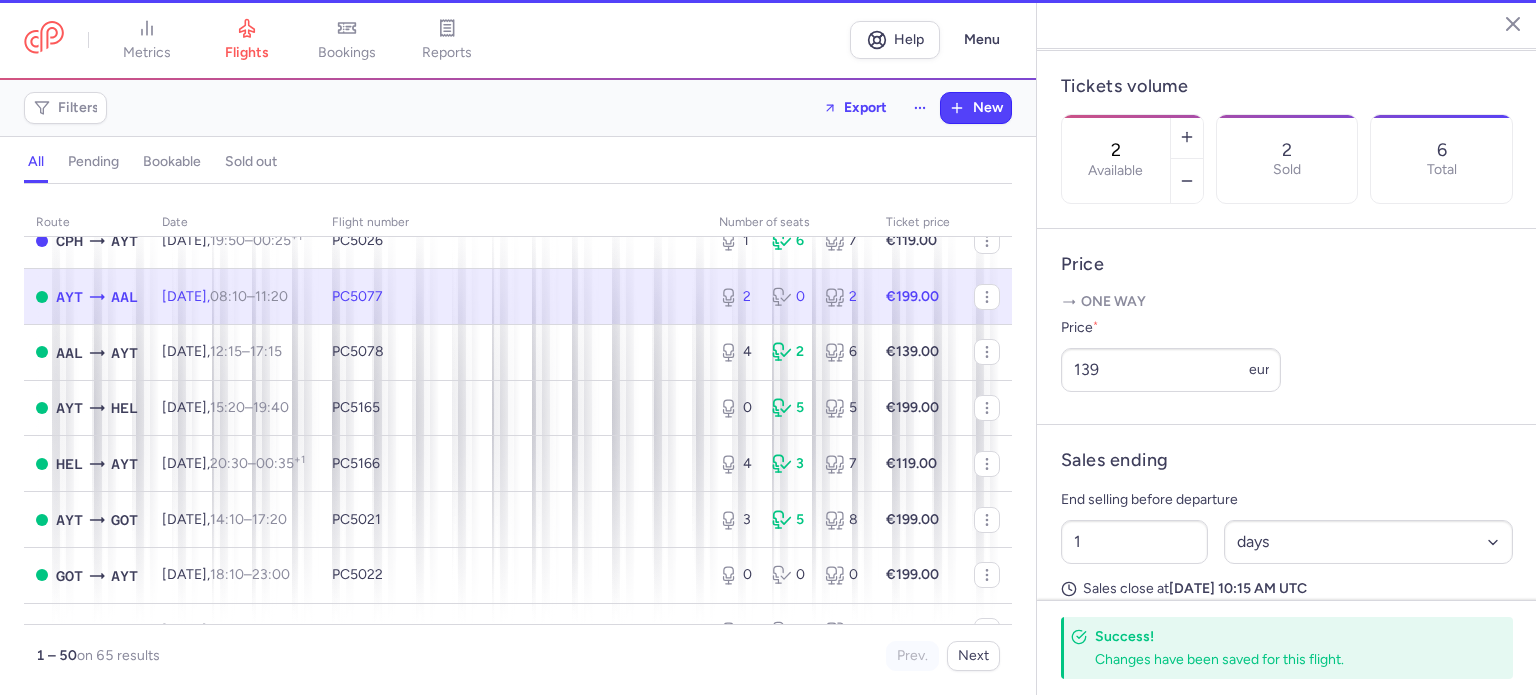 scroll, scrollTop: 592, scrollLeft: 0, axis: vertical 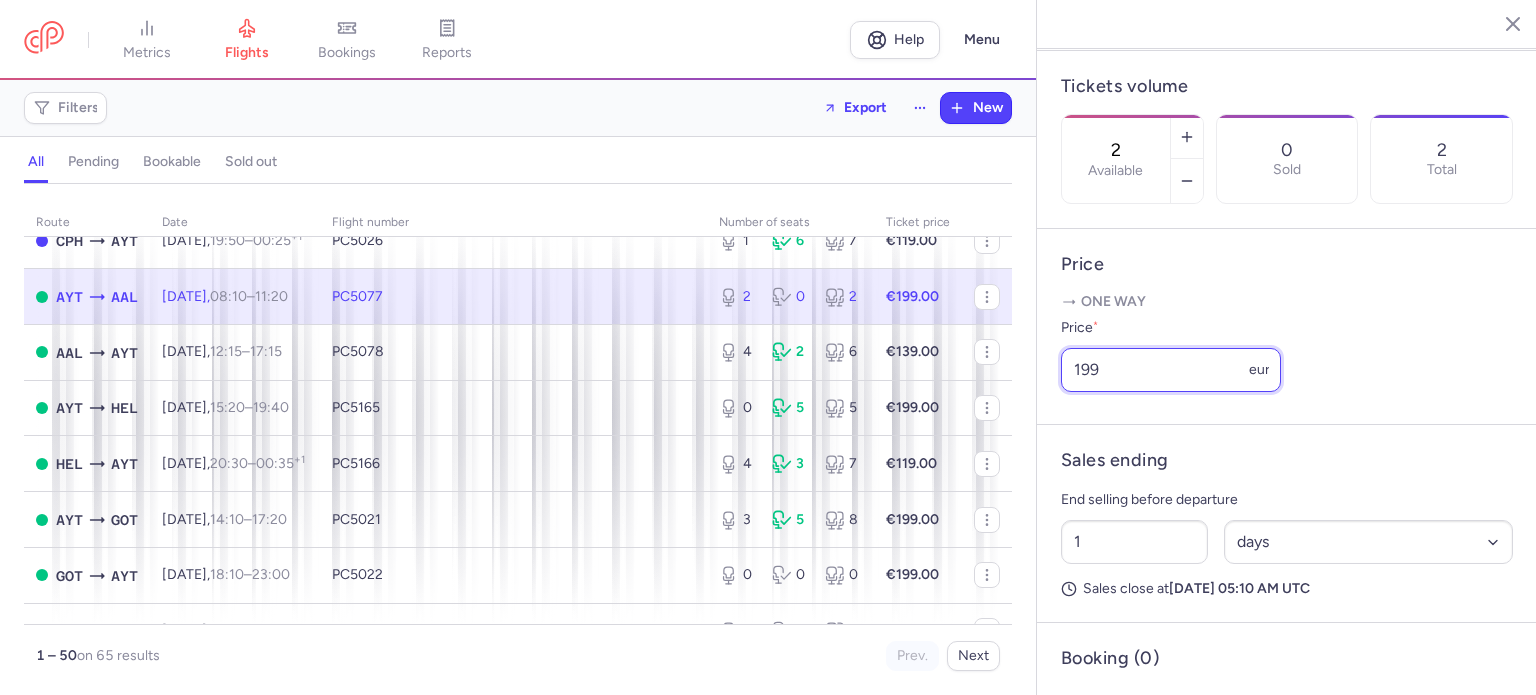 click on "199" at bounding box center (1171, 370) 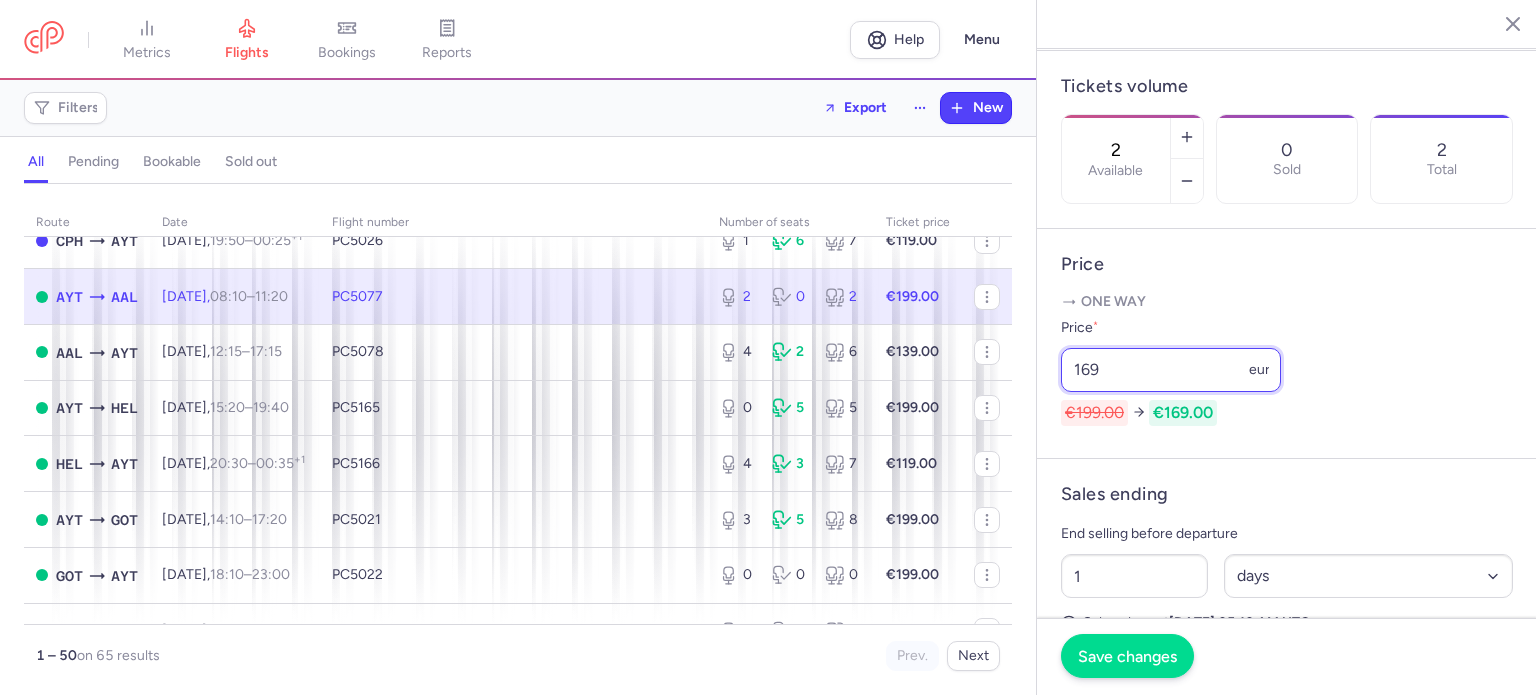 type on "169" 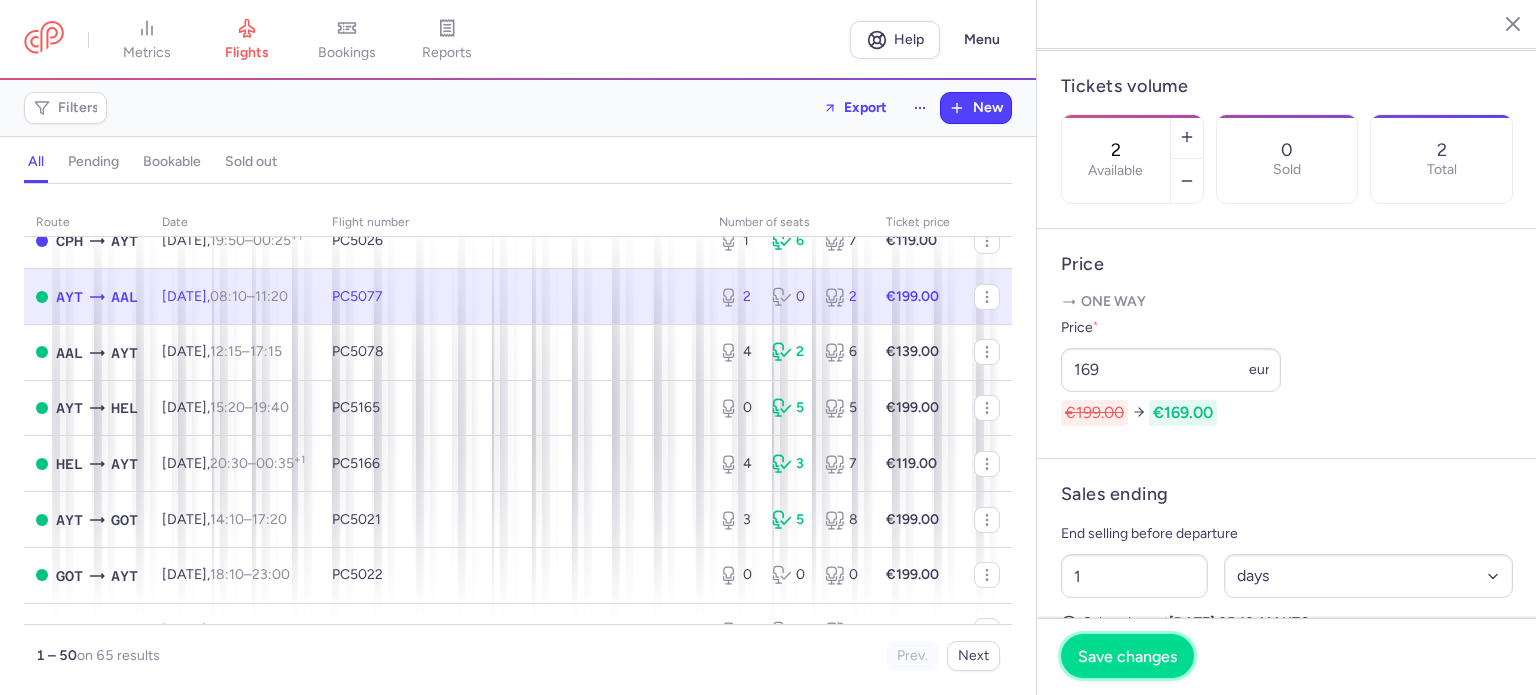 click on "Save changes" at bounding box center (1127, 656) 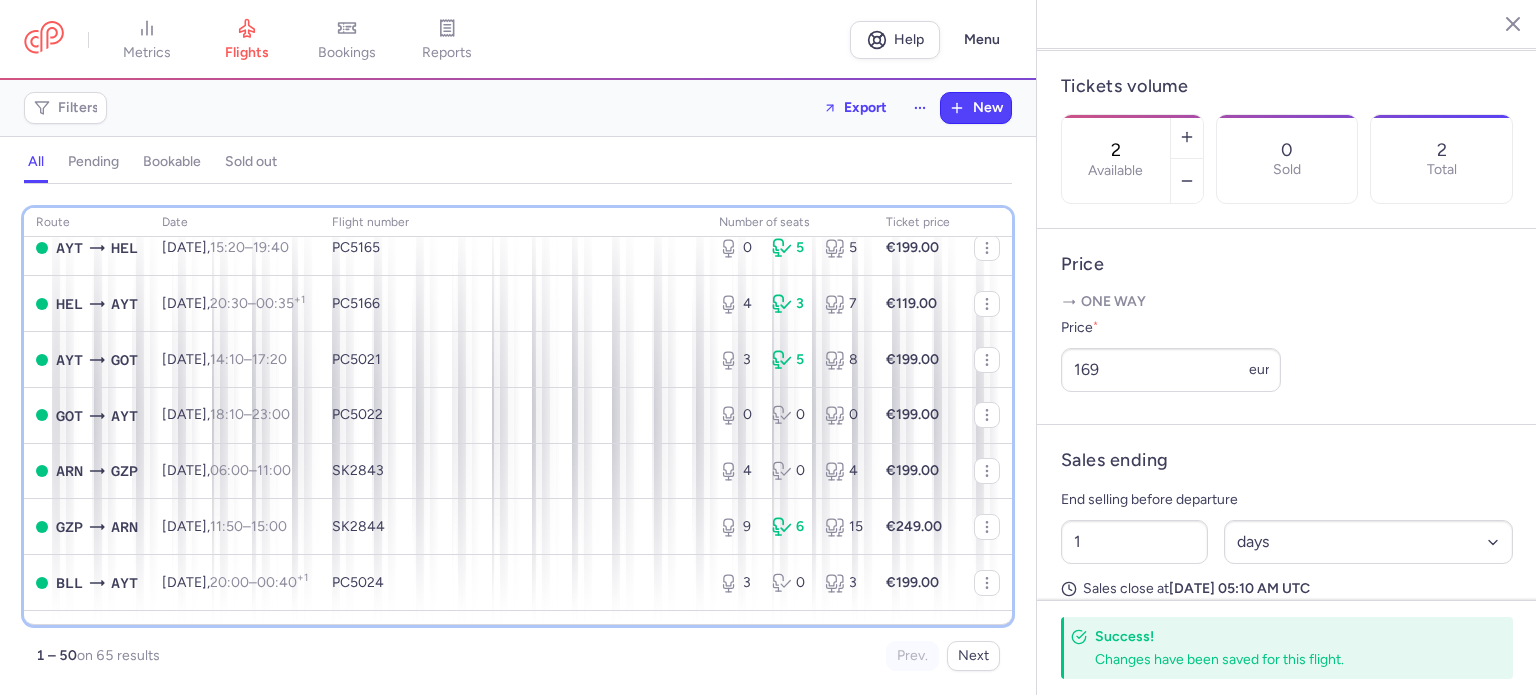 scroll, scrollTop: 480, scrollLeft: 0, axis: vertical 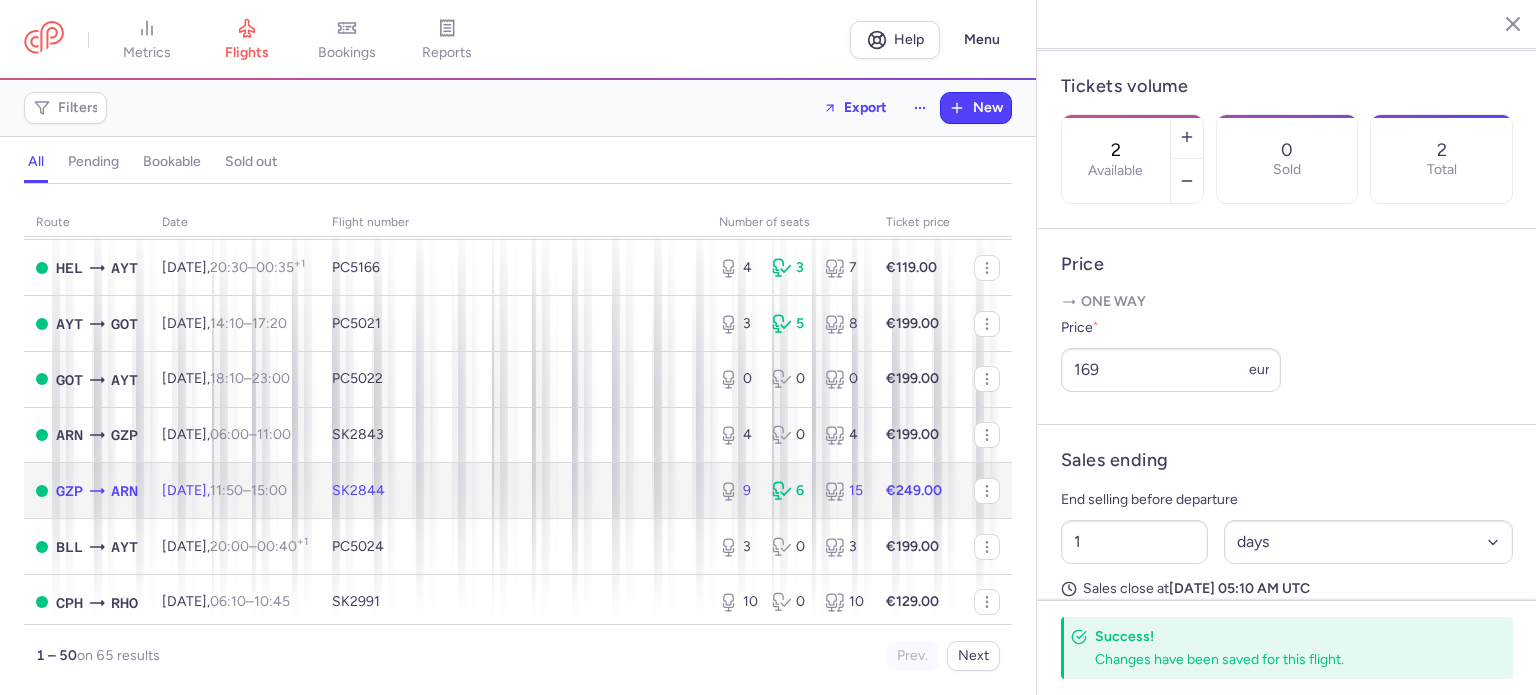 click on "9 6 15" at bounding box center (790, 491) 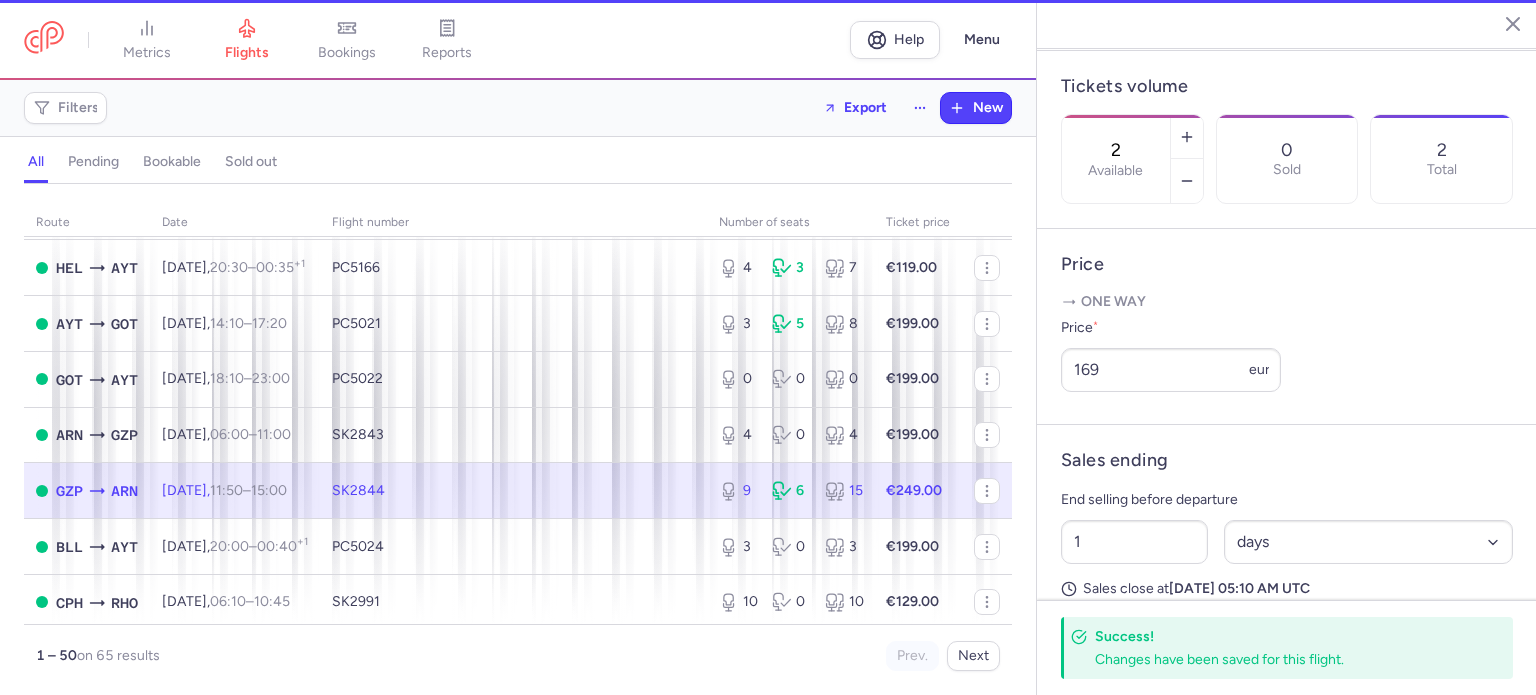 type on "9" 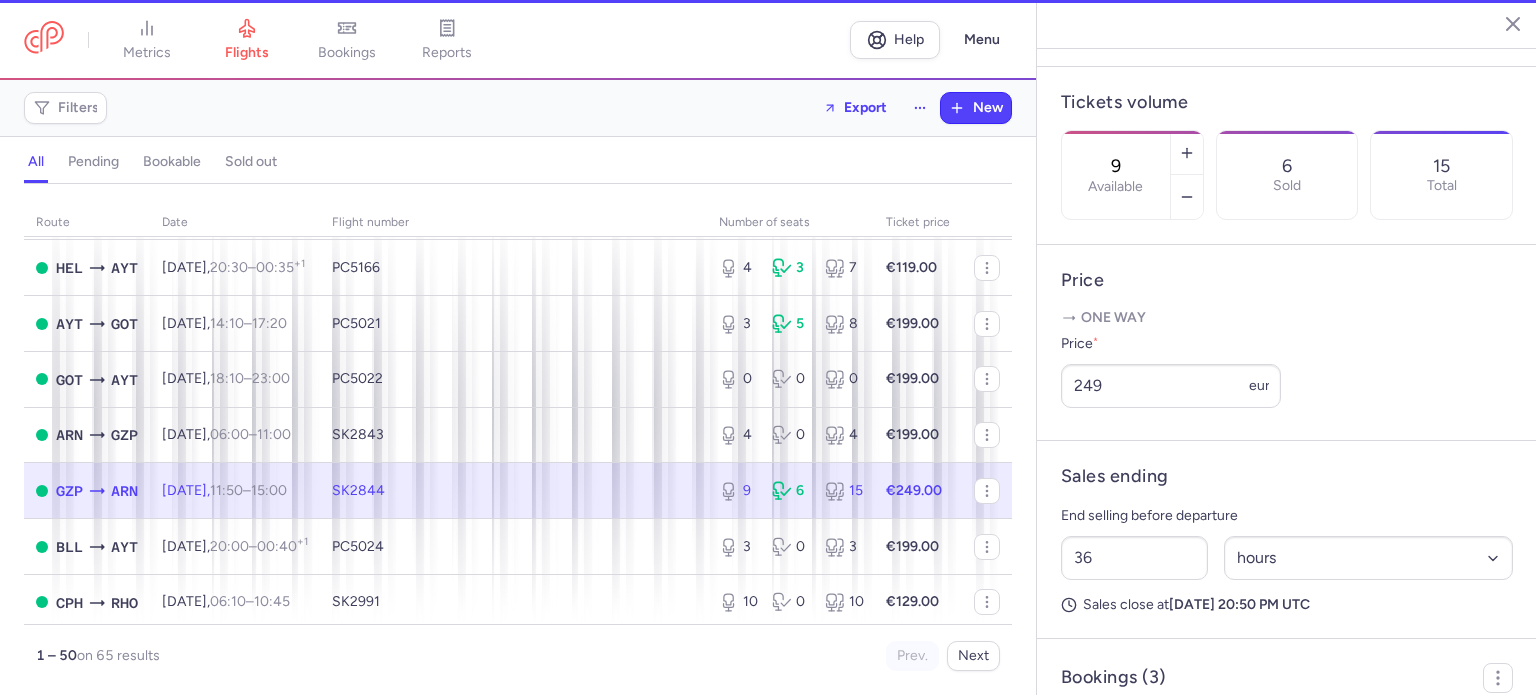 scroll, scrollTop: 608, scrollLeft: 0, axis: vertical 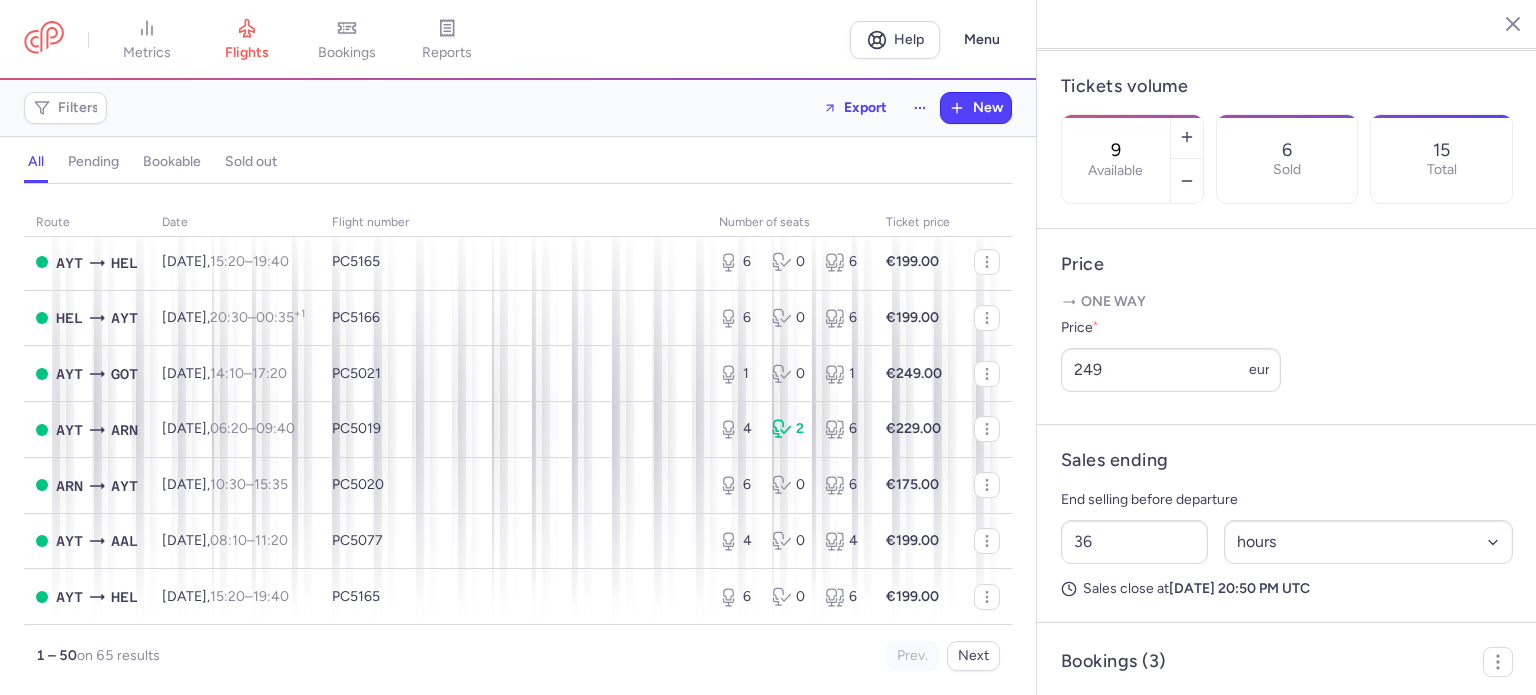 click on "route date Flight number number of seats Ticket price [DATE]  AYT  ARN [DATE]  06:20  –  09:40  +0  PC5019  5 3 8 €169.00  CPH  GZP [DATE]  06:05  –  10:35  +0  SK2821  1 0 1 €129.00  GZP  CPH [DATE]  11:25  –  14:20  +0  SK2822  0 3 3 €129.00  ARN  AYT [DATE]  10:30  –  15:35  +0  PC5020  6 4 10 €99.00  CPH  AYT [DATE]  19:50  –  00:25  +1  PC5026  1 6 7 €119.00  AYT  AAL [DATE]  08:10  –  11:20  +0  PC5077  2 0 2 €169.00  AAL  AYT [DATE]  12:15  –  17:15  +0  PC5078  4 2 6 €139.00  AYT  HEL [DATE]  15:20  –  19:40  +0  PC5165  0 5 5 €199.00  HEL  AYT [DATE]  20:30  –  00:35  +1  PC5166  4 3 7 €119.00  AYT  GOT [DATE]  14:10  –  17:20  +0  PC5021  3 5 8 €199.00  GOT  AYT [DATE]  18:10  –  23:00  +0  PC5022  0 0 0 €199.00  ARN  GZP [DATE]  06:00  –  11:00  +0  SK2843  4 0 4 €199.00  GZP  ARN [DATE]  11:50  –  15:00  +0  SK2844  9 6 15 €249.00  BLL  AYT [DATE]  20:00  –  +1" at bounding box center (518, 445) 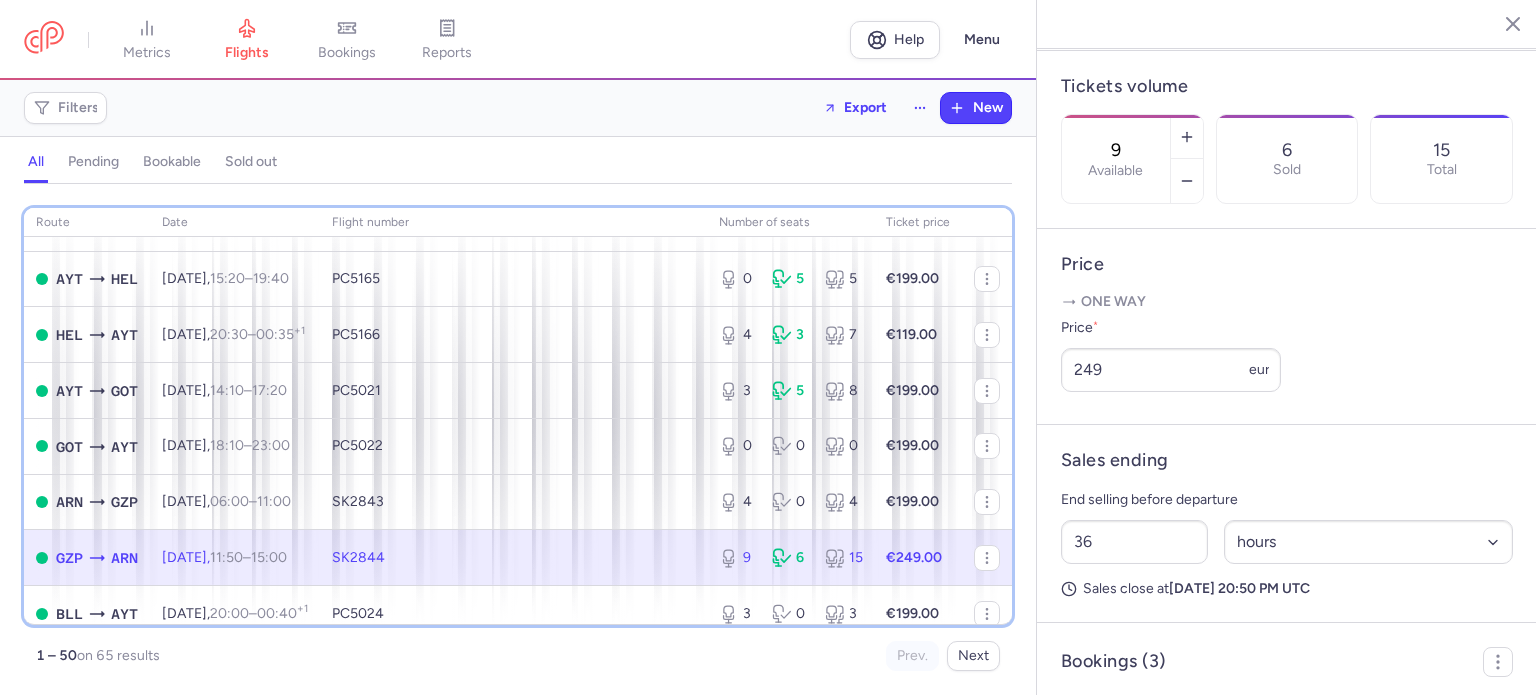 scroll, scrollTop: 397, scrollLeft: 0, axis: vertical 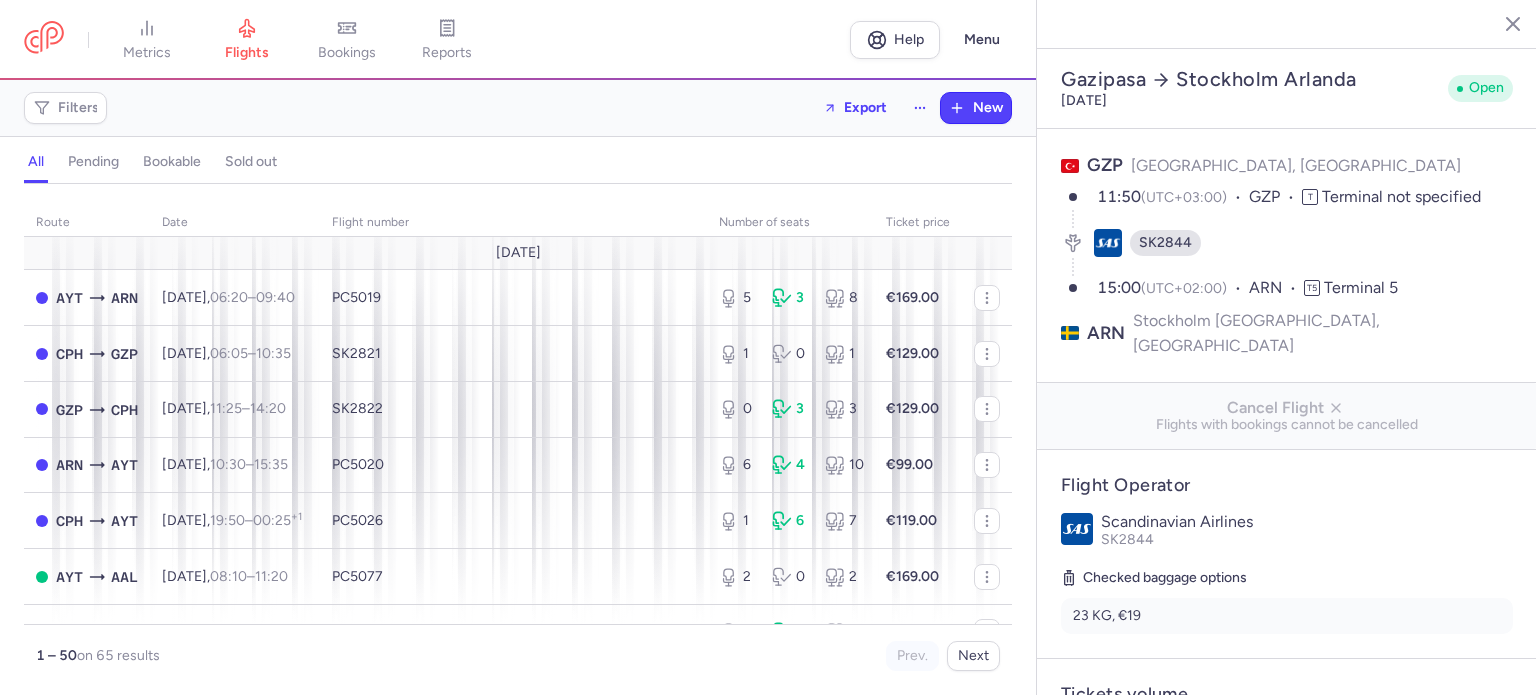select on "hours" 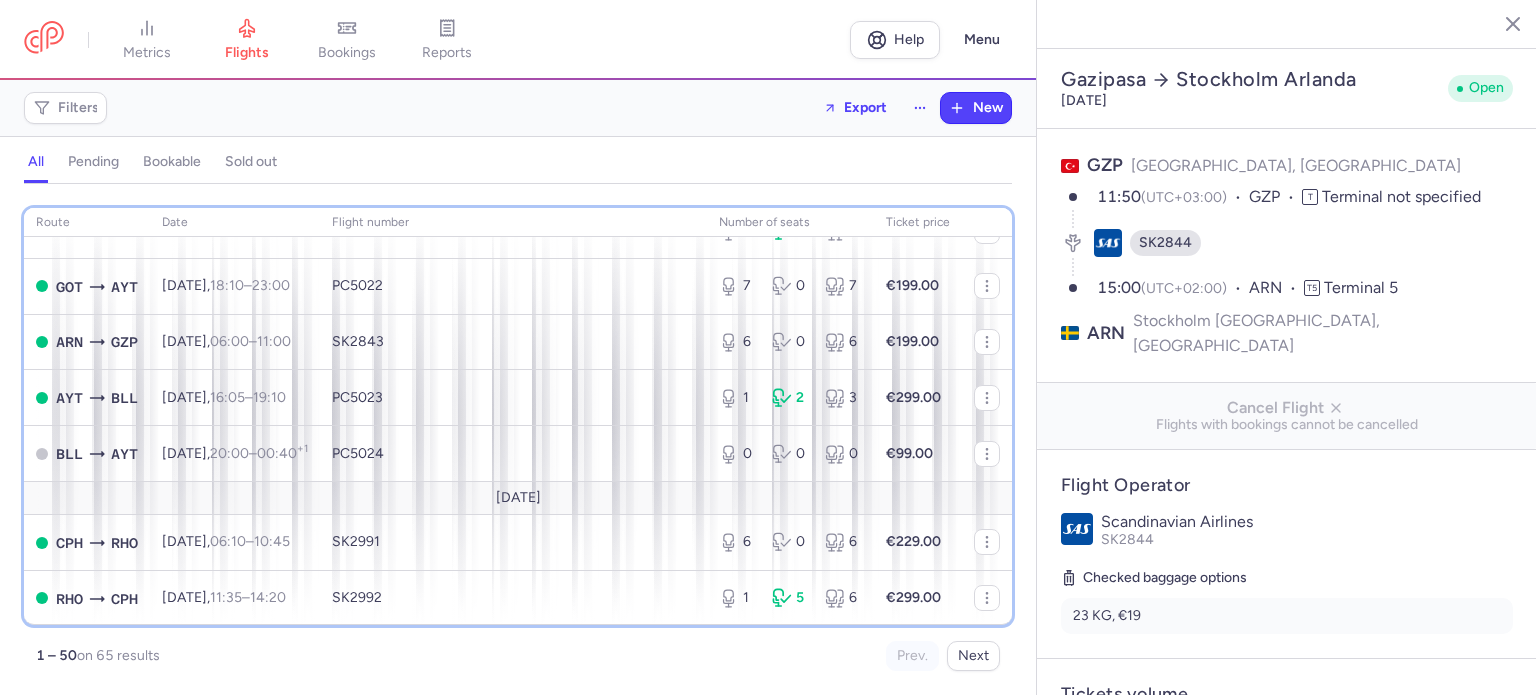 scroll, scrollTop: 1677, scrollLeft: 0, axis: vertical 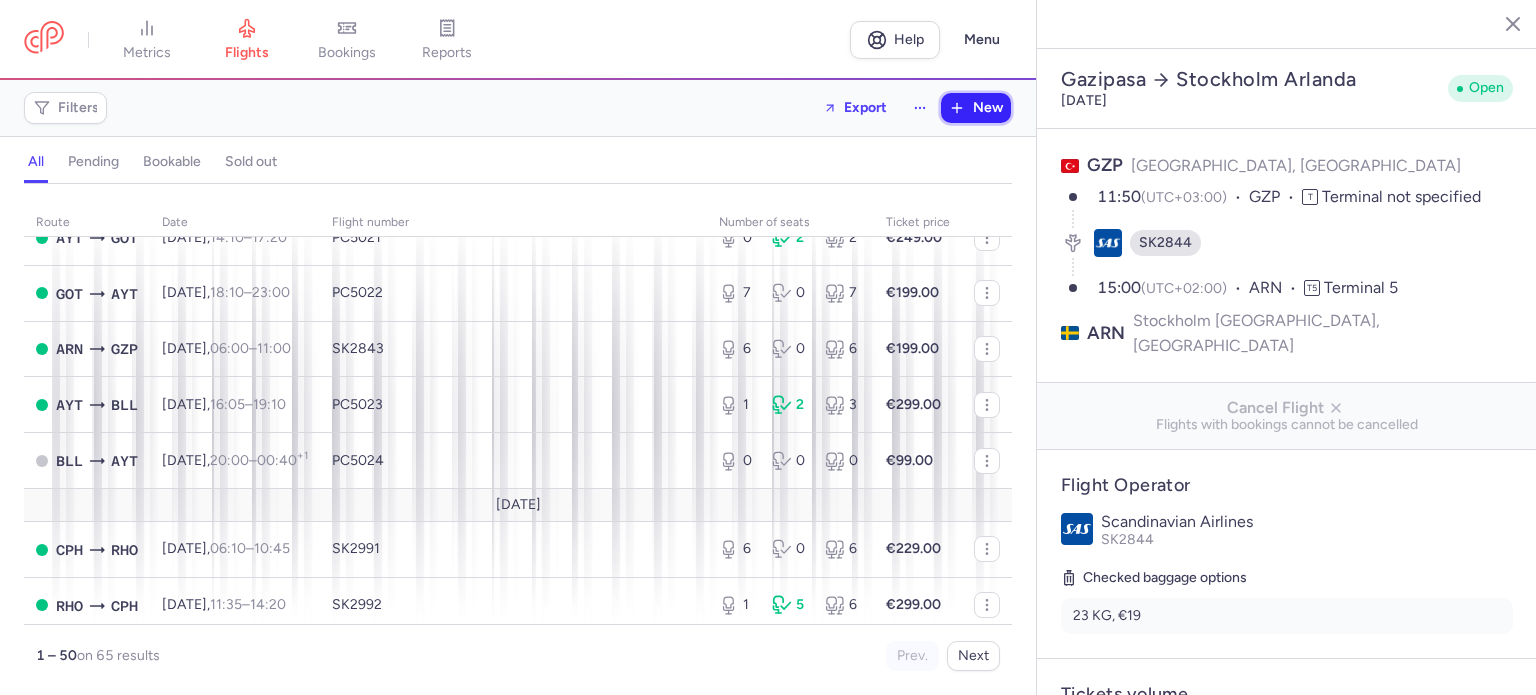 click on "New" at bounding box center [988, 108] 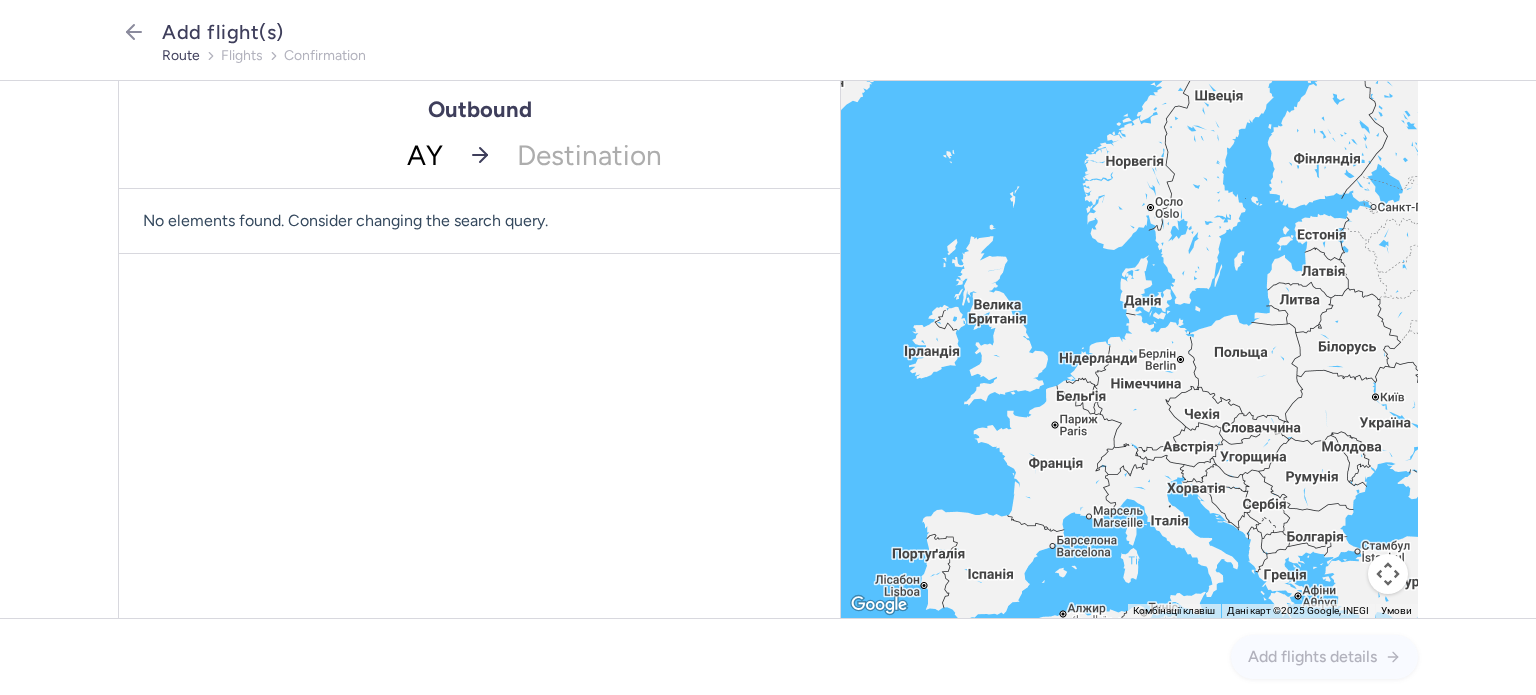 type on "AYT" 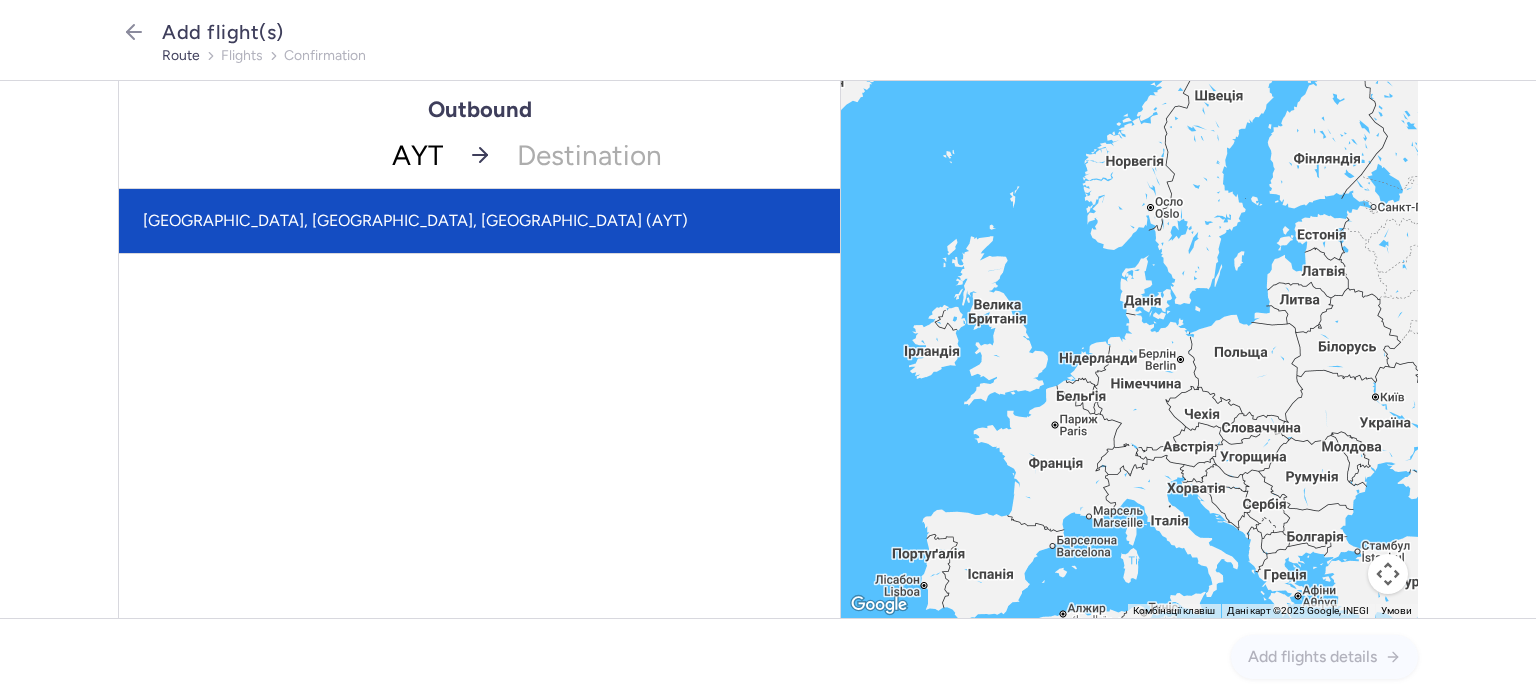 click on "Antalya, Antalya, Turkey (AYT)" at bounding box center (479, 221) 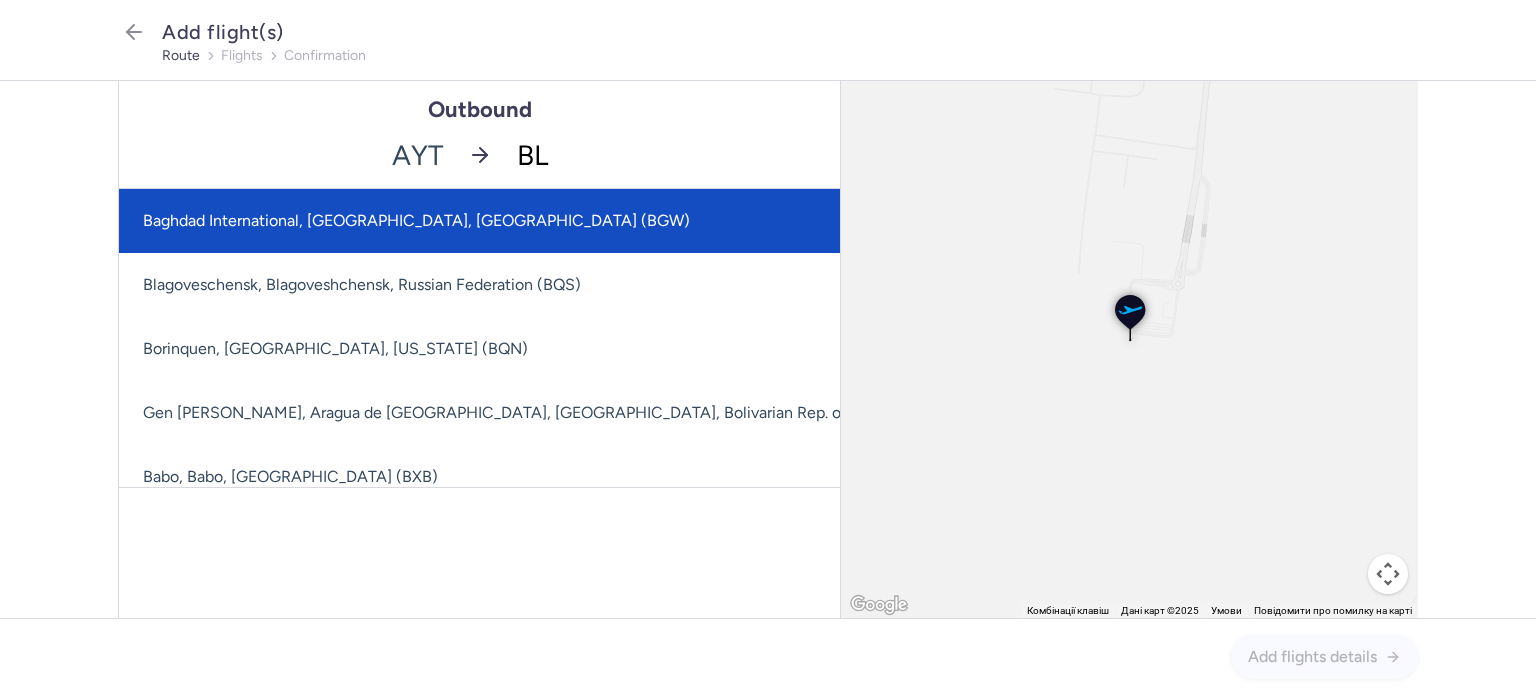 type on "BLL" 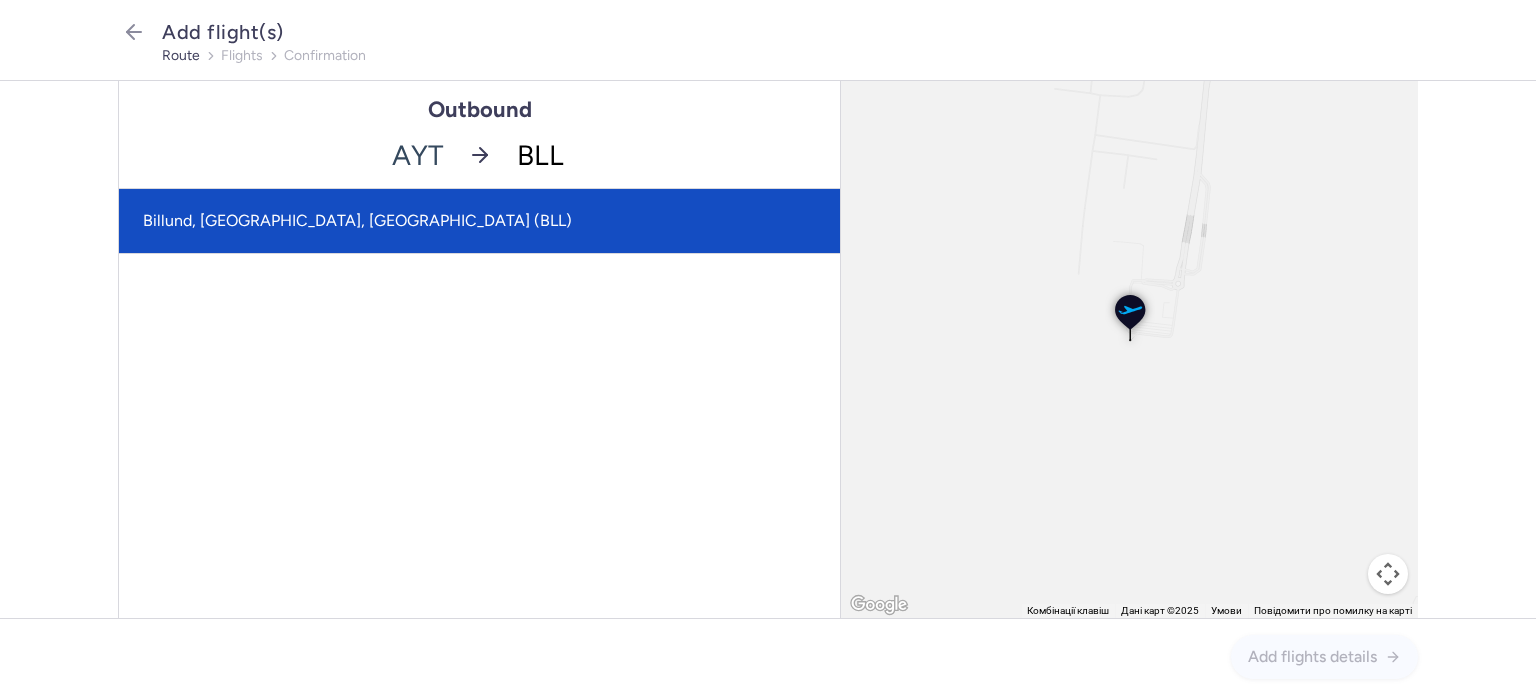 click on "Billund, Billund, Denmark (BLL)" at bounding box center (479, 221) 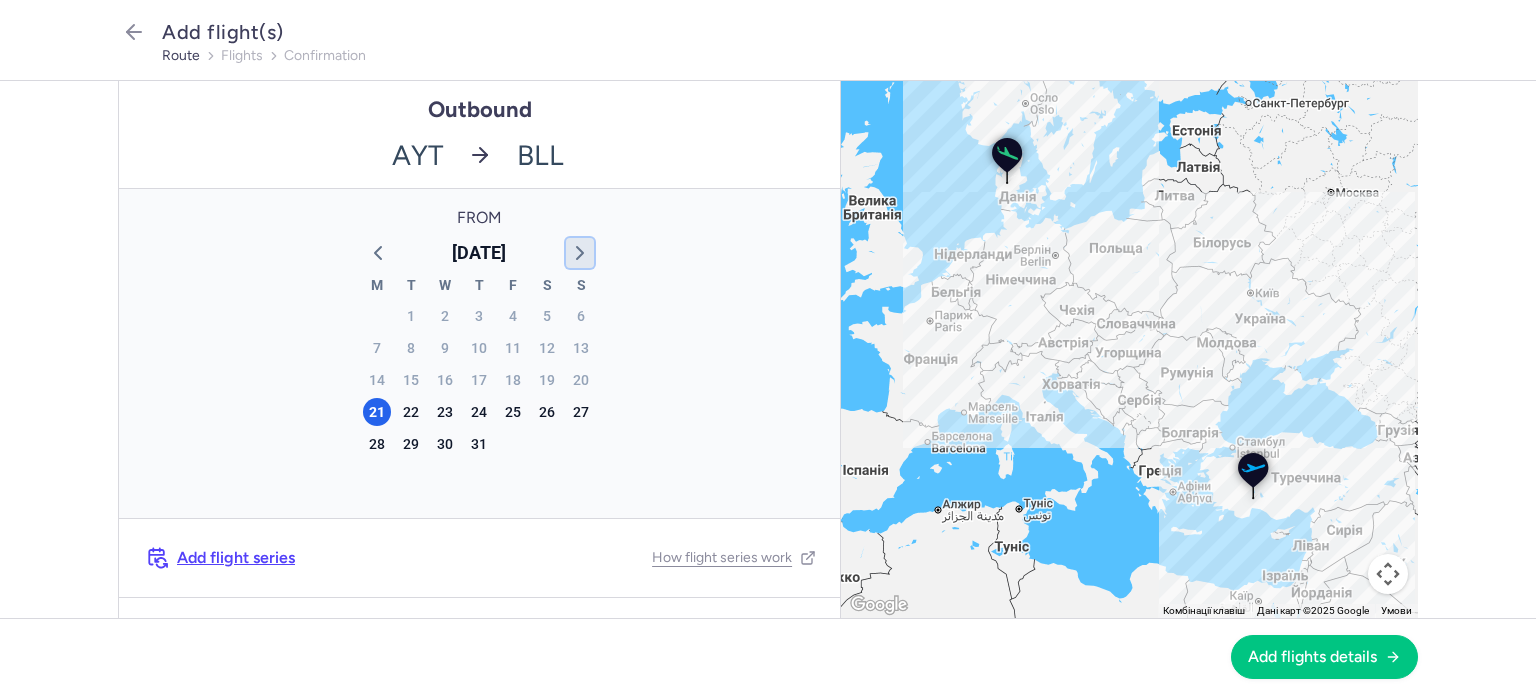 click 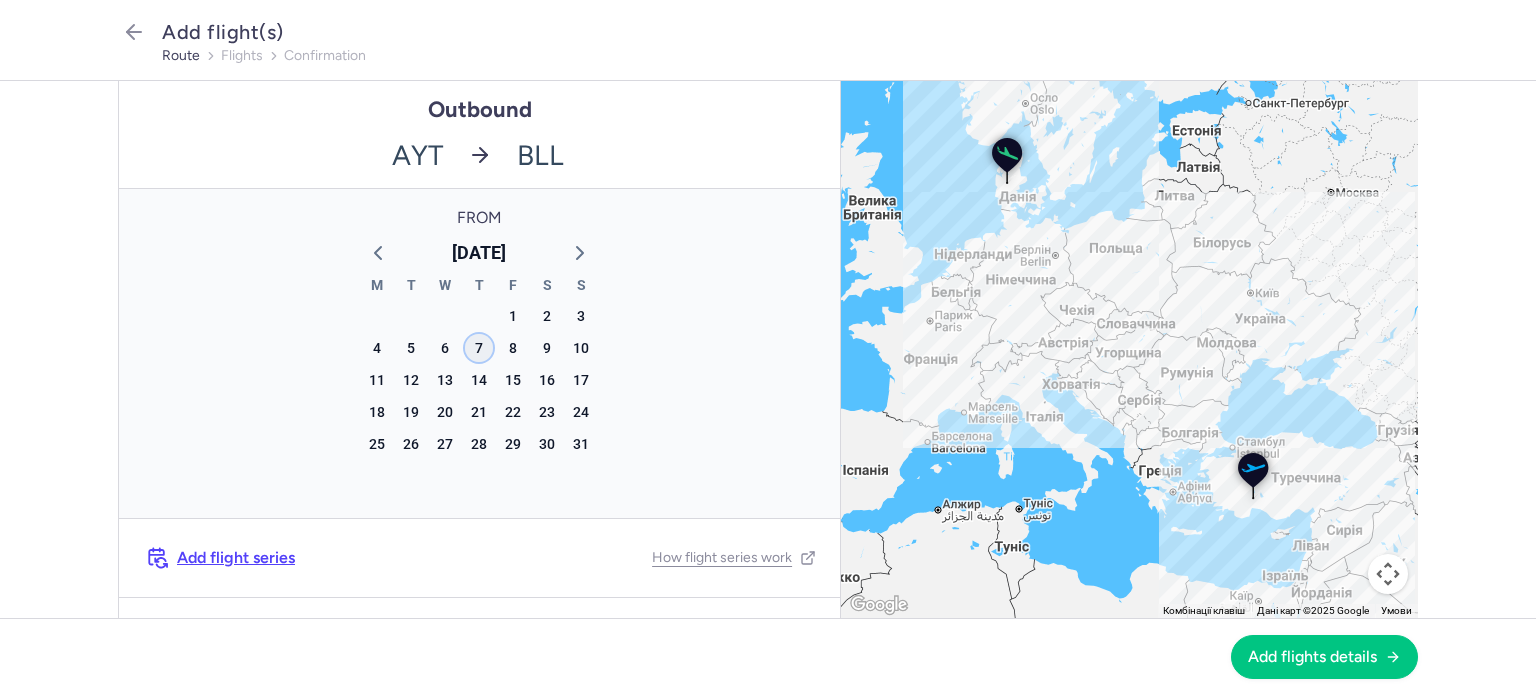 click on "7" 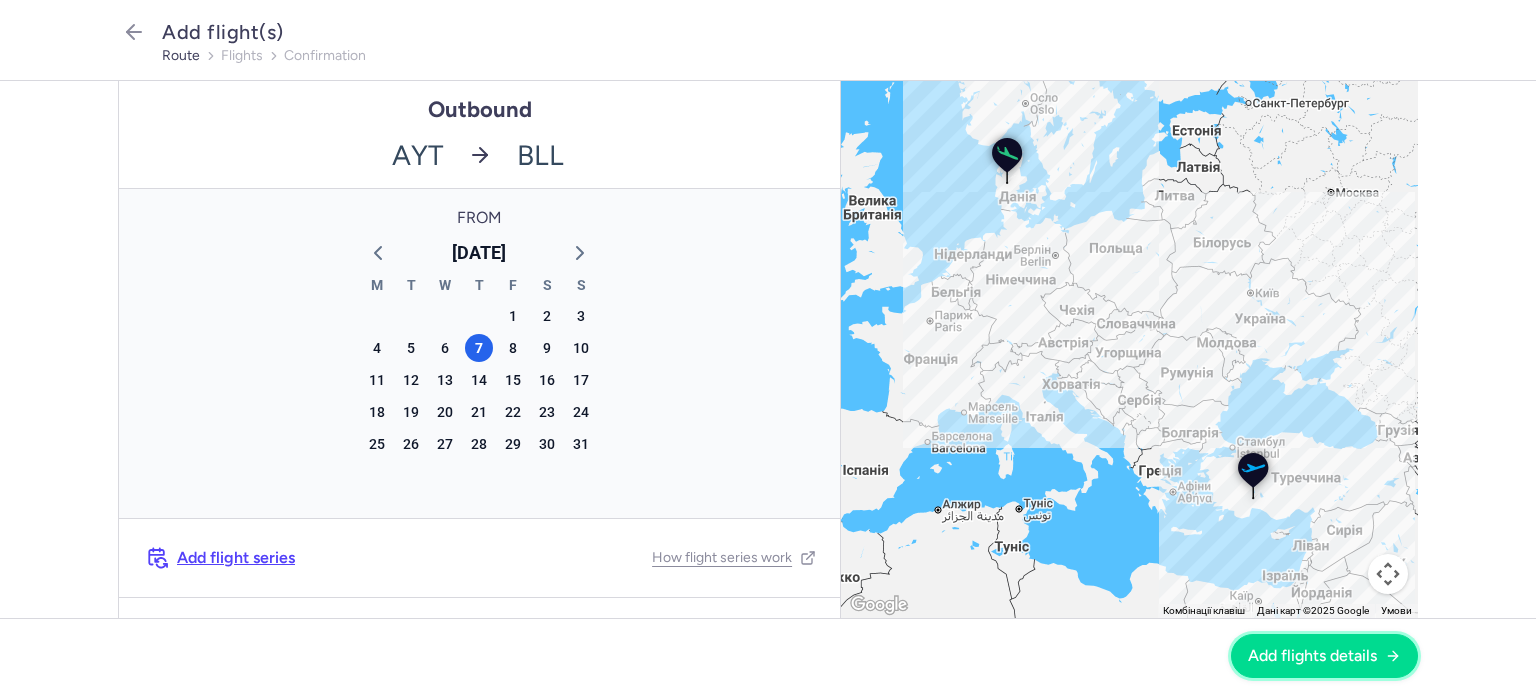 click on "Add flights details" at bounding box center (1312, 656) 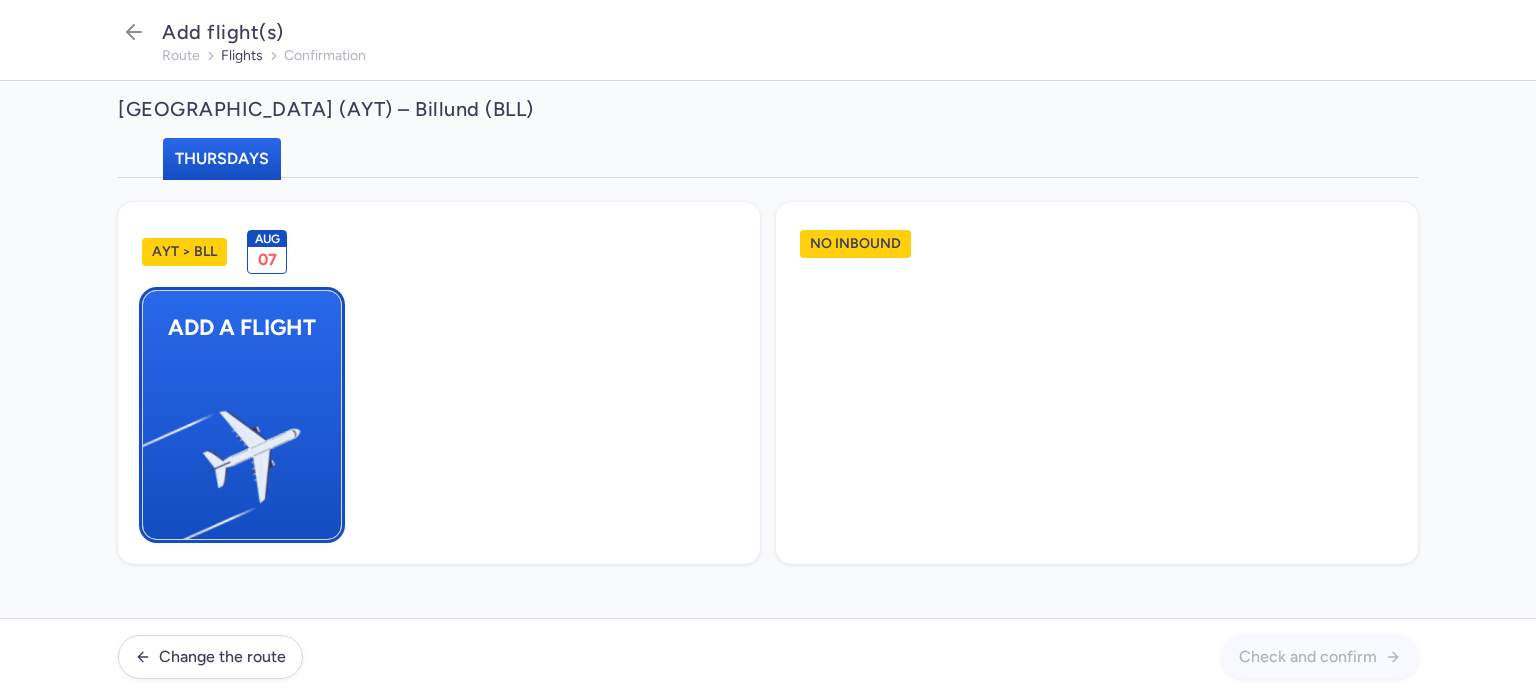 click on "Add a flight" at bounding box center (242, 327) 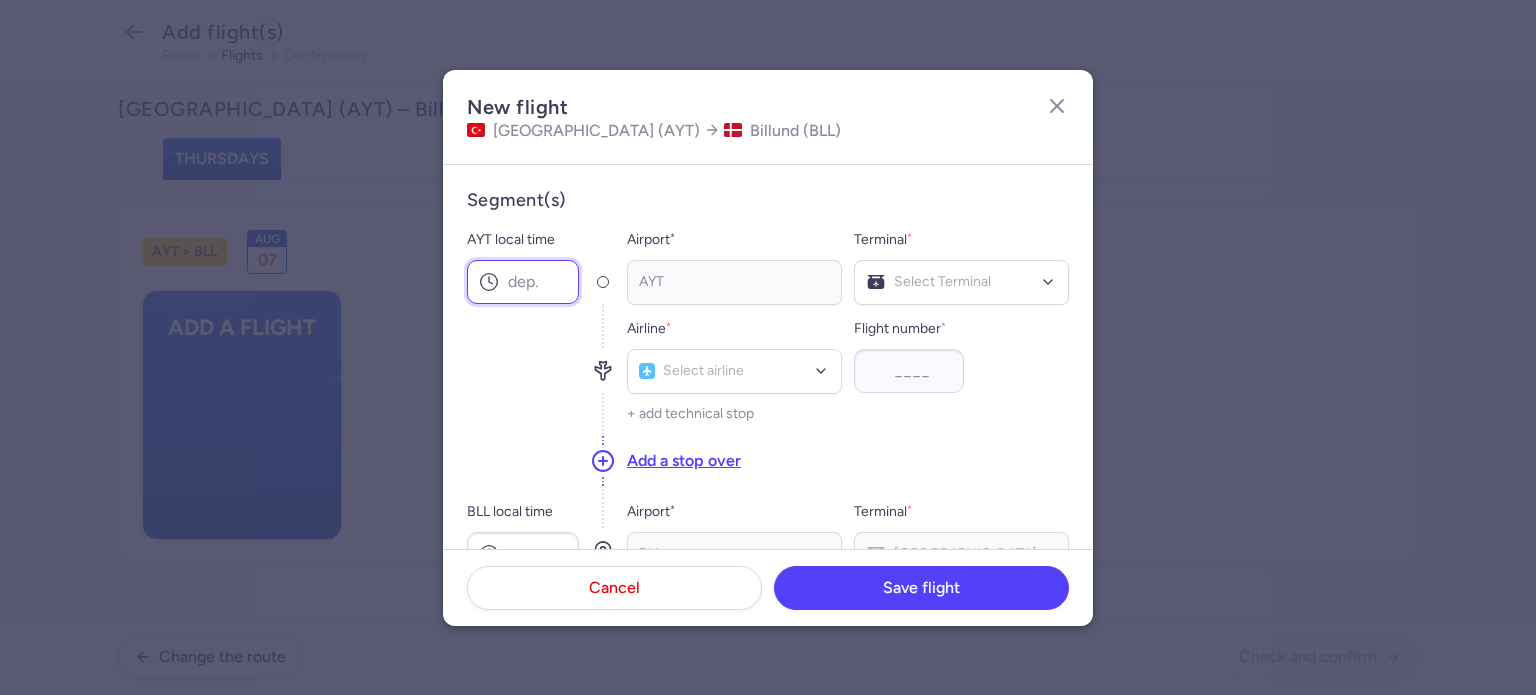 click on "AYT local time" at bounding box center [523, 282] 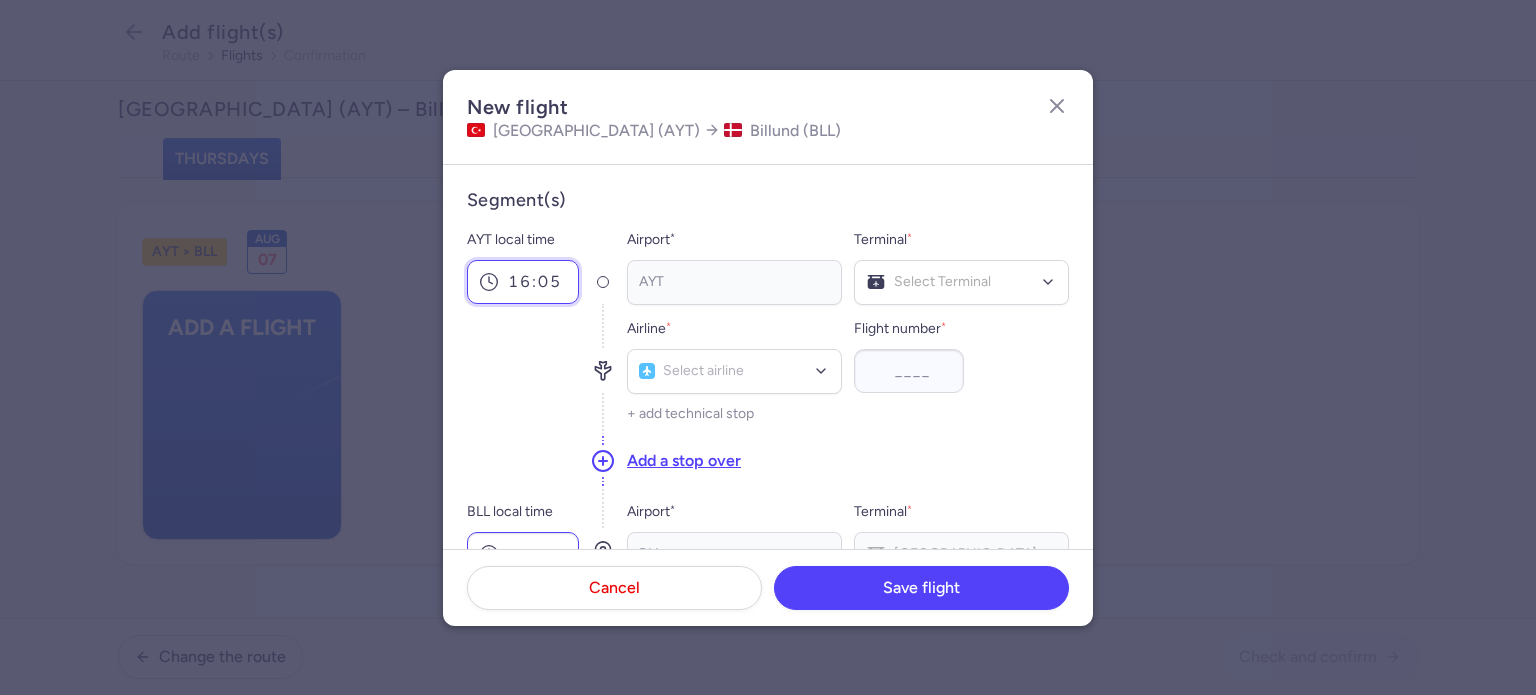 type on "16:05" 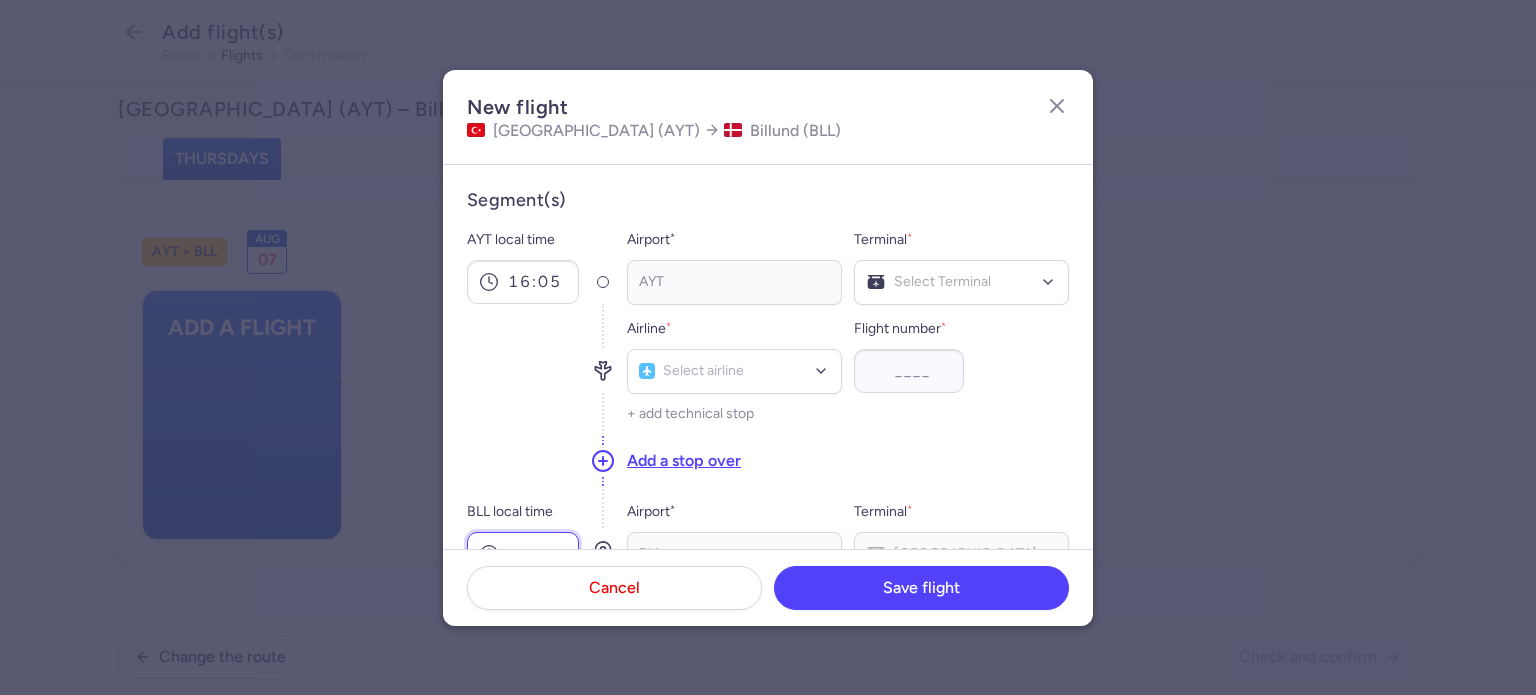 click on "BLL local time" at bounding box center (523, 554) 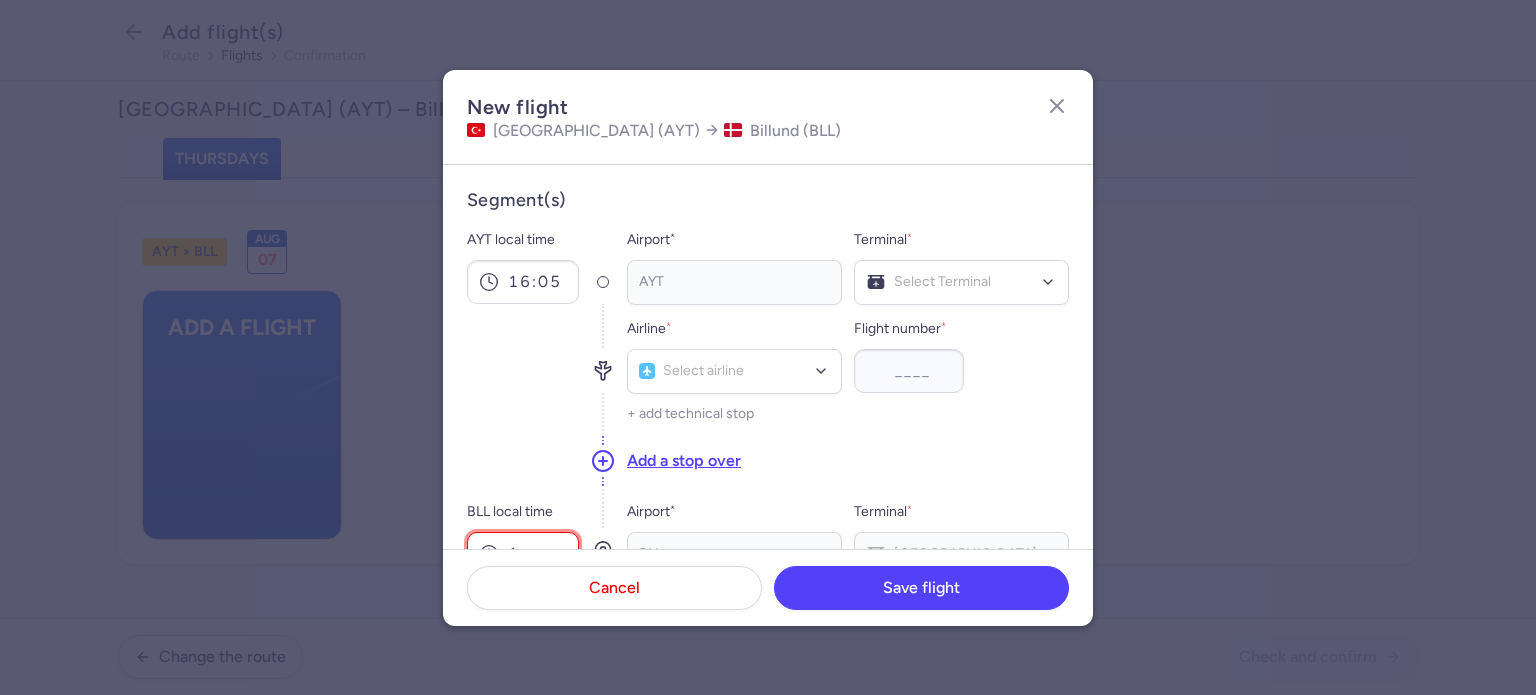 scroll, scrollTop: 13, scrollLeft: 0, axis: vertical 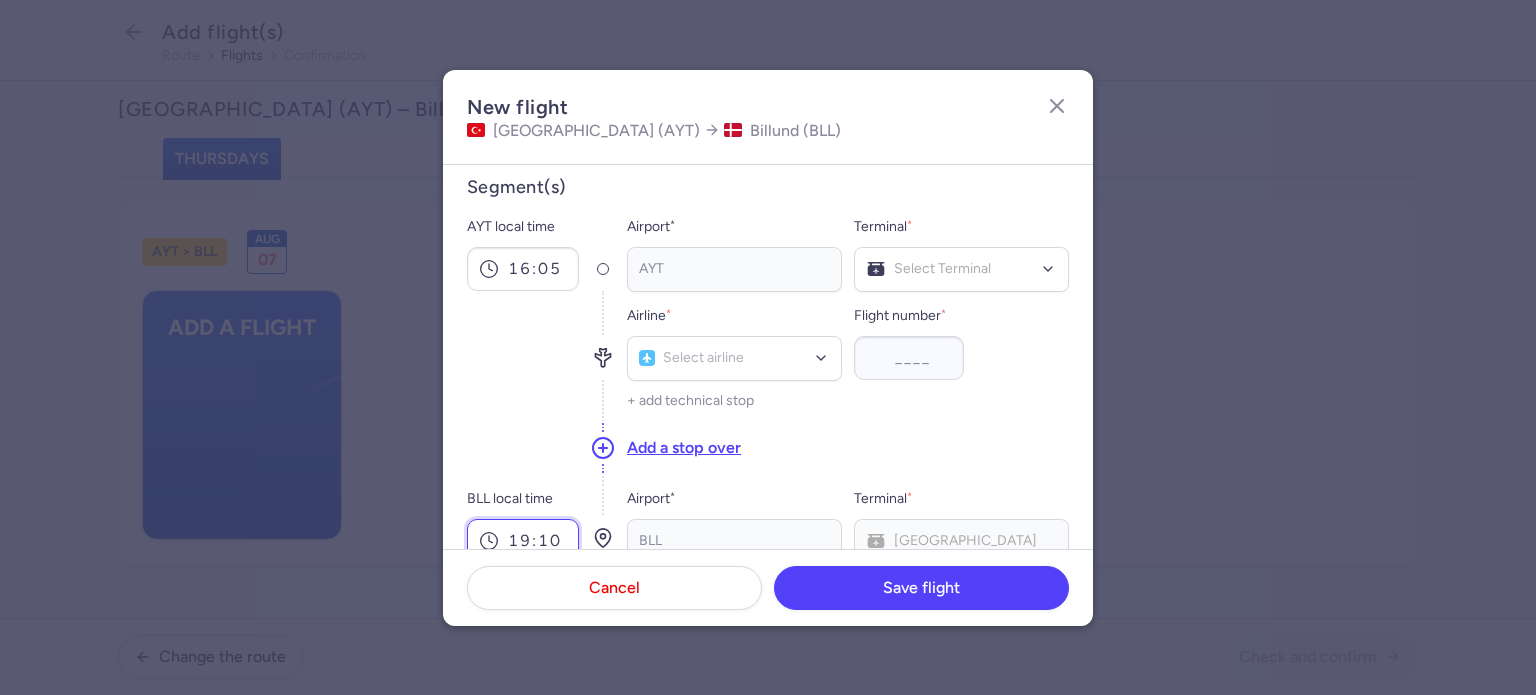 type on "19:10" 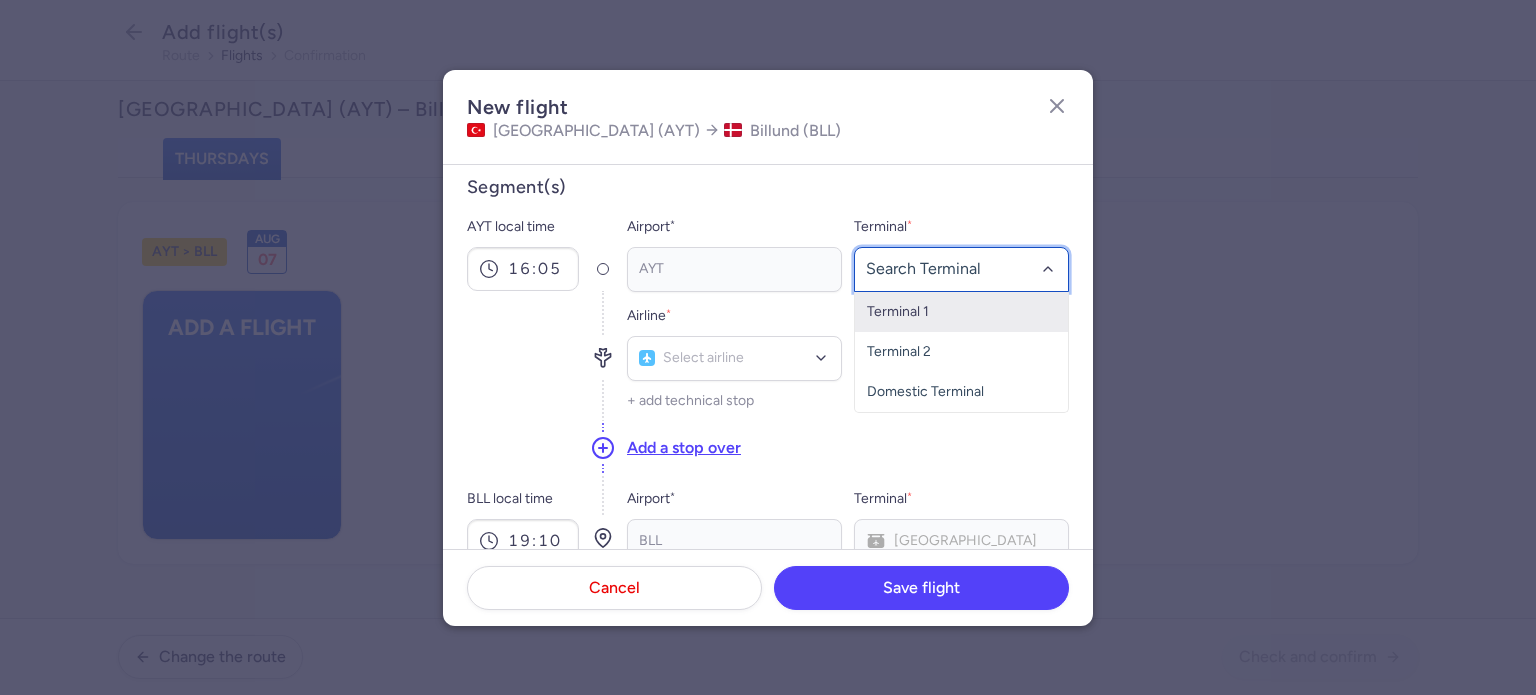click 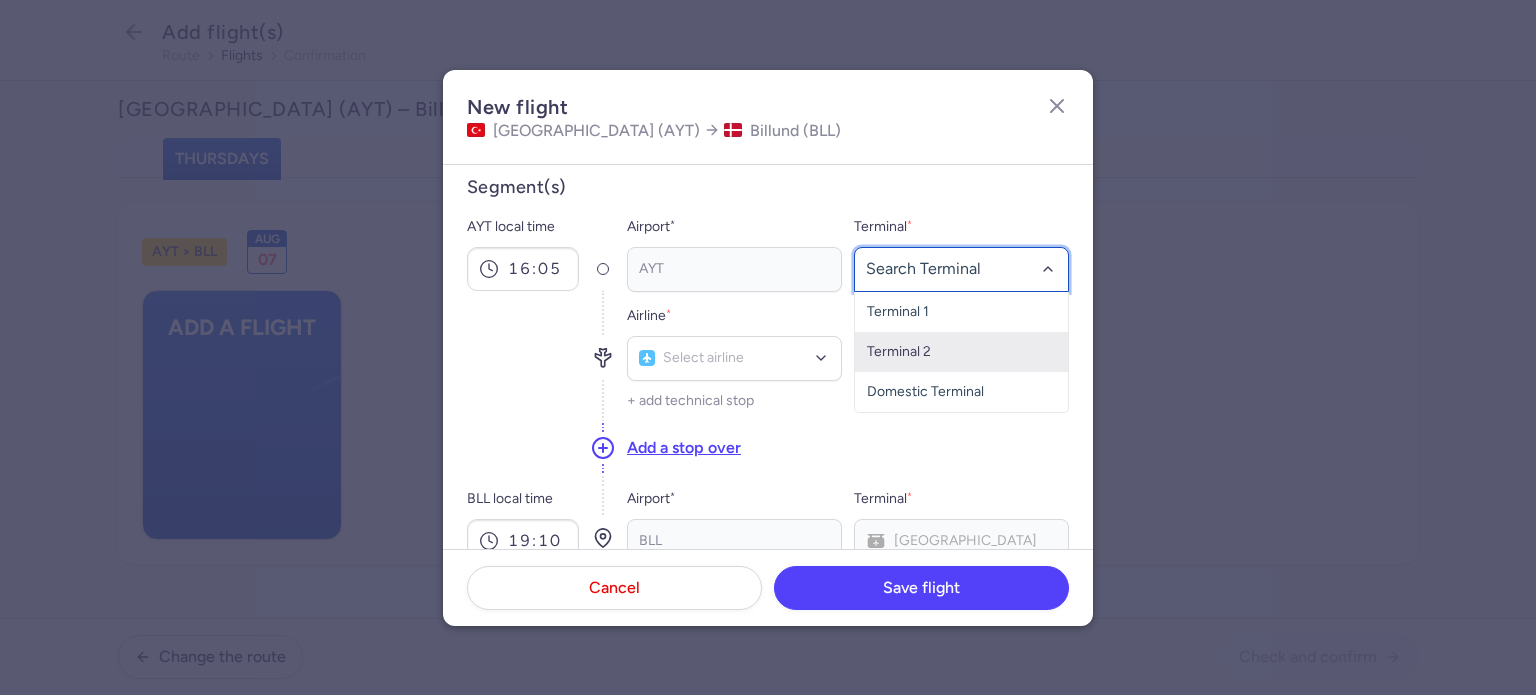 click on "Terminal 2" 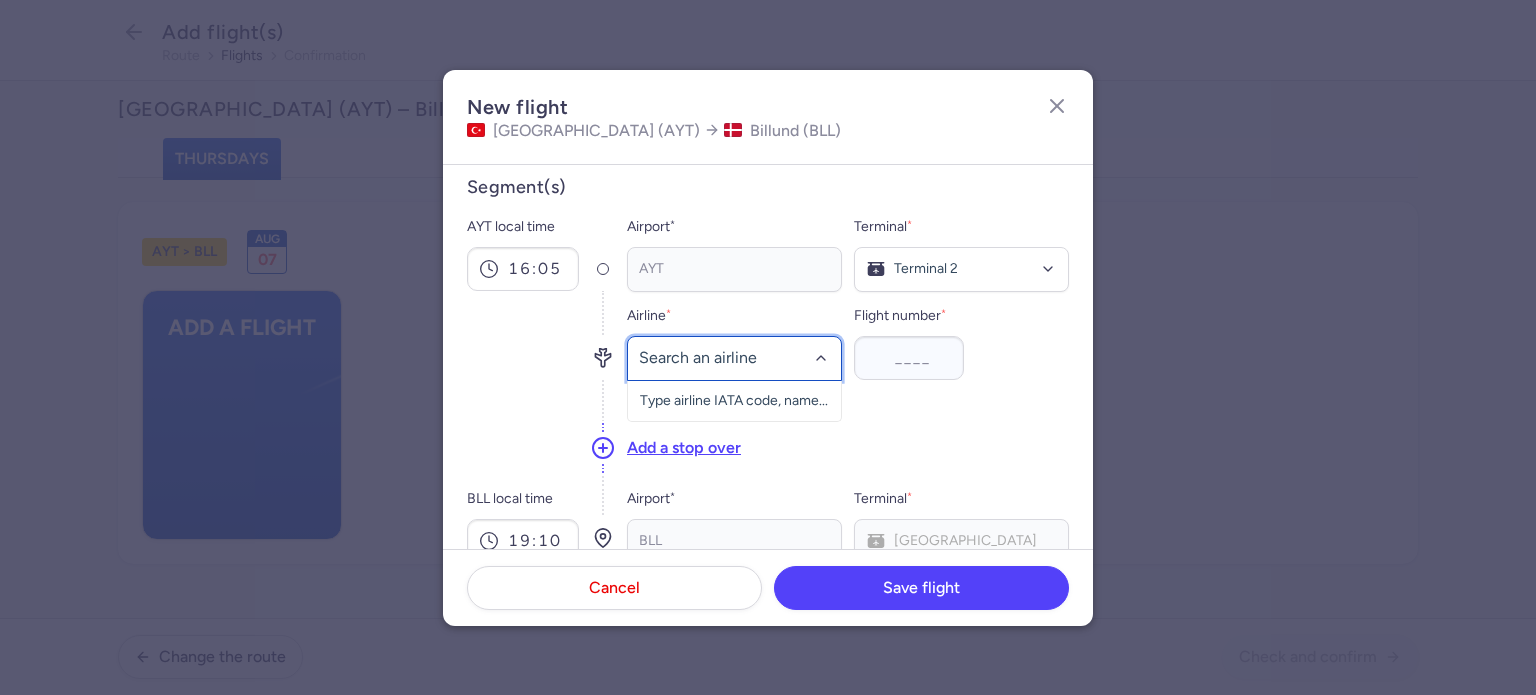 click 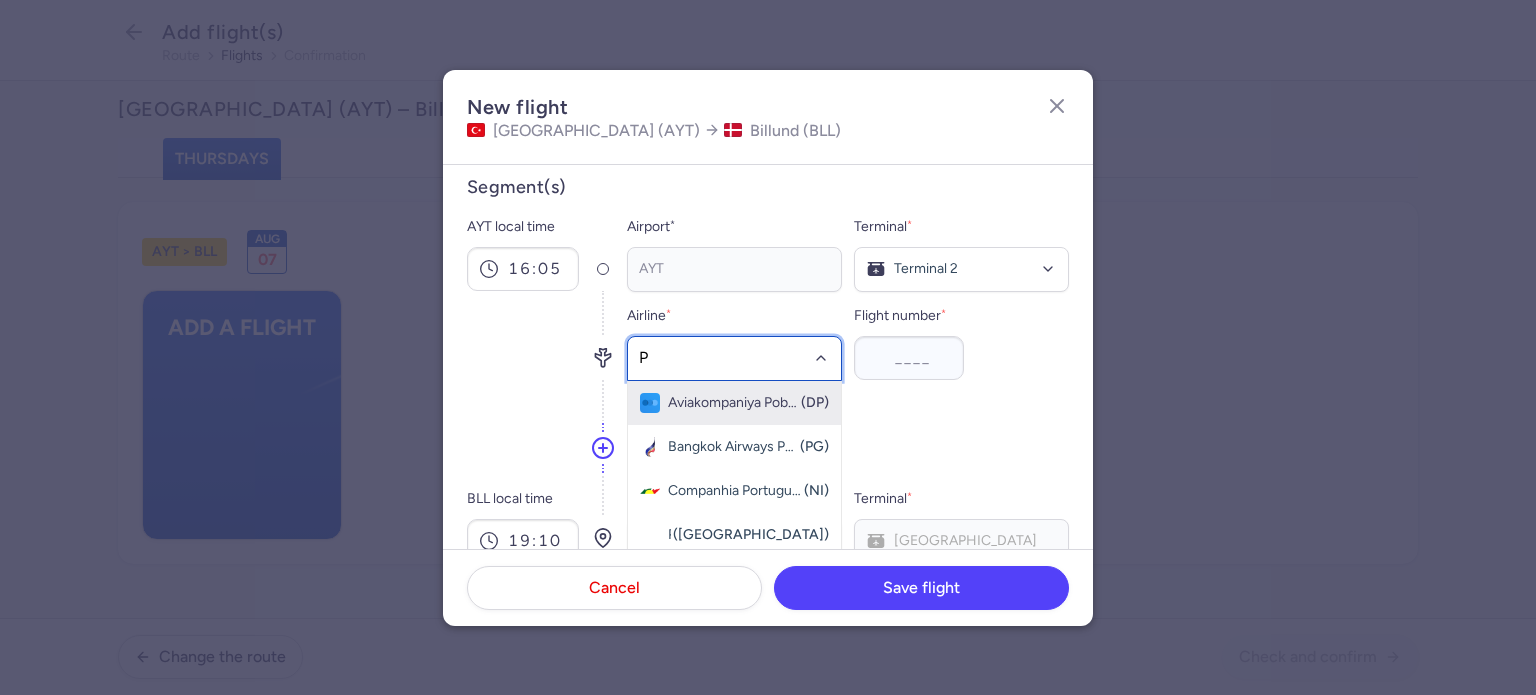 type on "PC" 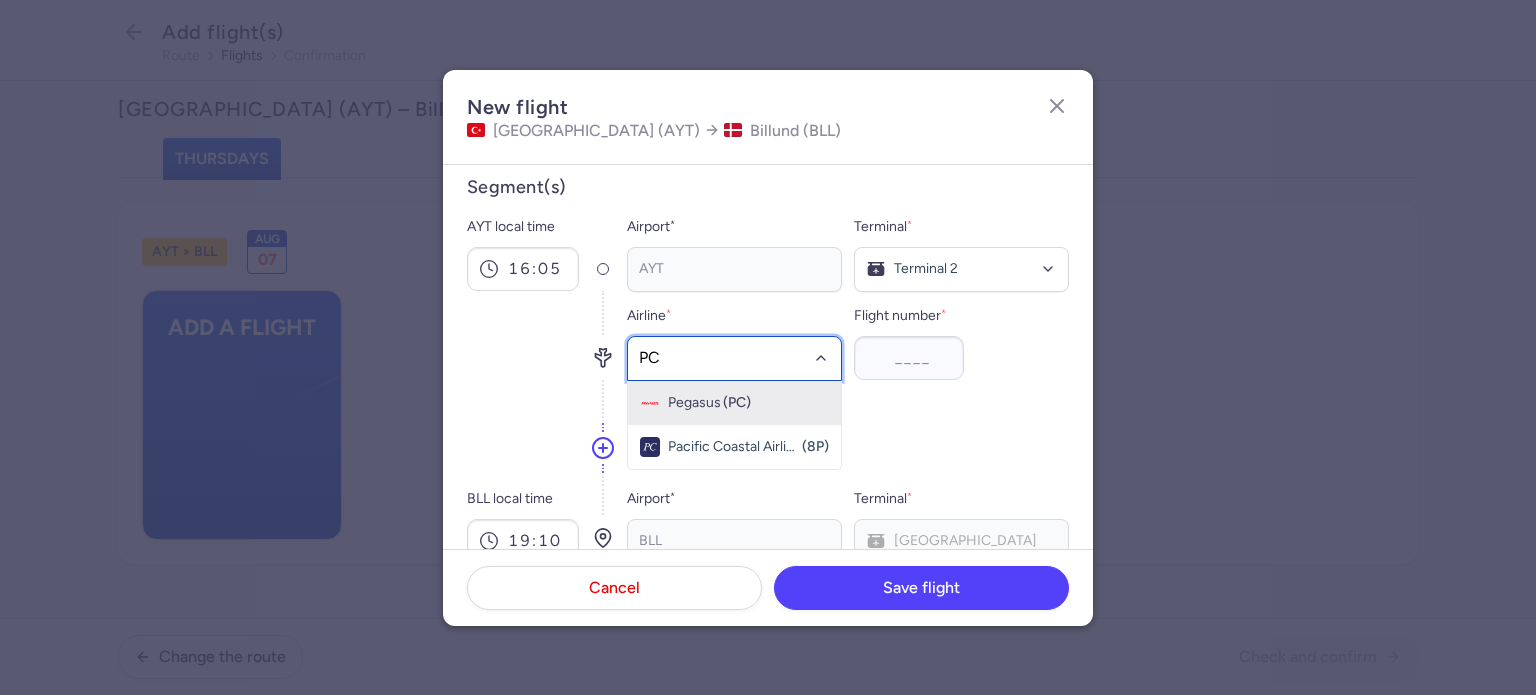 click on "Pegasus (PC)" 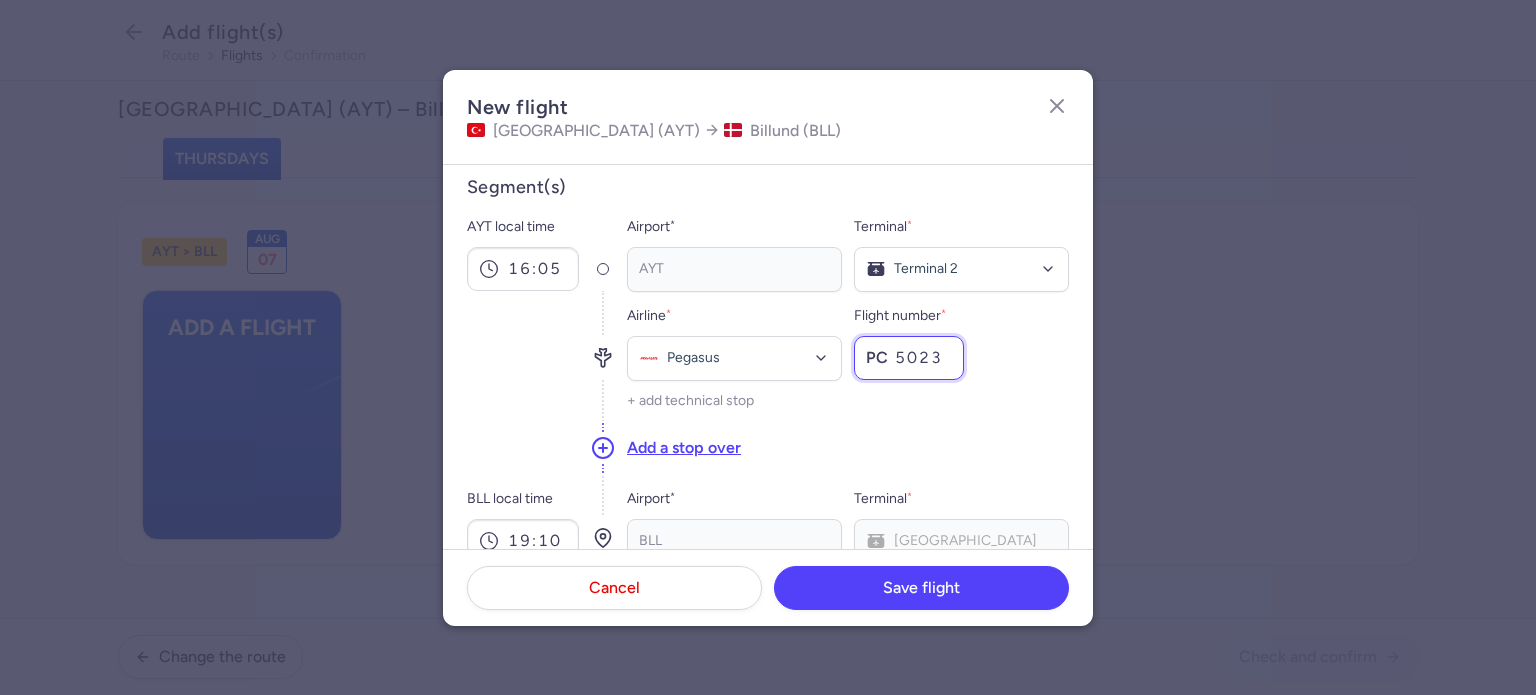 type on "5023" 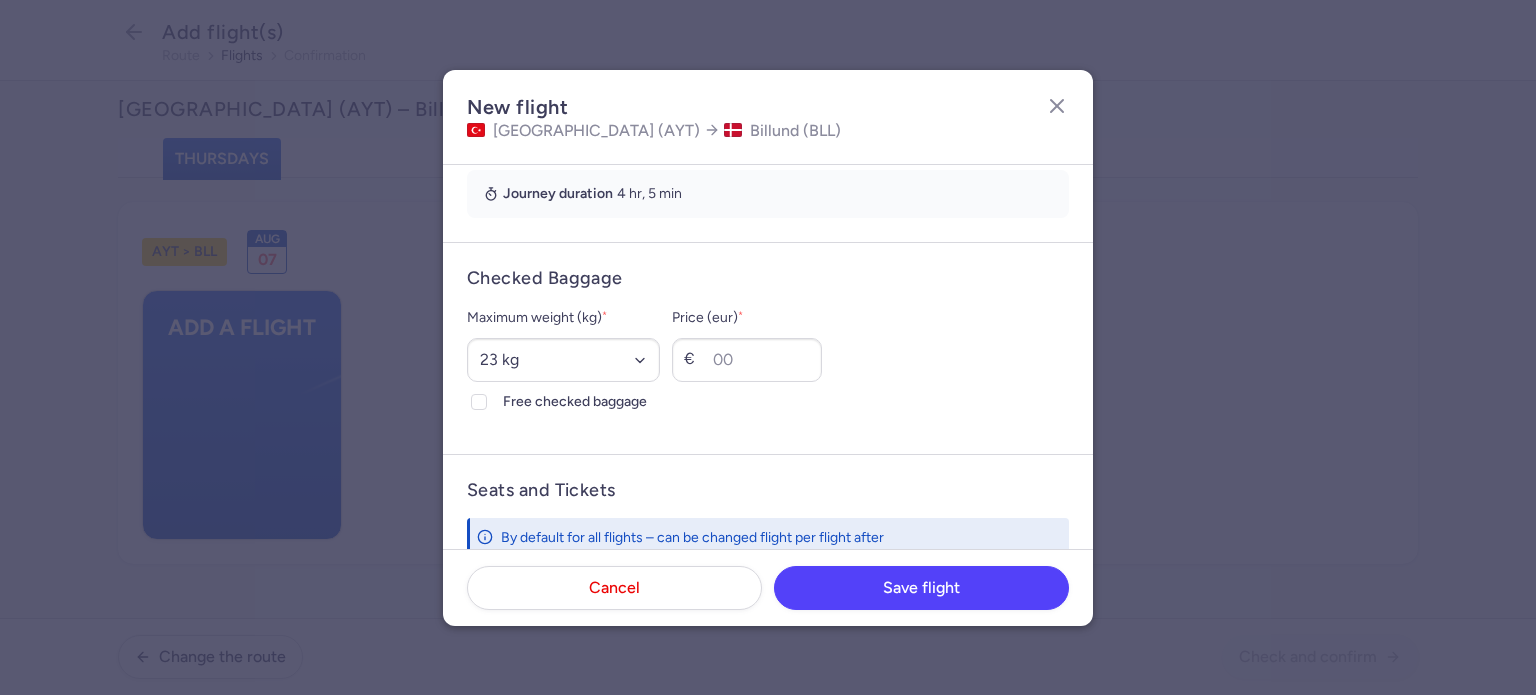 scroll, scrollTop: 450, scrollLeft: 0, axis: vertical 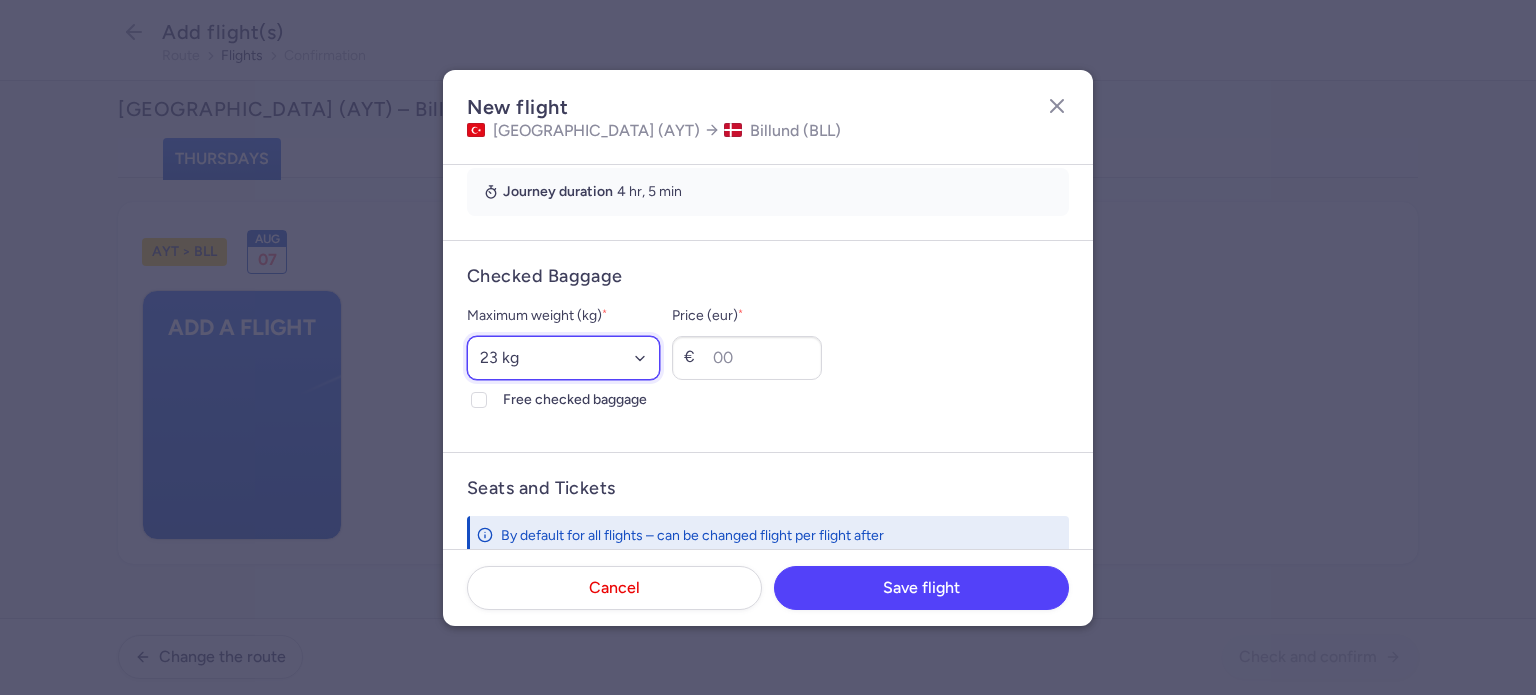 click on "Select an option 15 kg 16 kg 17 kg 18 kg 19 kg 20 kg 21 kg 22 kg 23 kg 24 kg 25 kg 26 kg 27 kg 28 kg 29 kg 30 kg 31 kg 32 kg 33 kg 34 kg 35 kg" at bounding box center (563, 358) 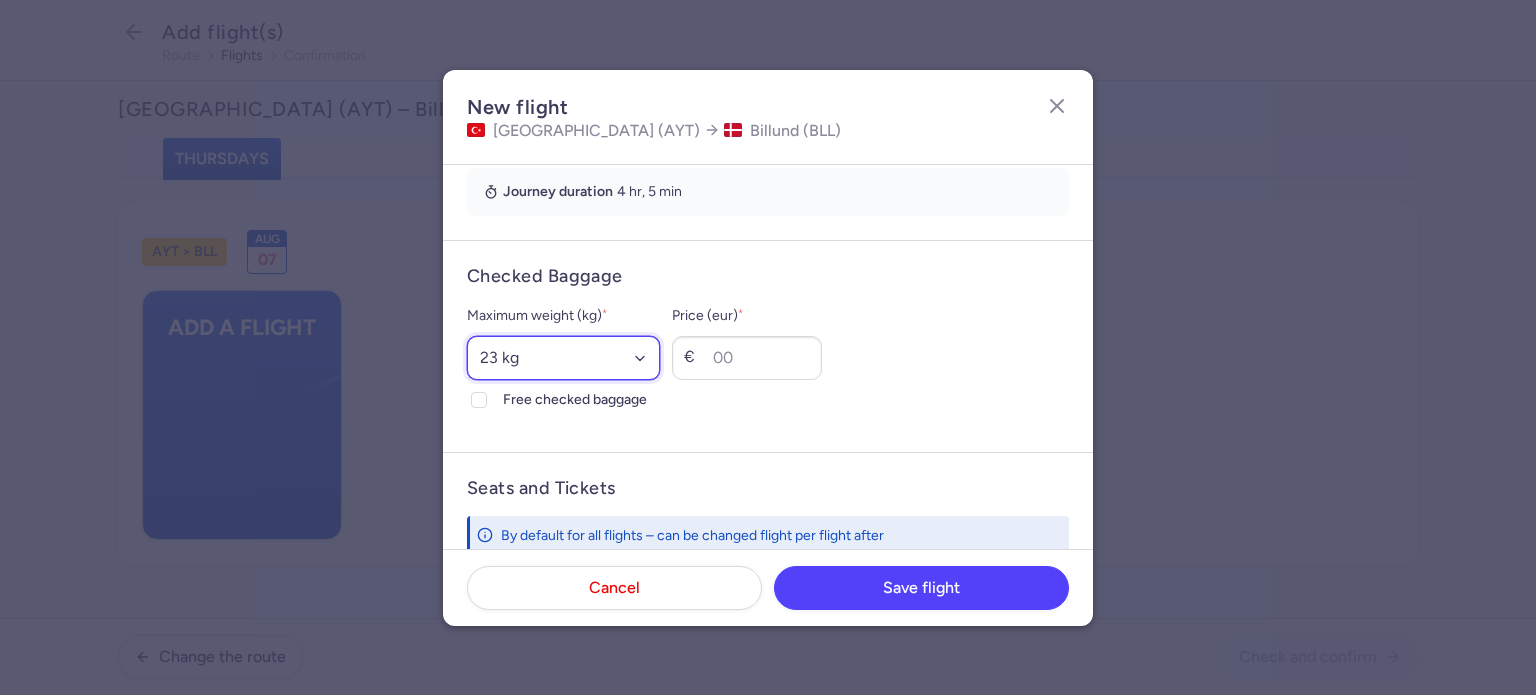 select on "20" 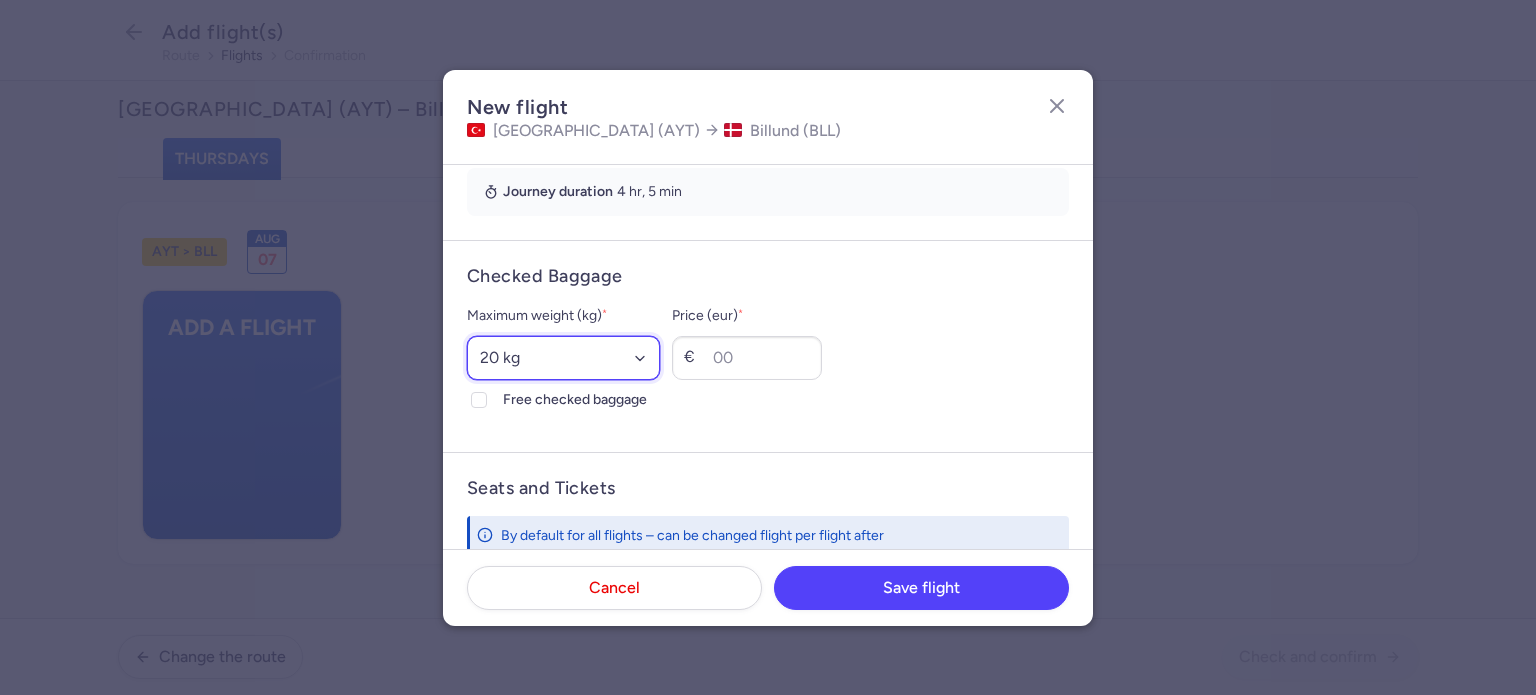 click on "Select an option 15 kg 16 kg 17 kg 18 kg 19 kg 20 kg 21 kg 22 kg 23 kg 24 kg 25 kg 26 kg 27 kg 28 kg 29 kg 30 kg 31 kg 32 kg 33 kg 34 kg 35 kg" at bounding box center [563, 358] 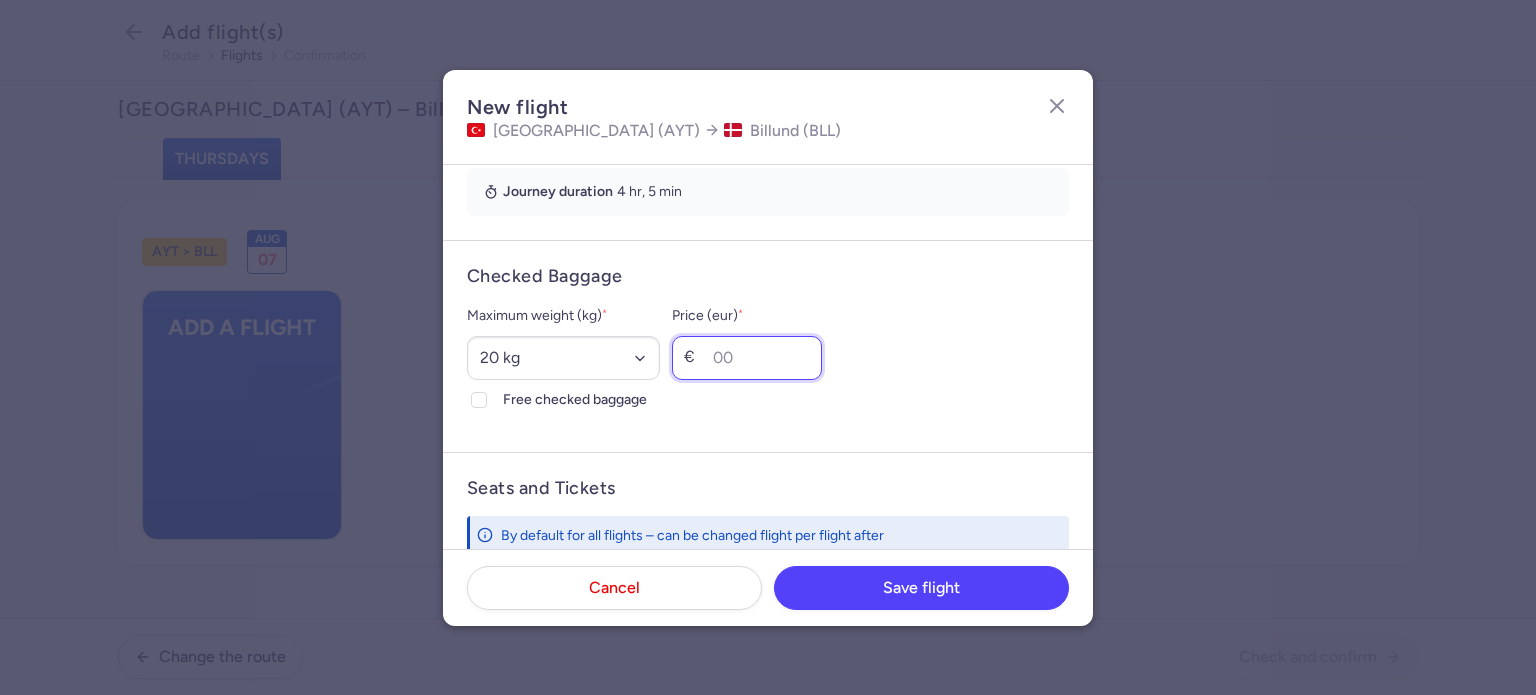 click on "Price (eur)  *" at bounding box center (747, 358) 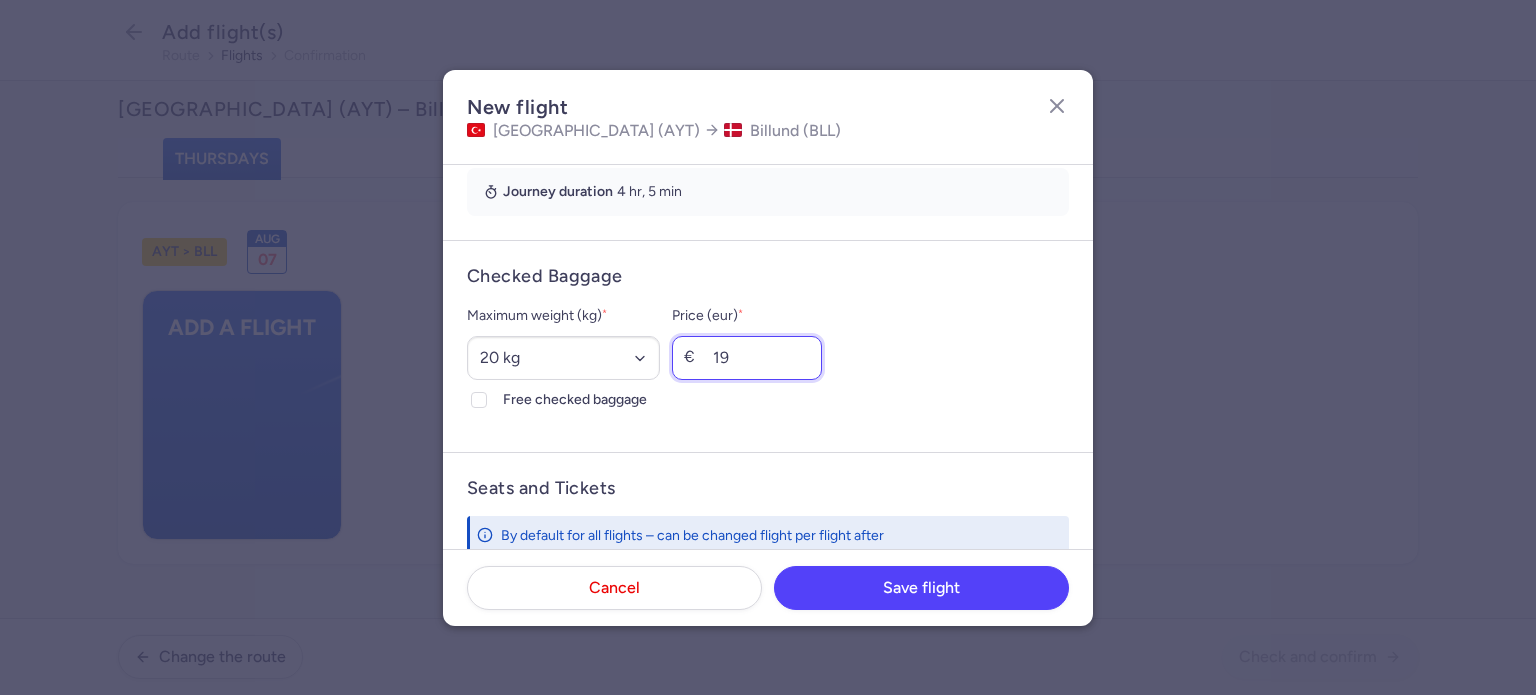 type on "19" 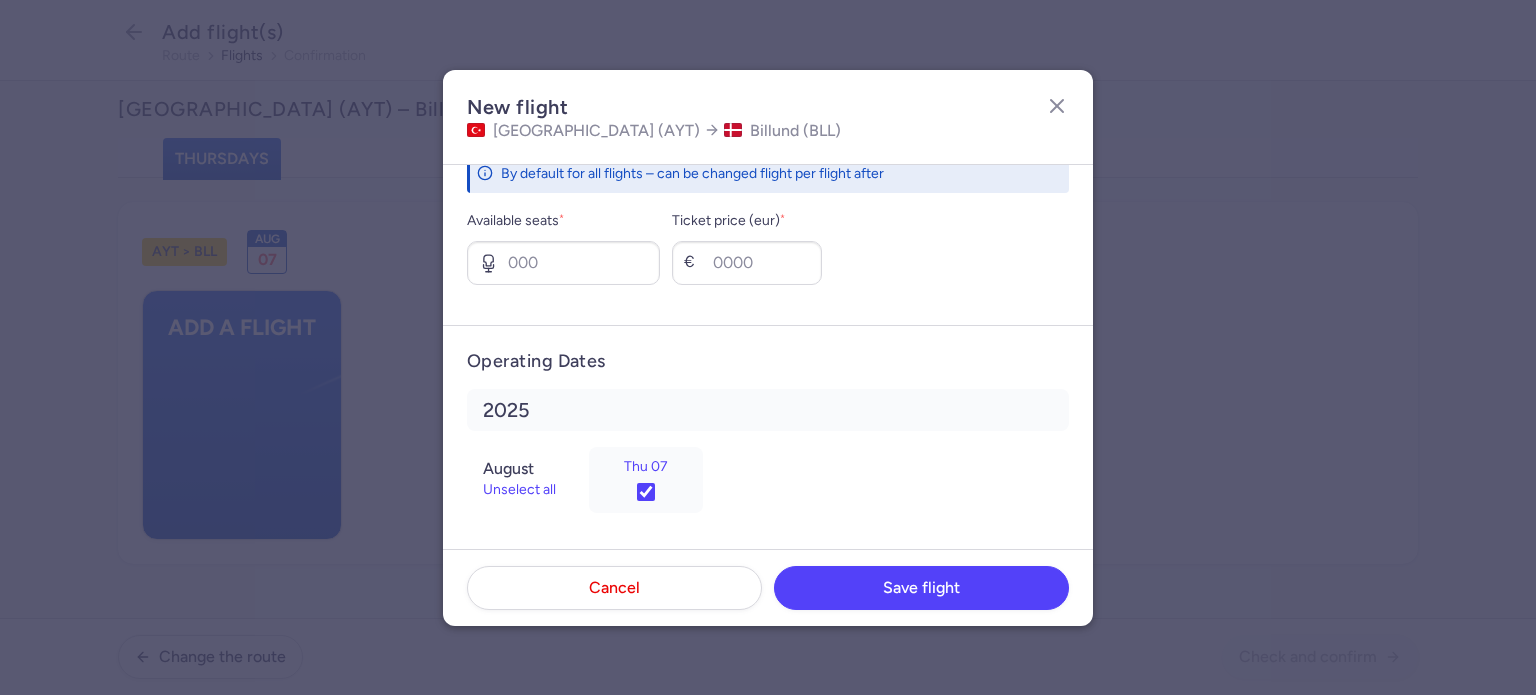 scroll, scrollTop: 814, scrollLeft: 0, axis: vertical 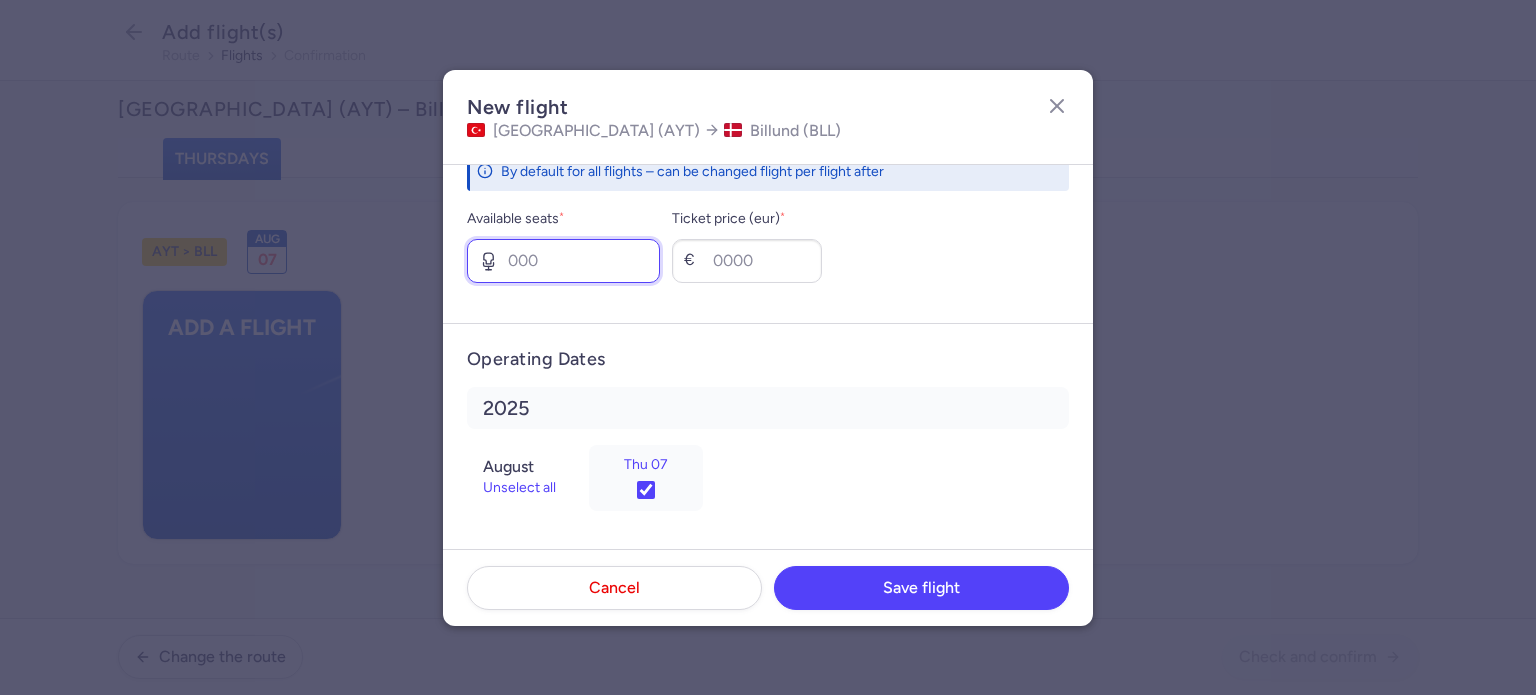 click on "Available seats  *" at bounding box center (563, 261) 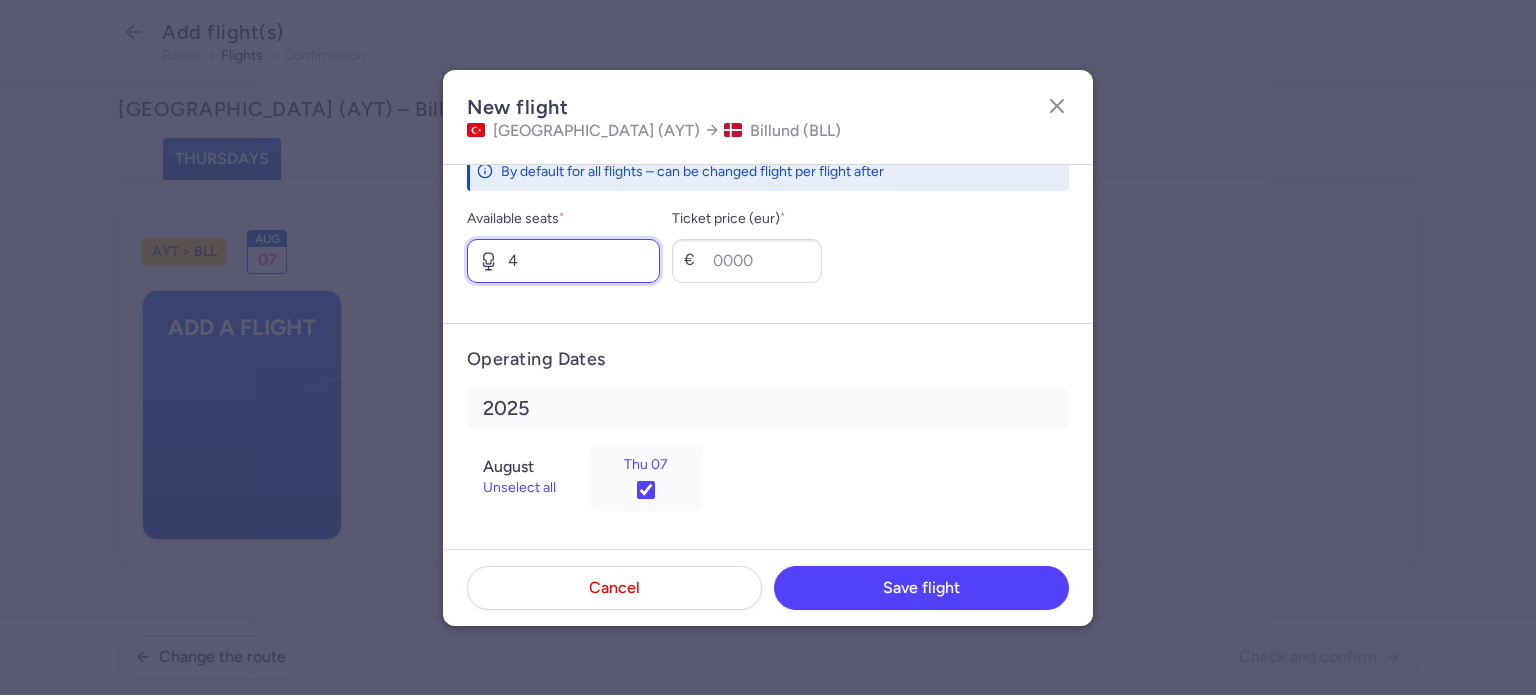 type on "4" 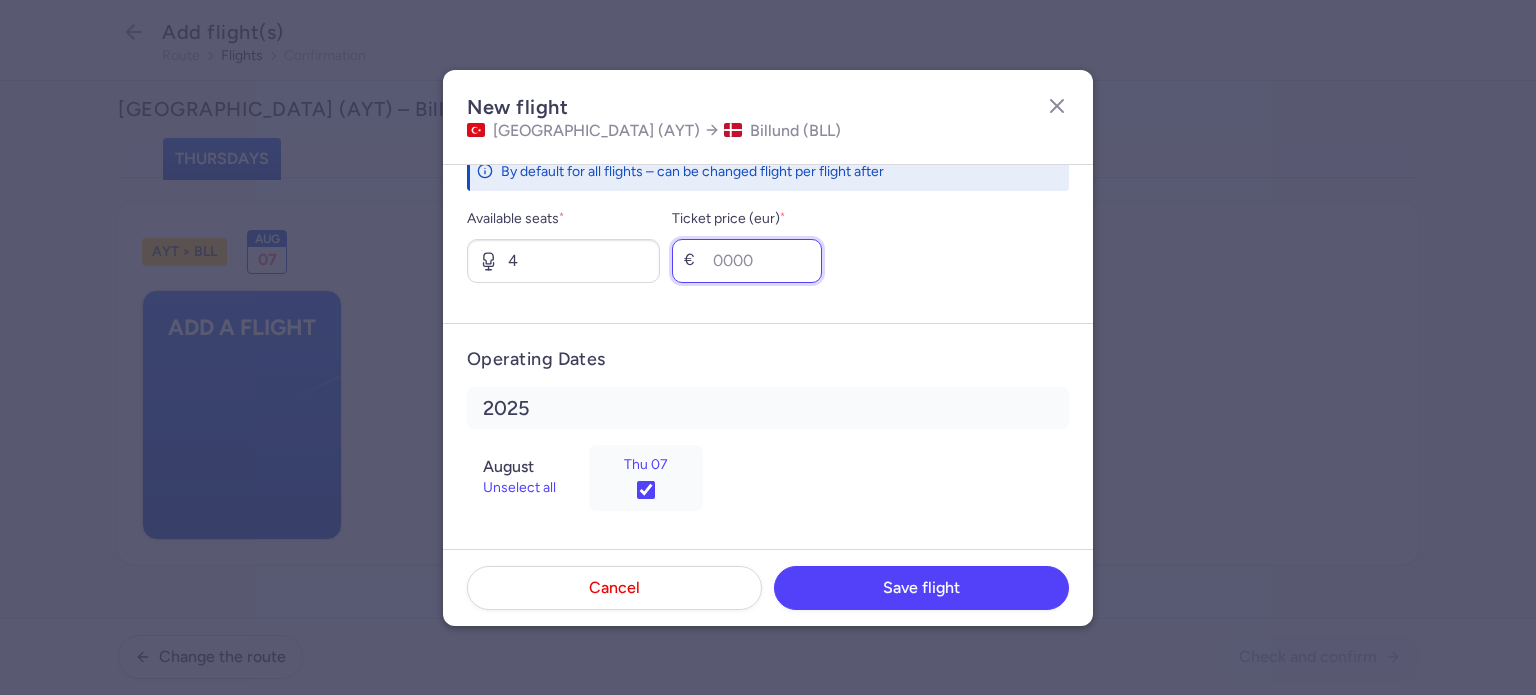 click on "Ticket price (eur)  *" at bounding box center [747, 261] 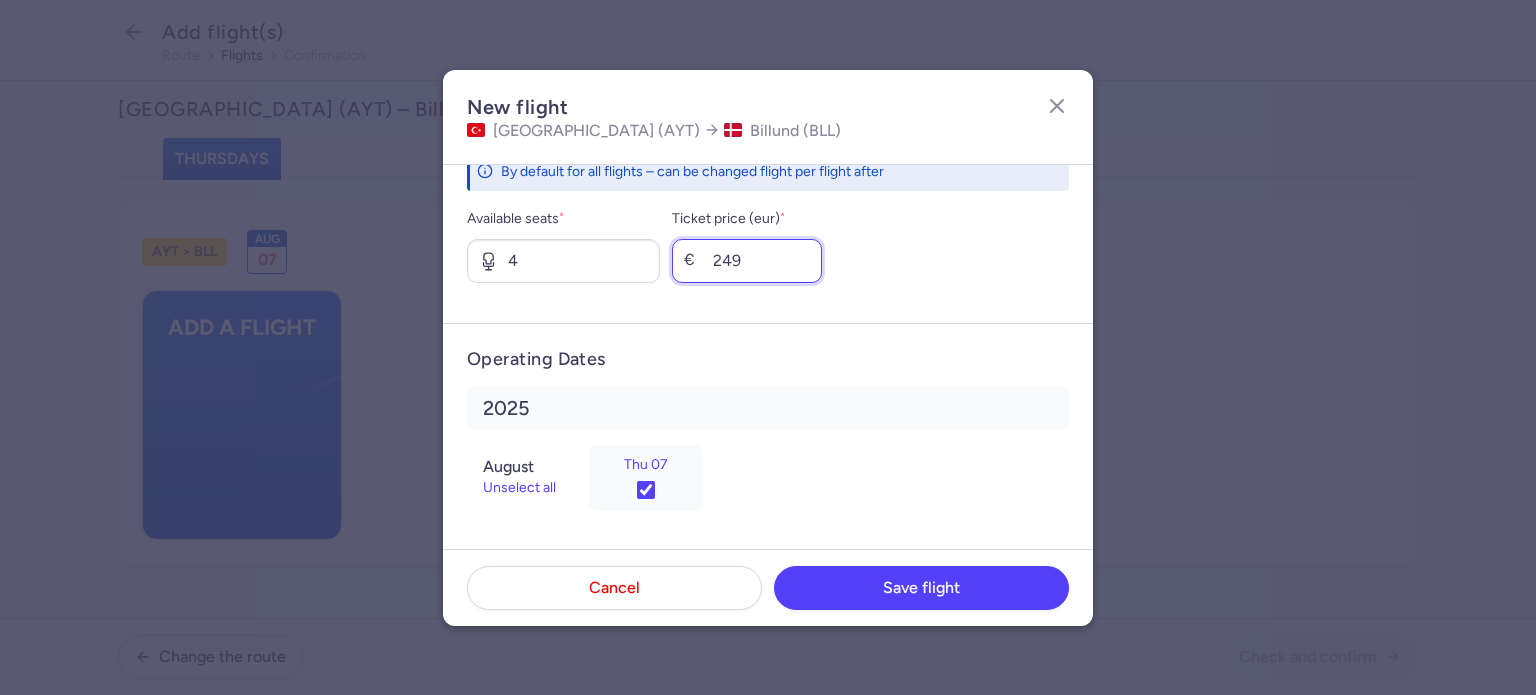 type on "249" 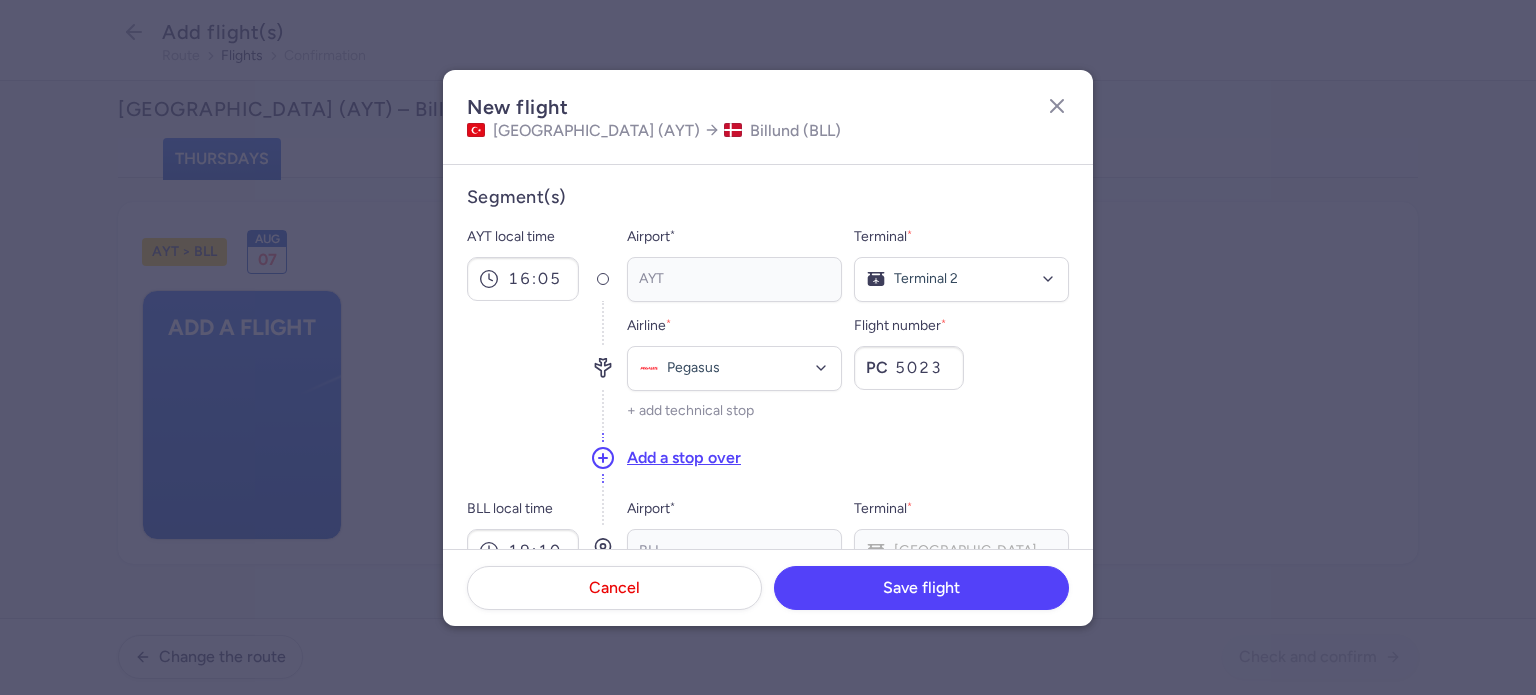 scroll, scrollTop: 0, scrollLeft: 0, axis: both 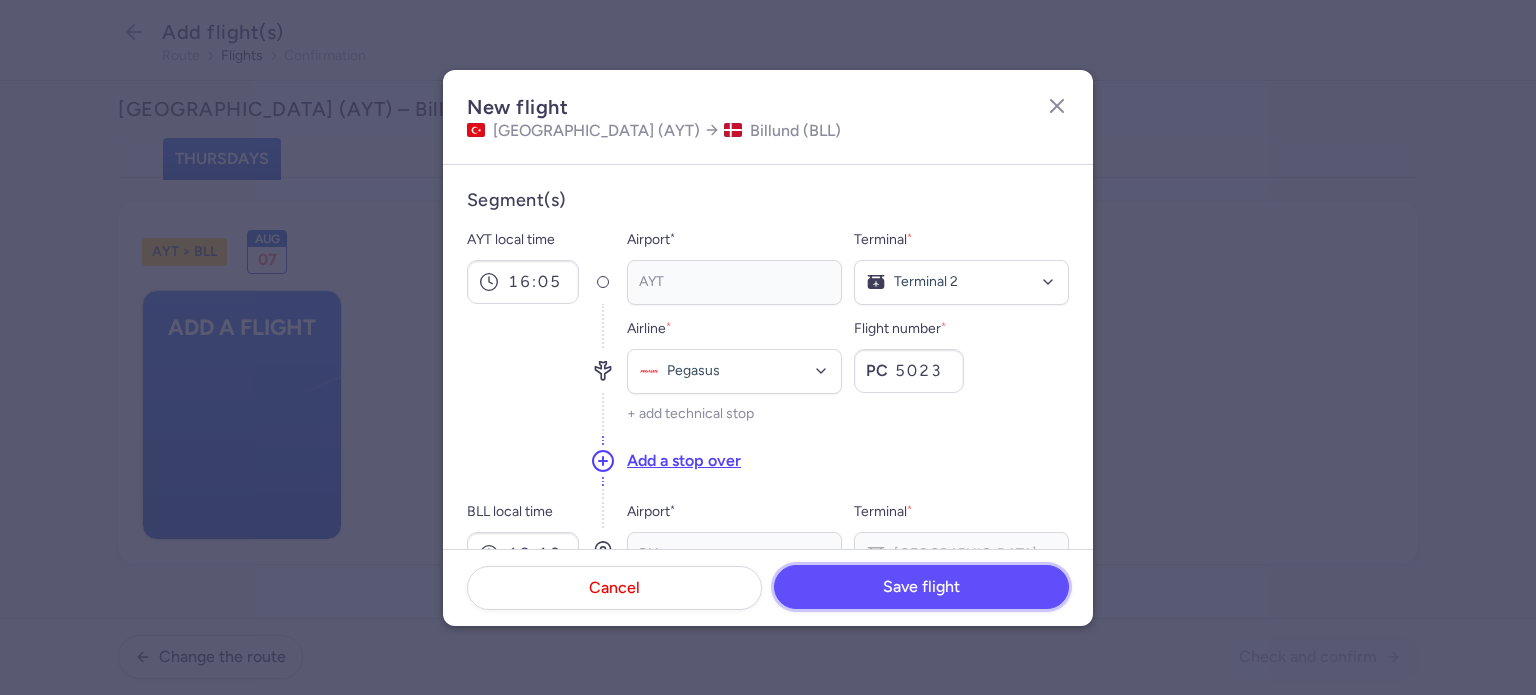 click on "Save flight" at bounding box center [921, 587] 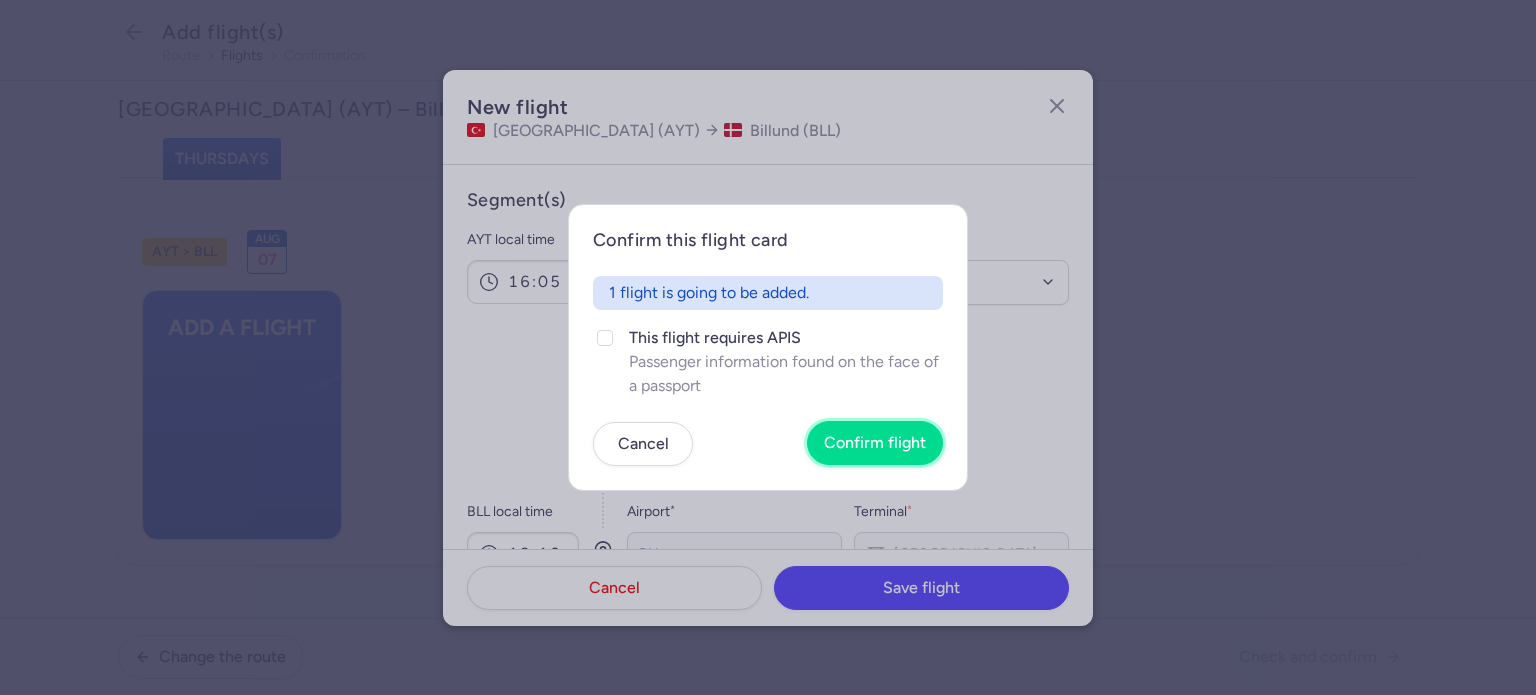 click on "Confirm flight" at bounding box center [875, 443] 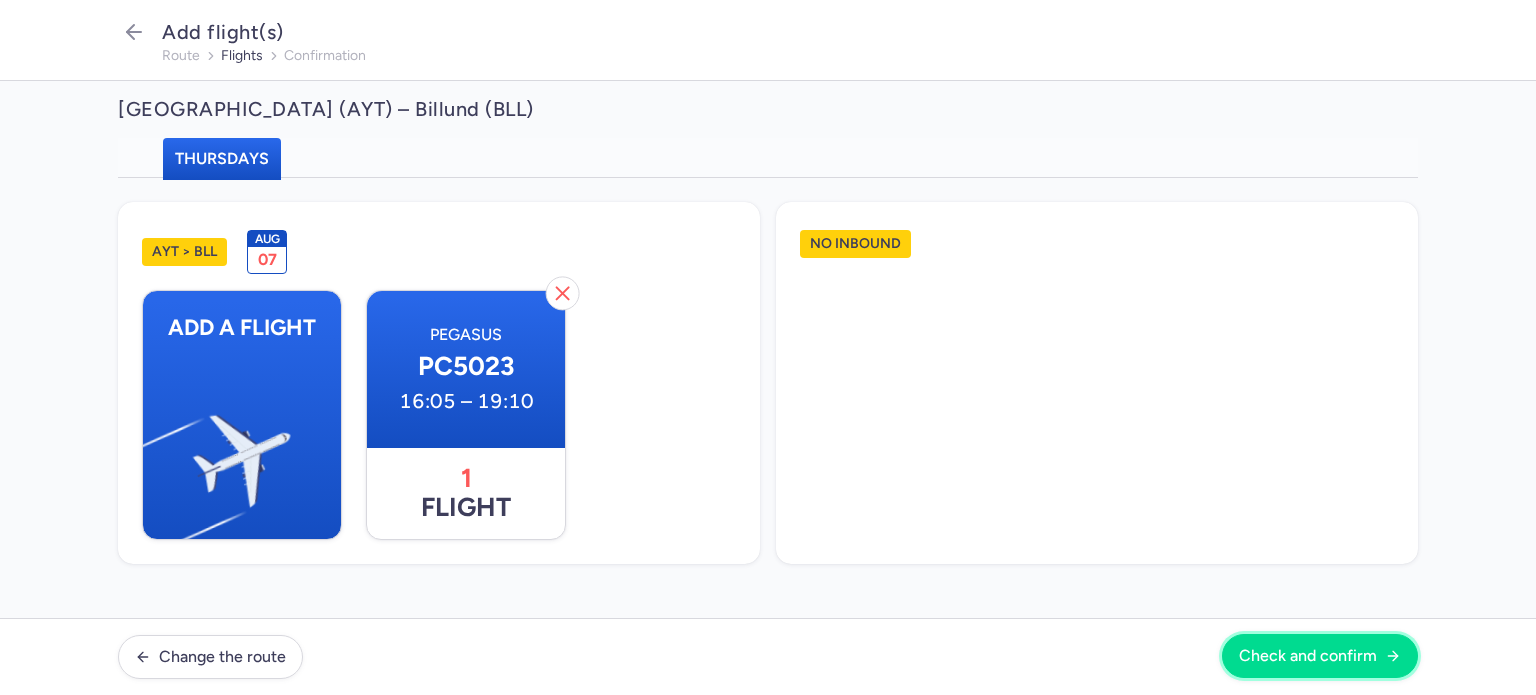 click on "Check and confirm" at bounding box center [1308, 656] 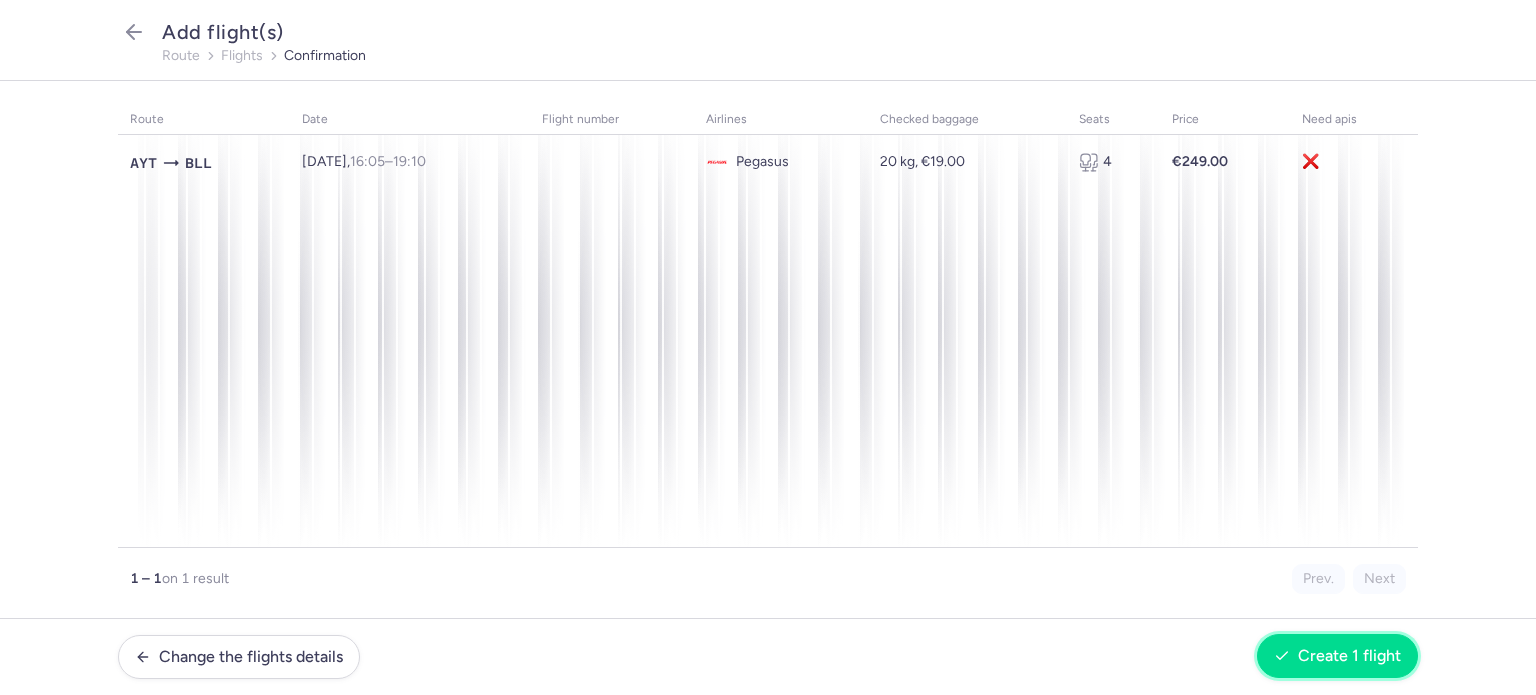 click on "Create 1 flight" at bounding box center [1349, 656] 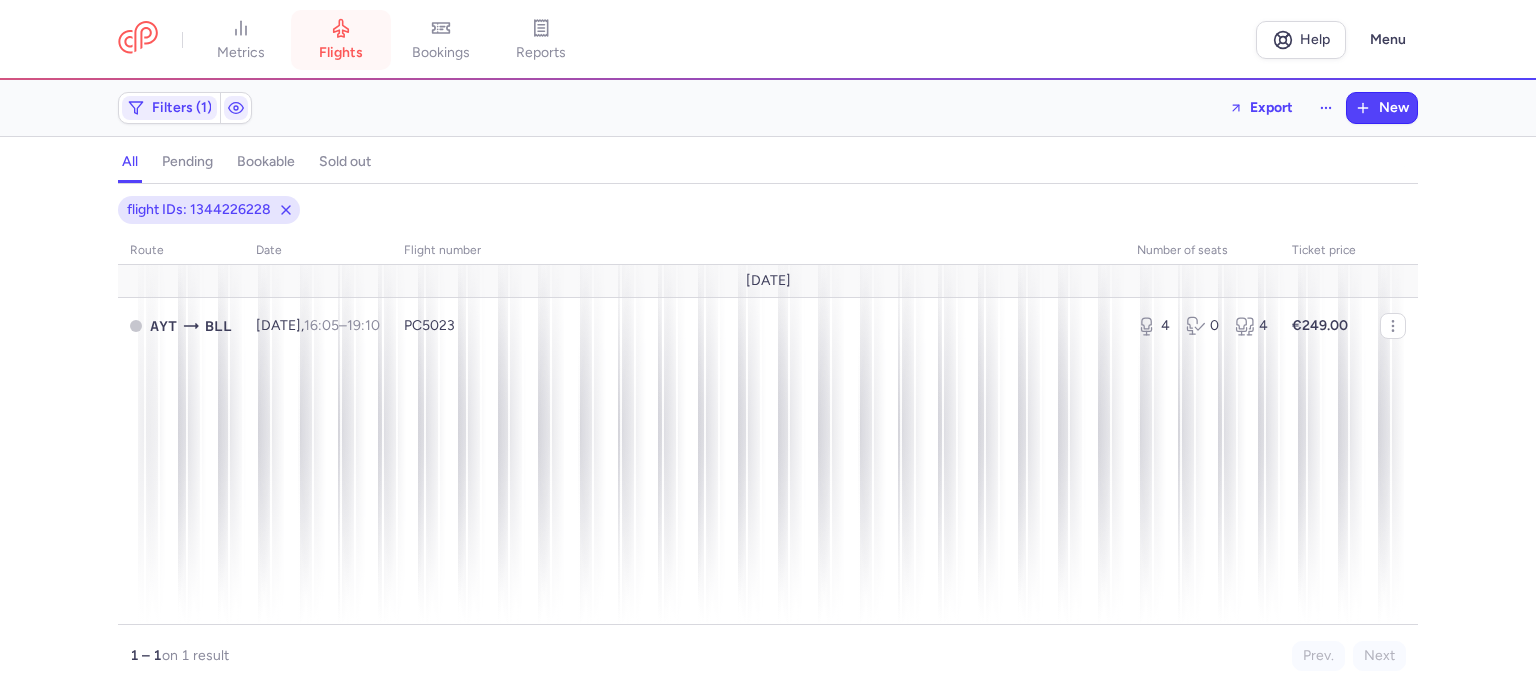 click on "flights" at bounding box center [341, 53] 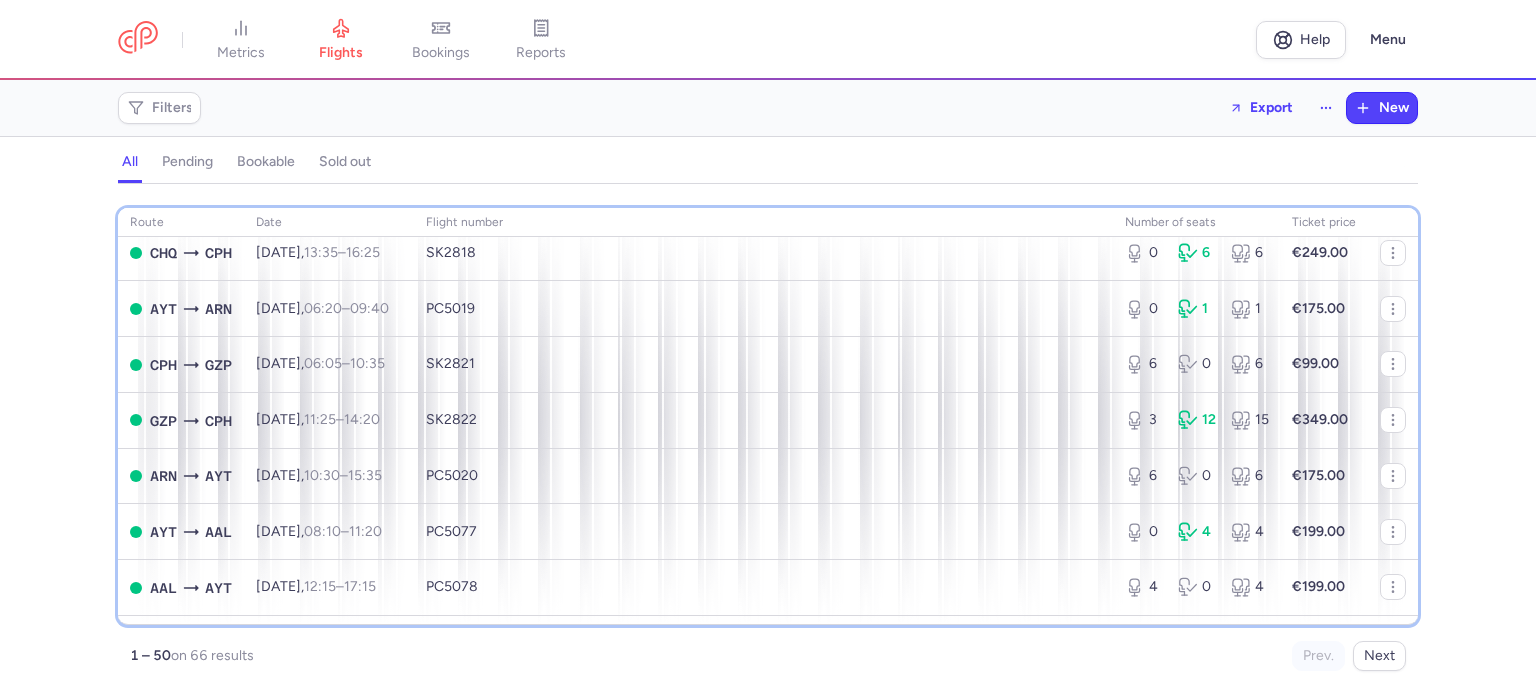scroll, scrollTop: 2092, scrollLeft: 0, axis: vertical 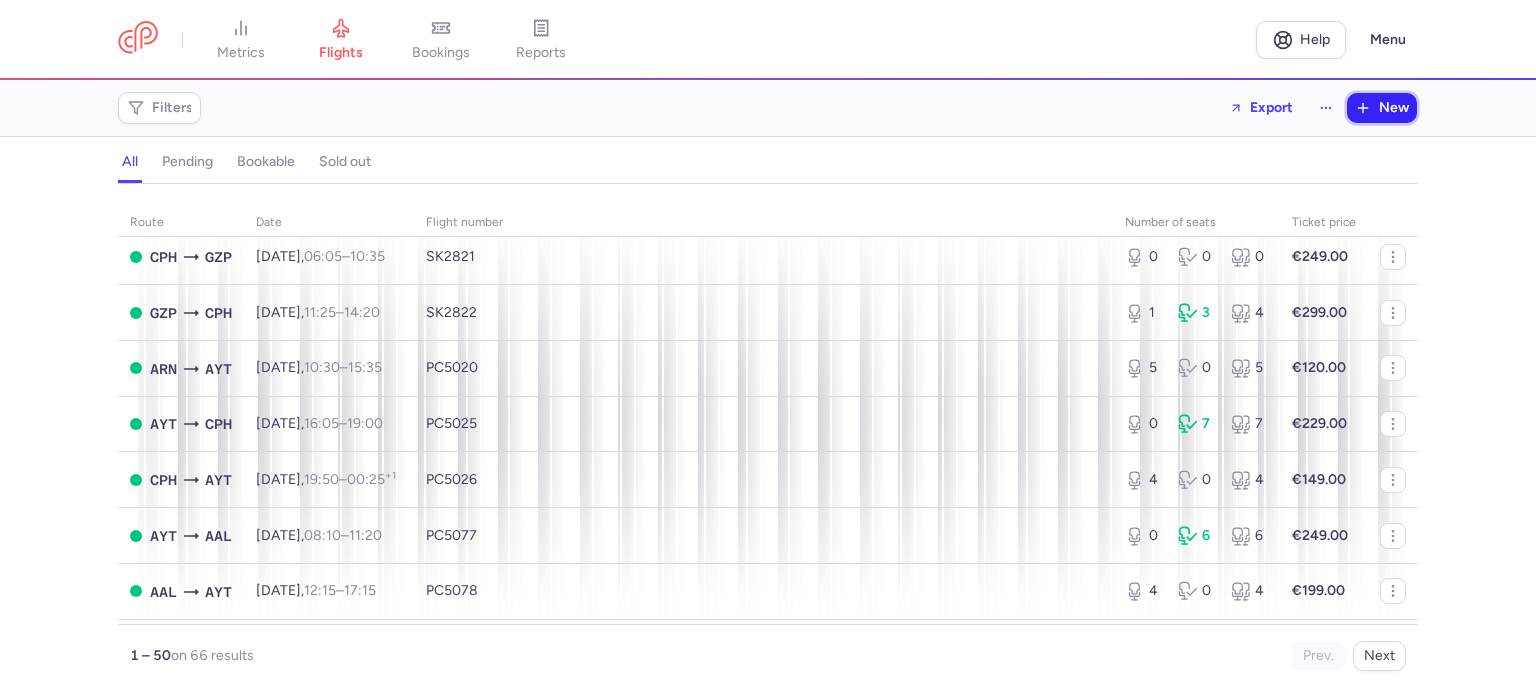 click on "New" at bounding box center (1394, 108) 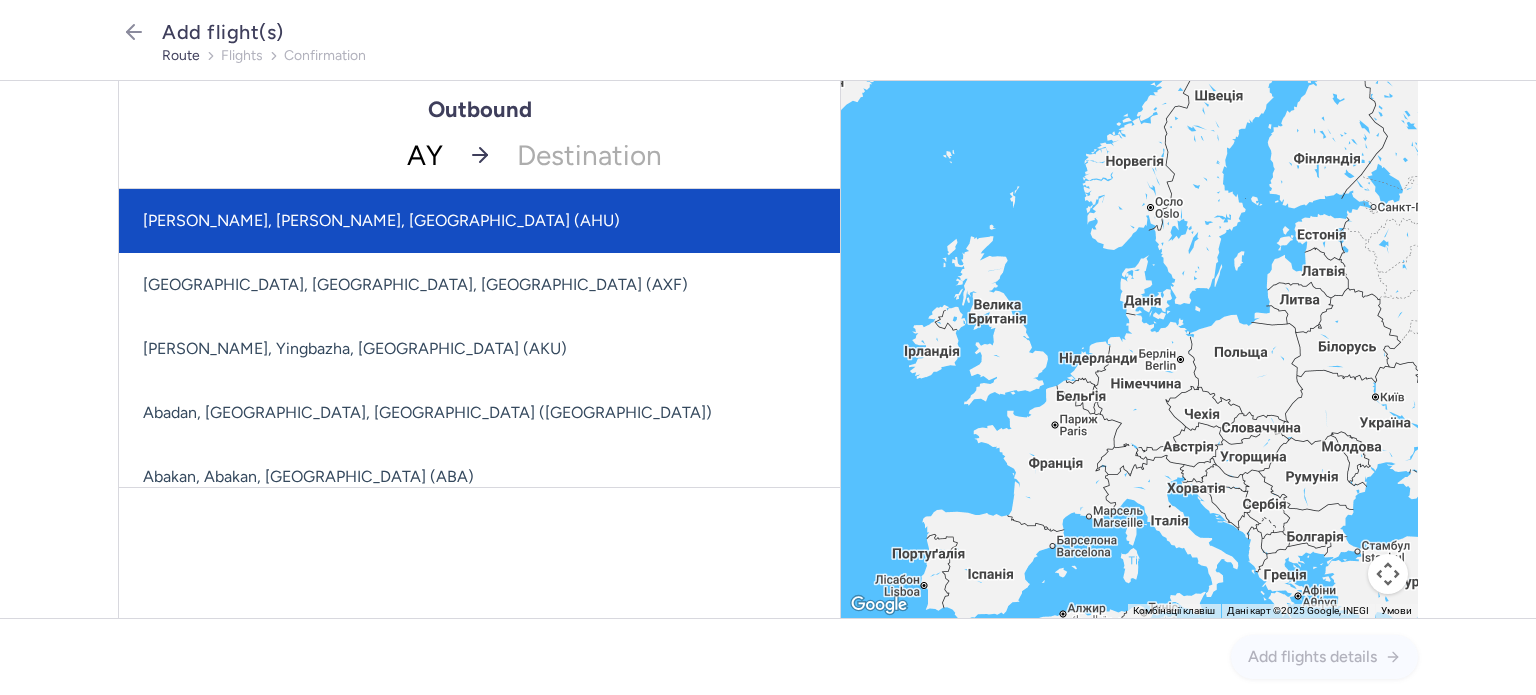 type on "AYT" 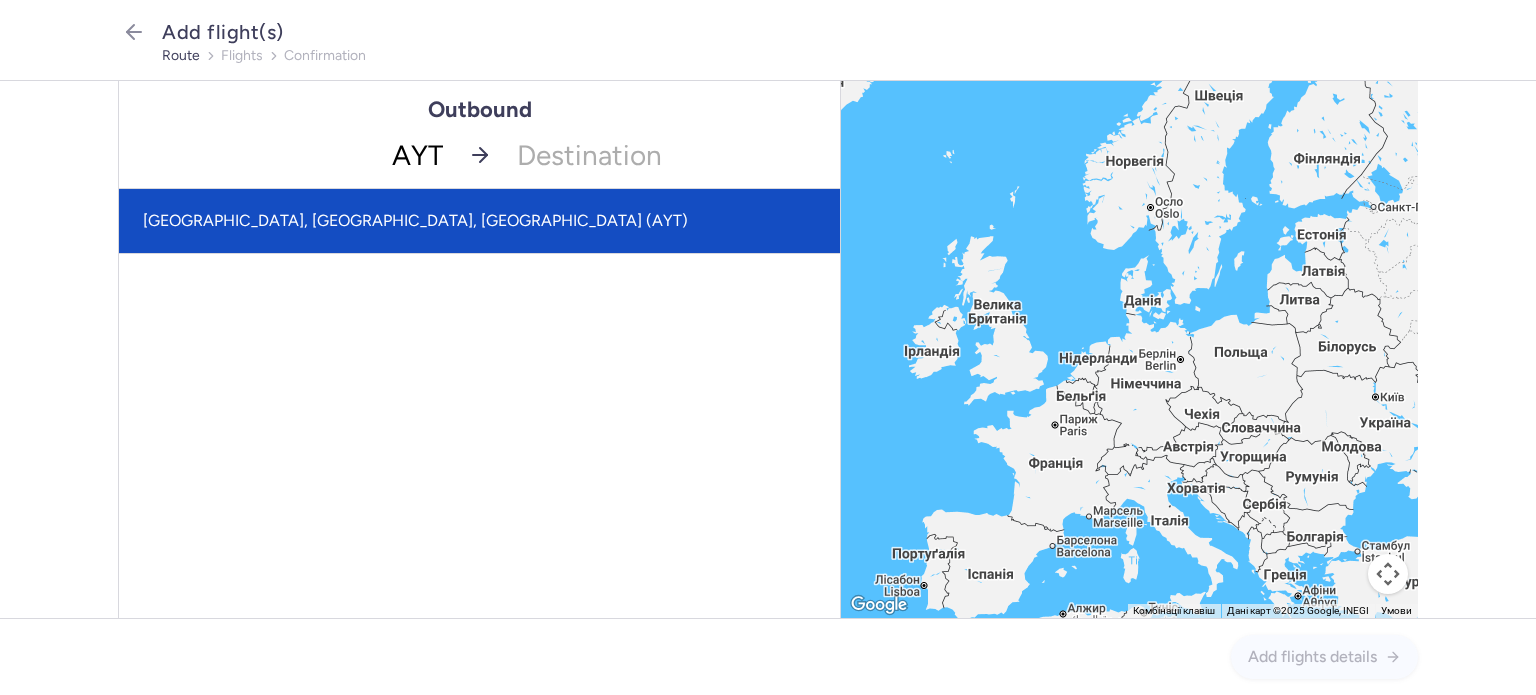 click on "Antalya, Antalya, Turkey (AYT)" 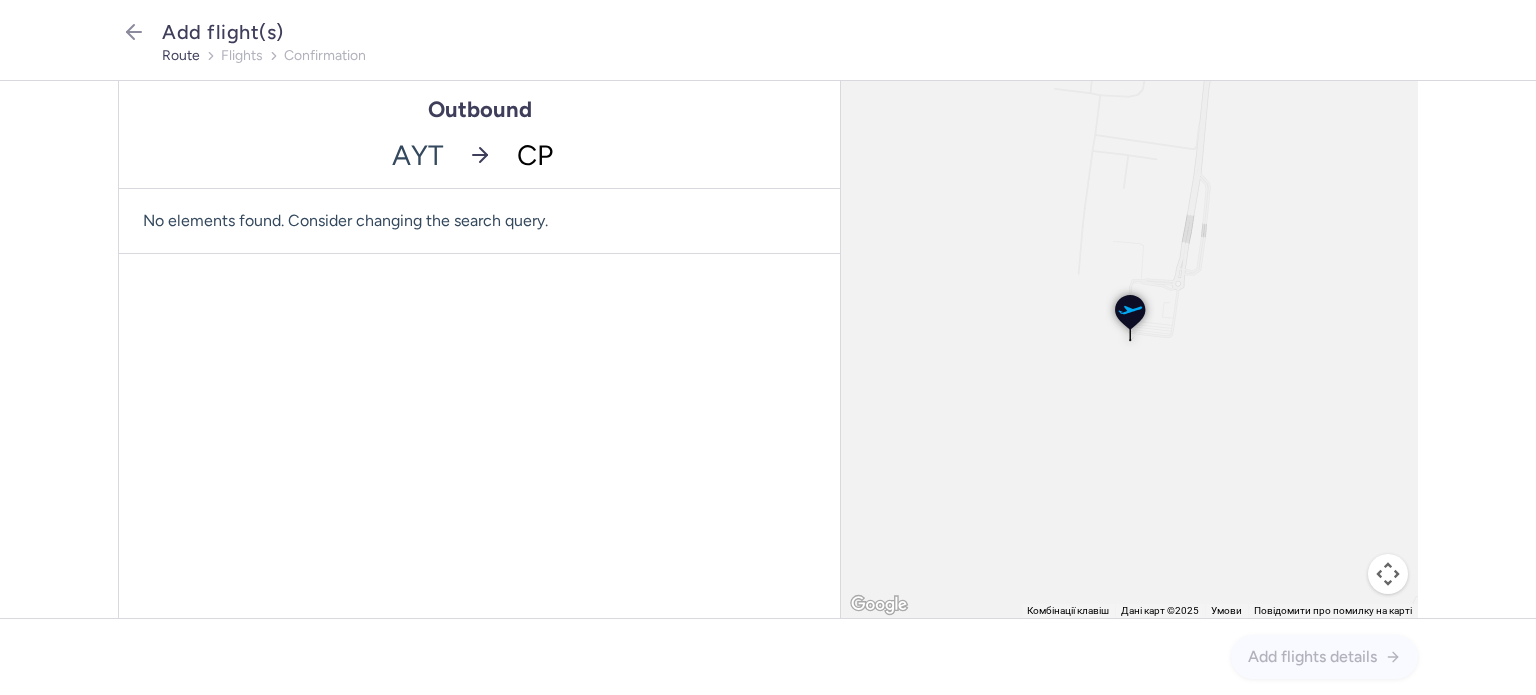 type on "CPH" 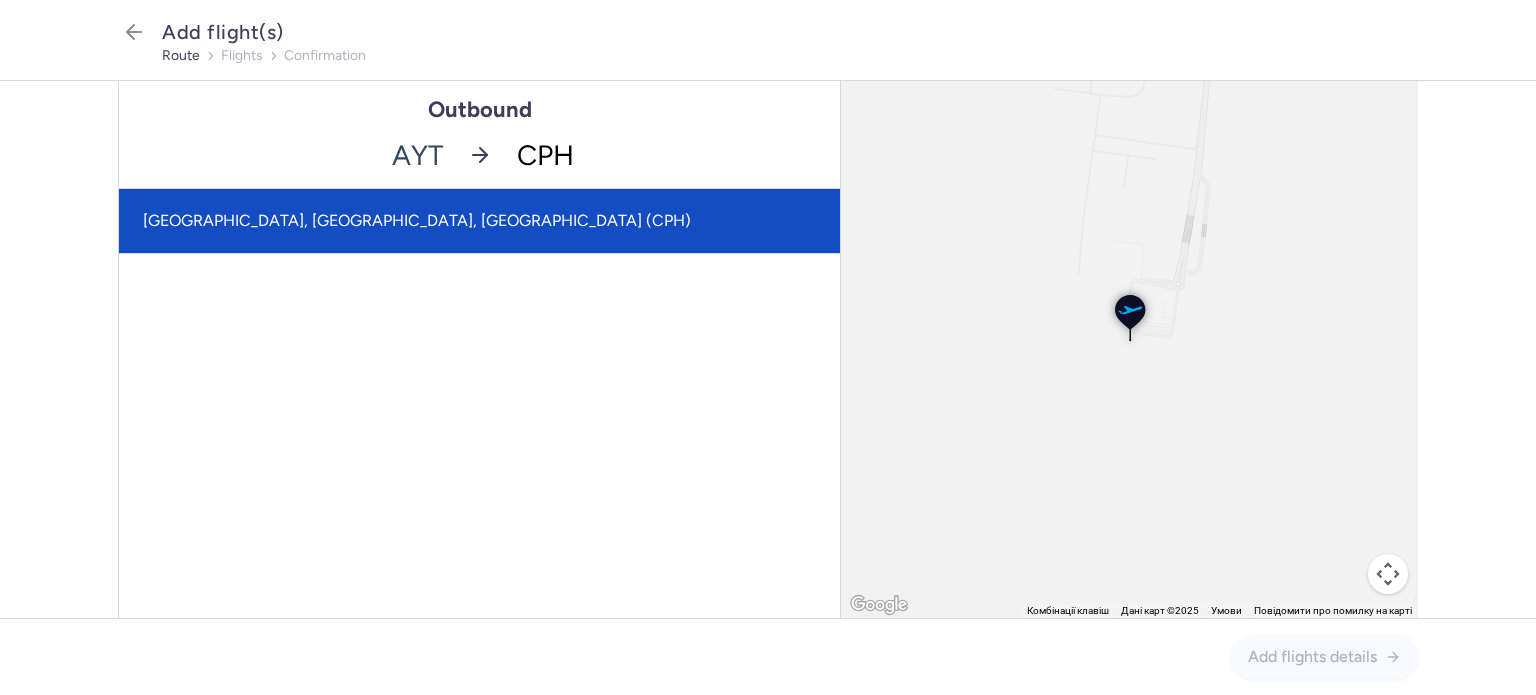 click on "Kastrup, Copenhagen, Denmark (CPH)" at bounding box center (479, 221) 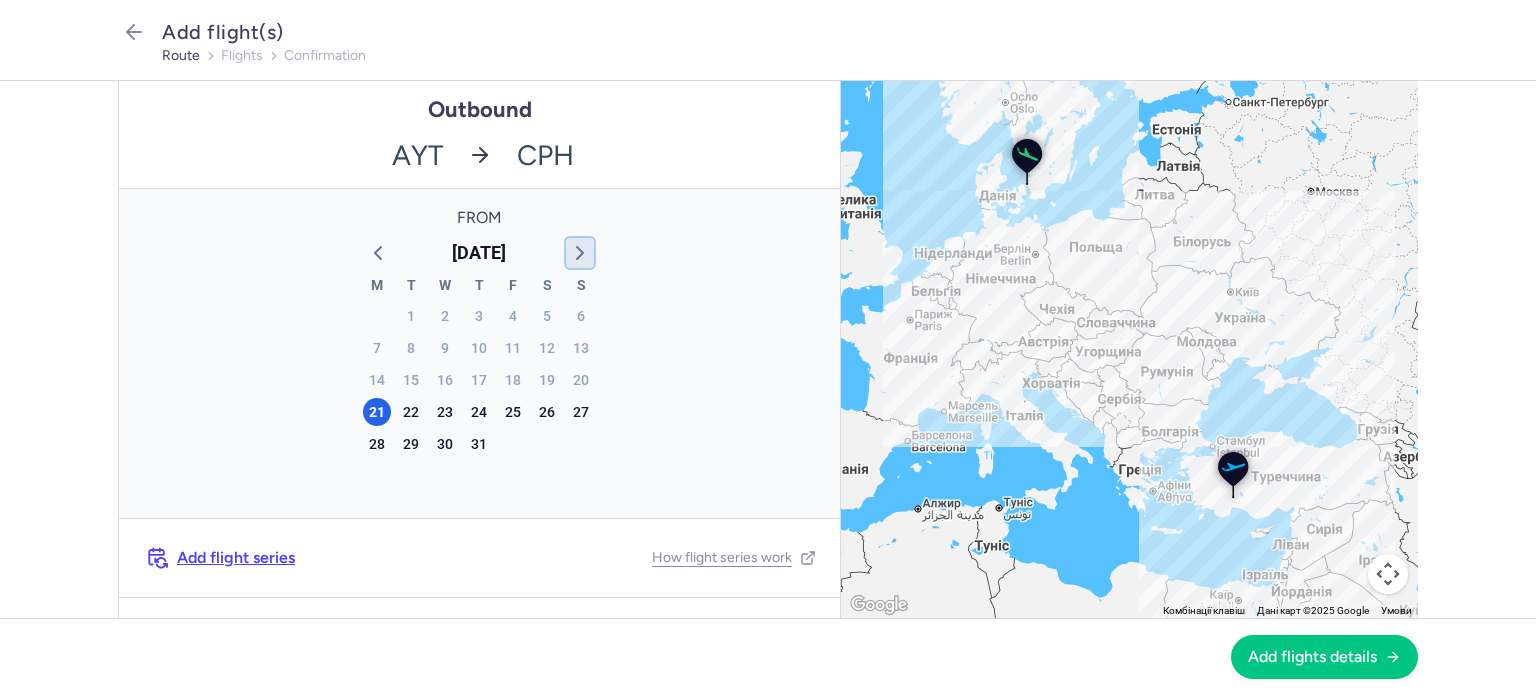 click 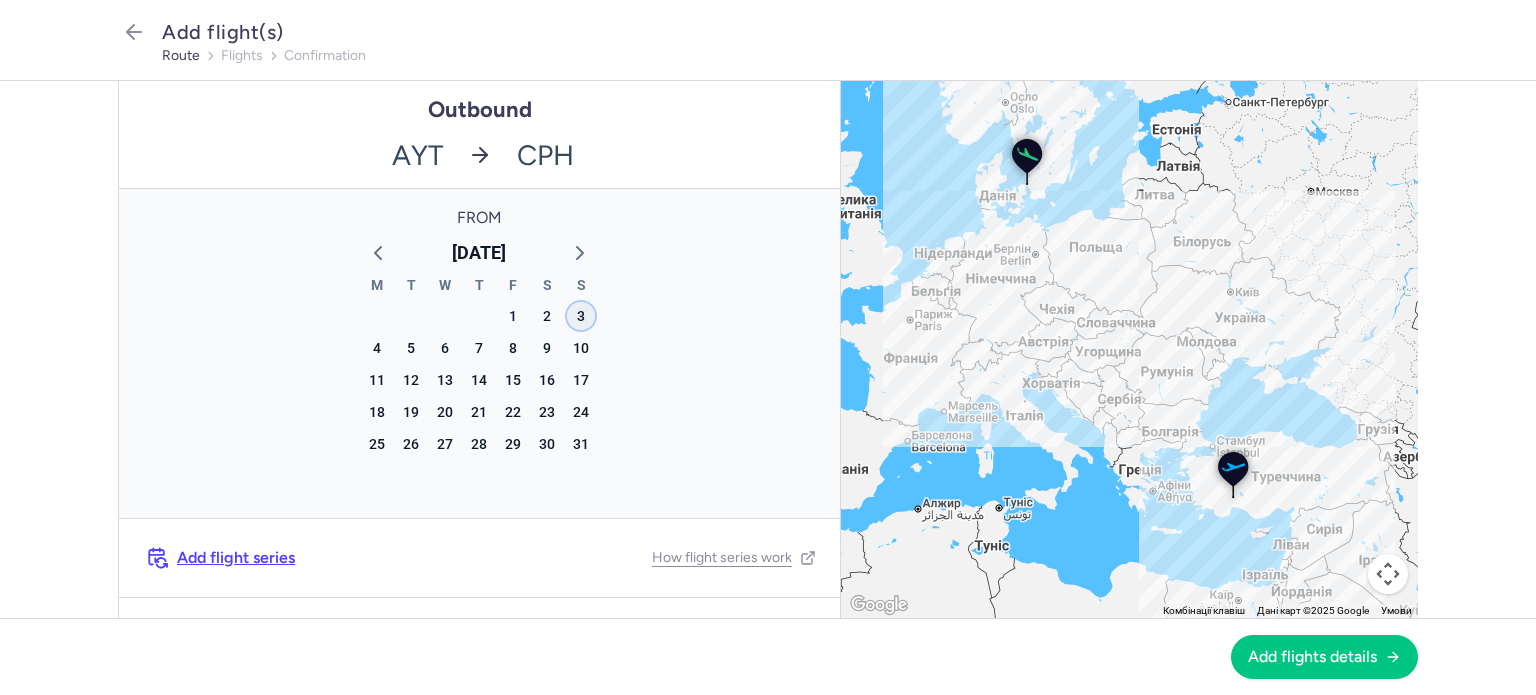 click on "3" 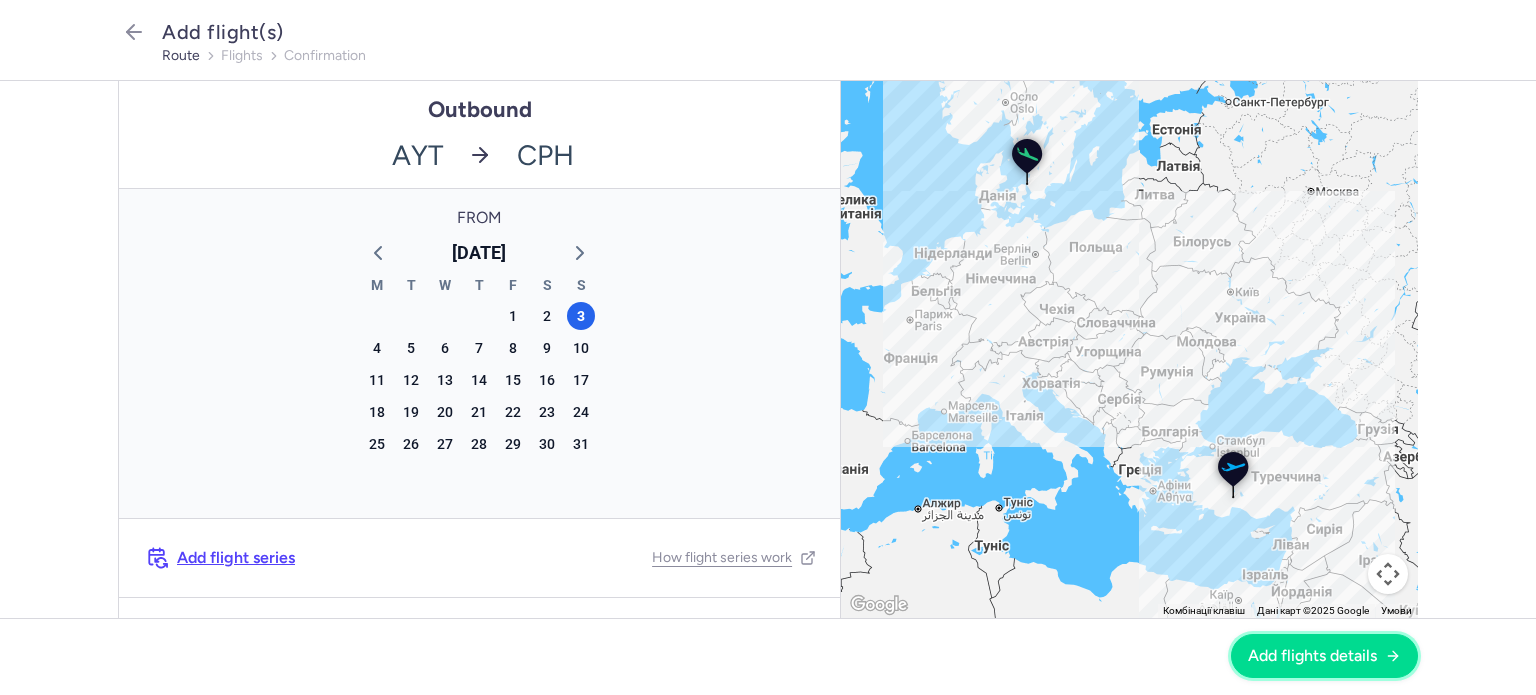 click on "Add flights details" at bounding box center [1312, 656] 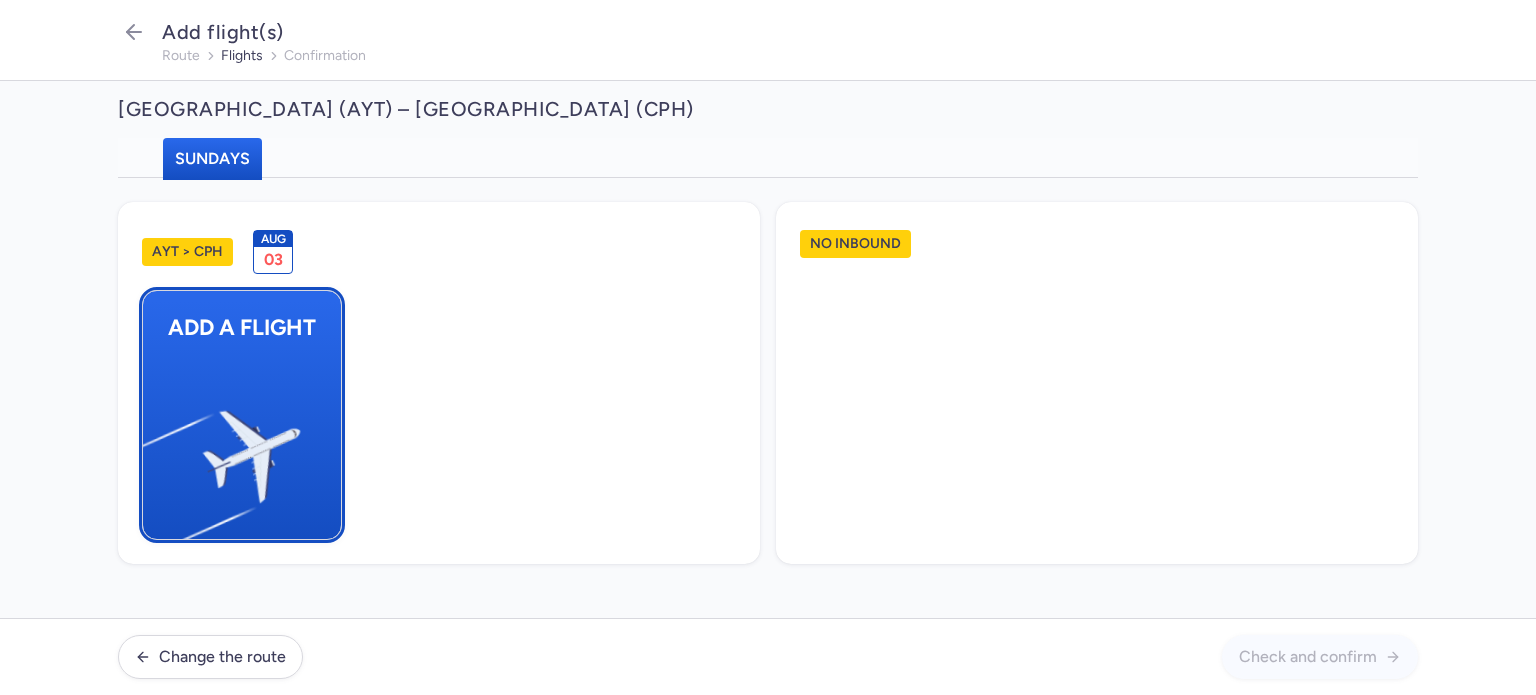 click at bounding box center [153, 448] 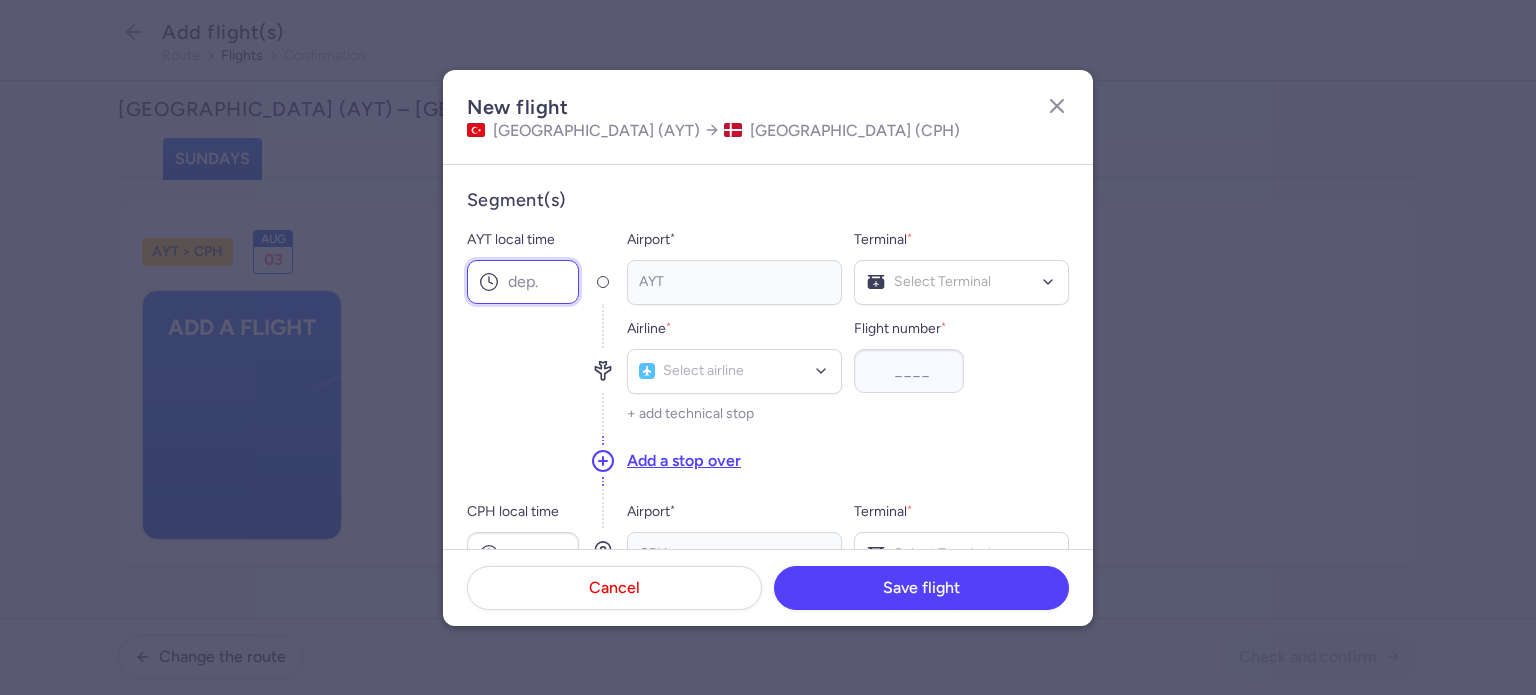 click on "AYT local time" at bounding box center (523, 282) 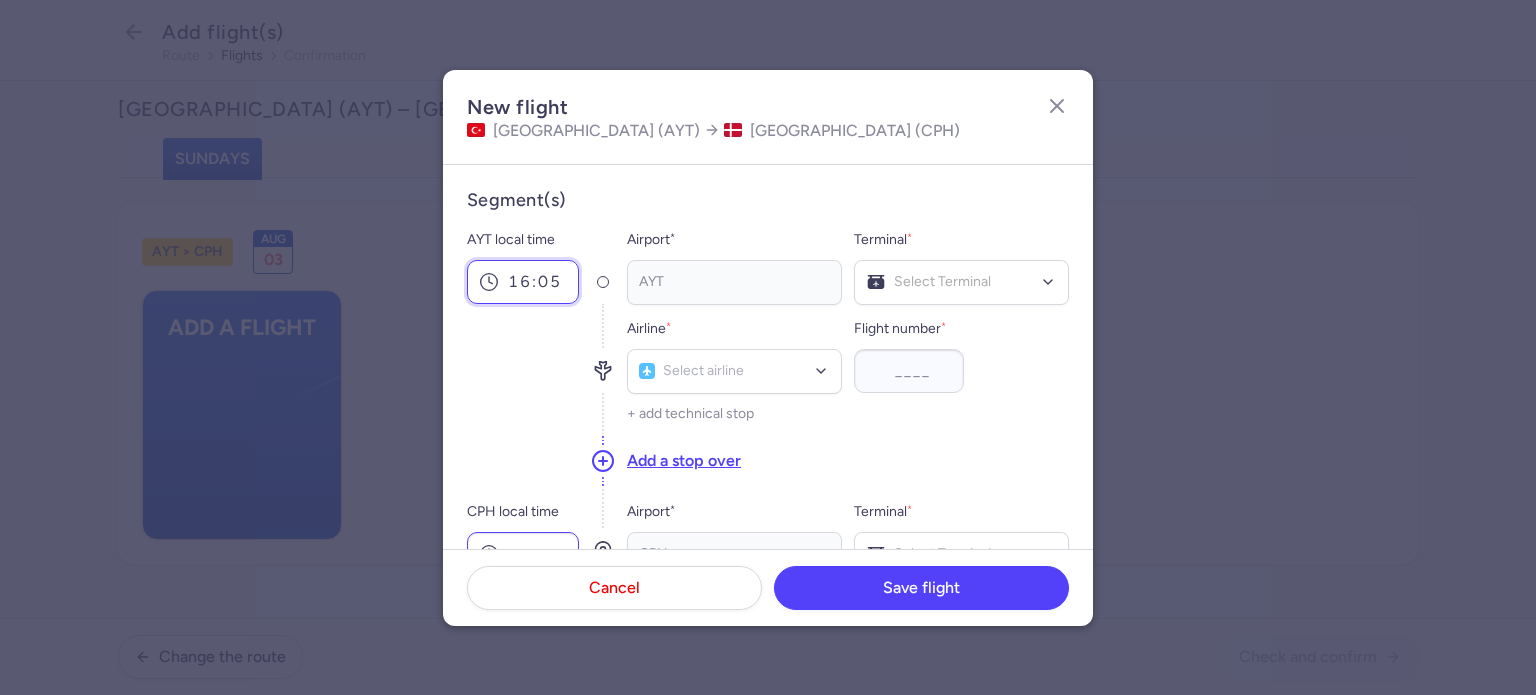 type on "16:05" 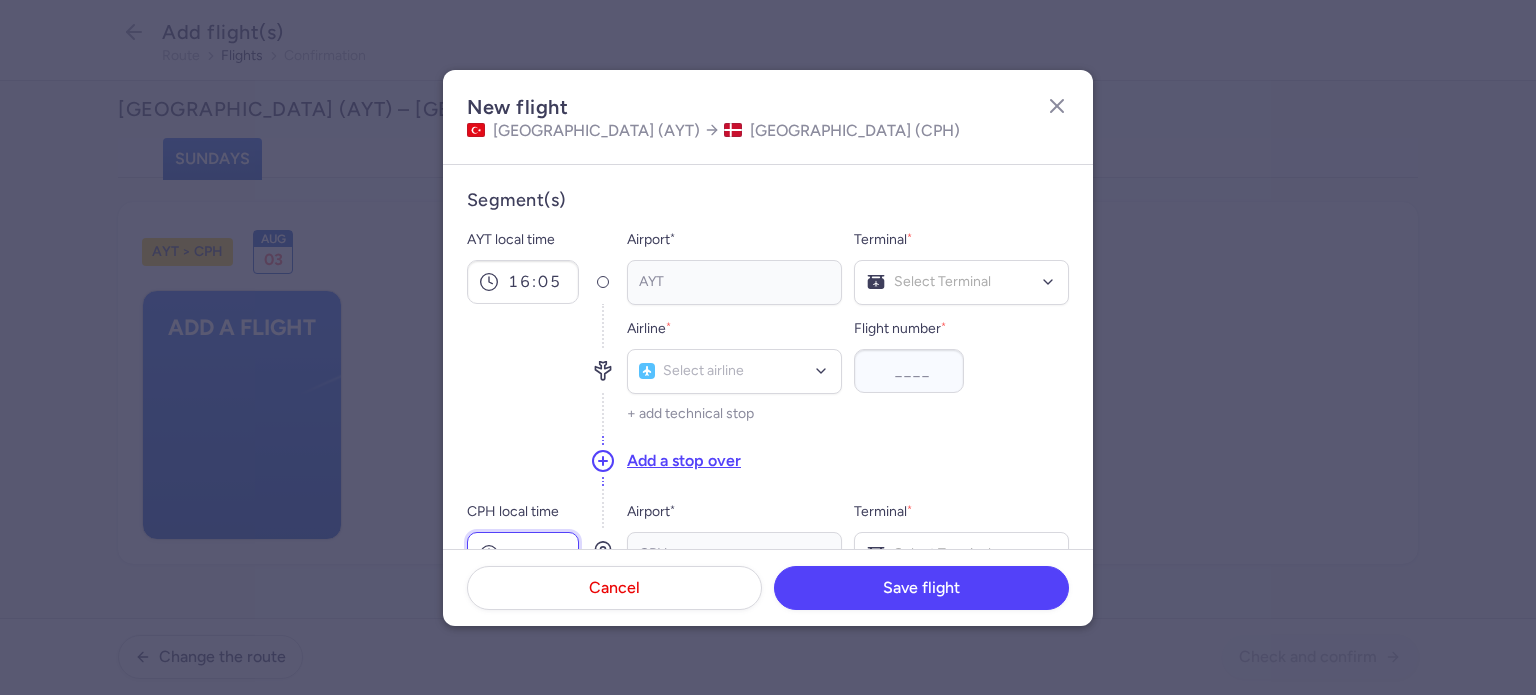 click on "CPH local time" at bounding box center (523, 554) 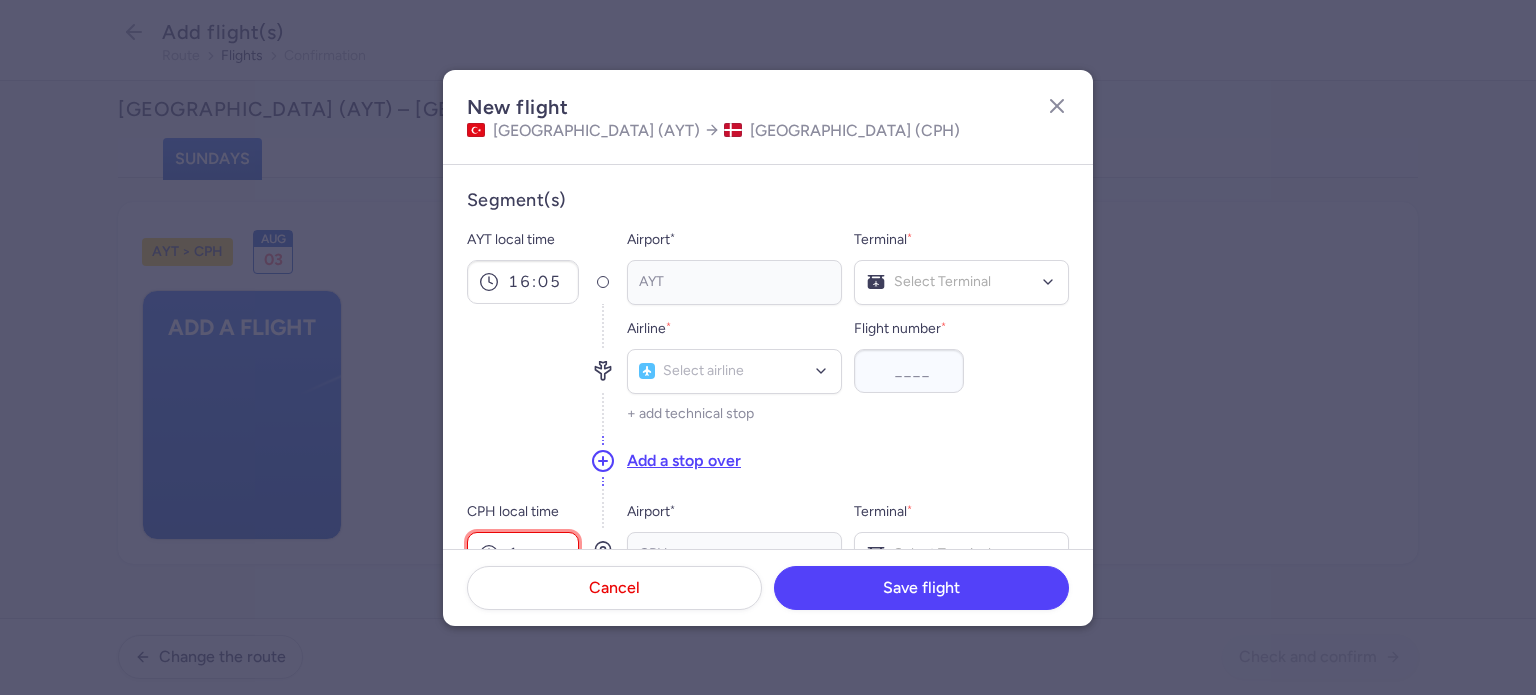scroll, scrollTop: 13, scrollLeft: 0, axis: vertical 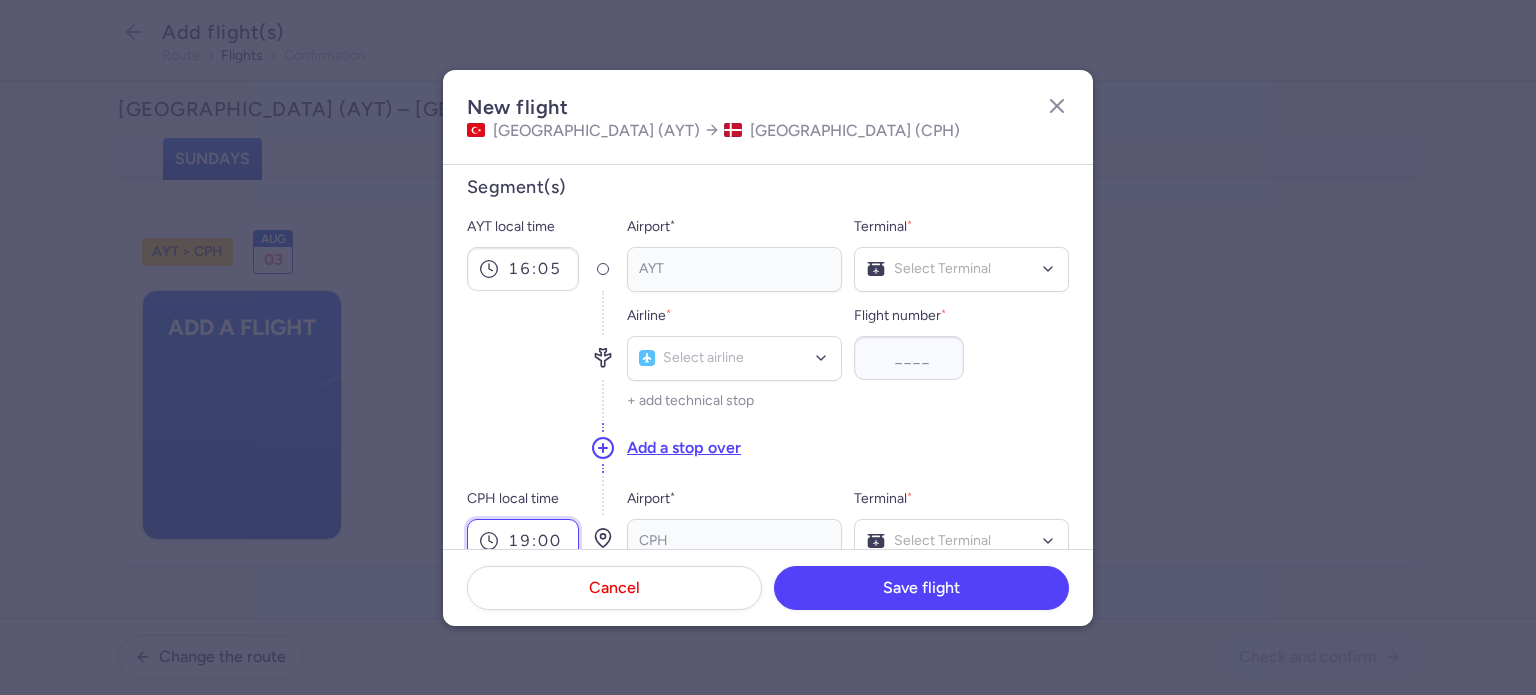 type on "19:00" 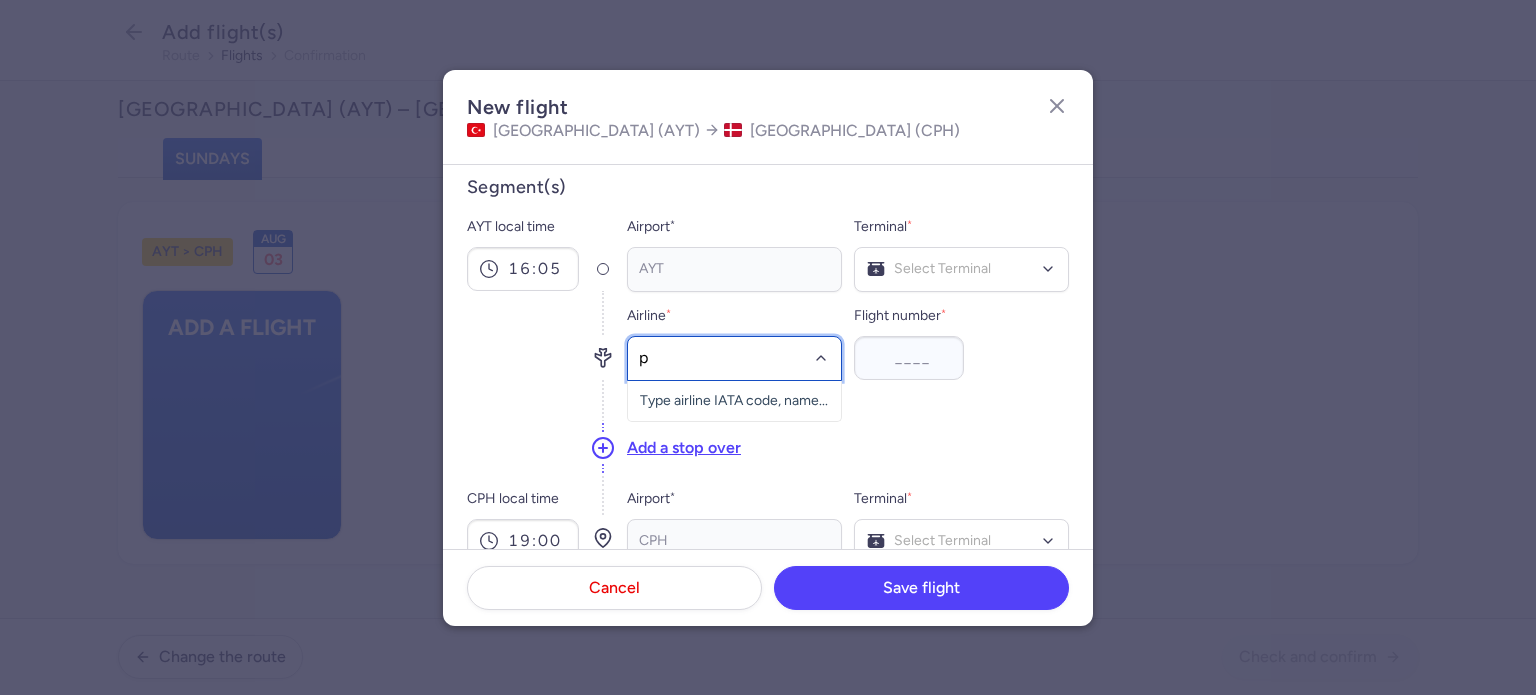 type on "pc" 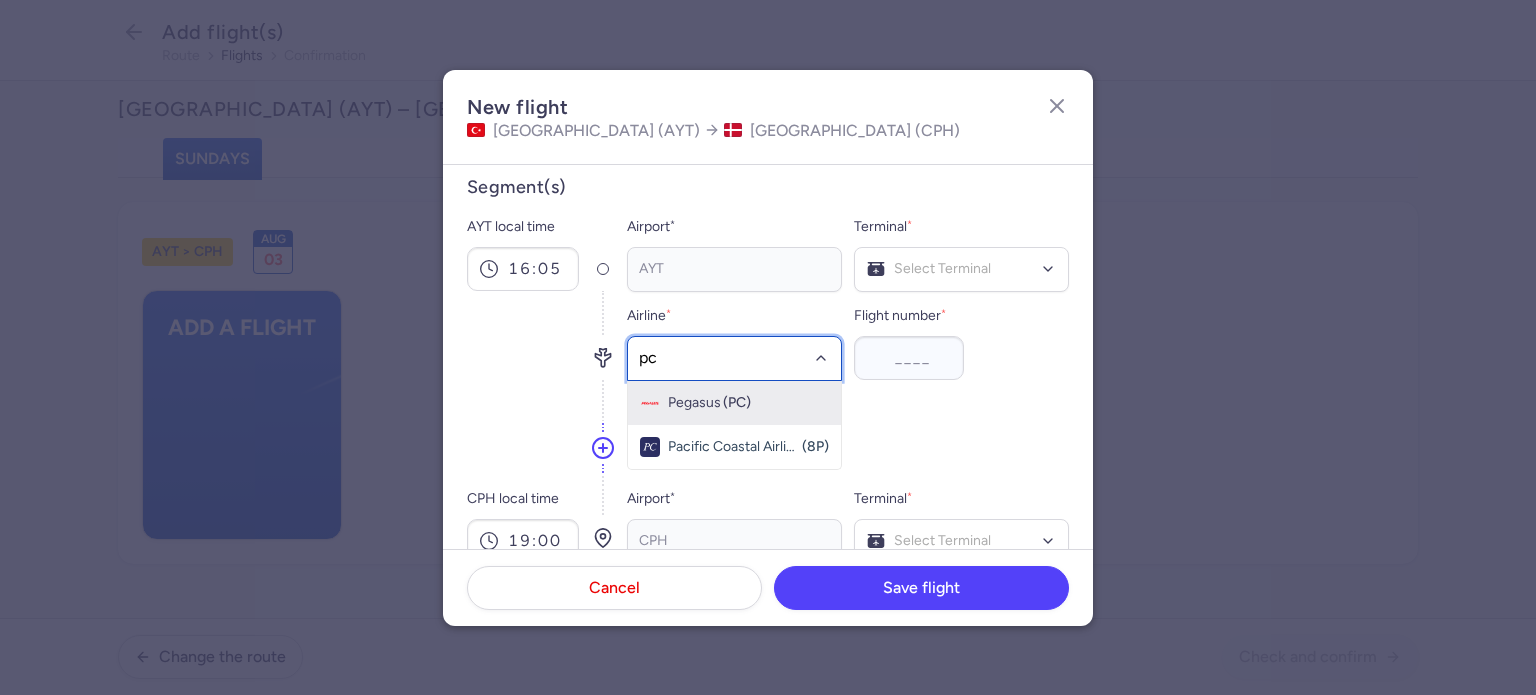 click on "(PC)" at bounding box center [737, 403] 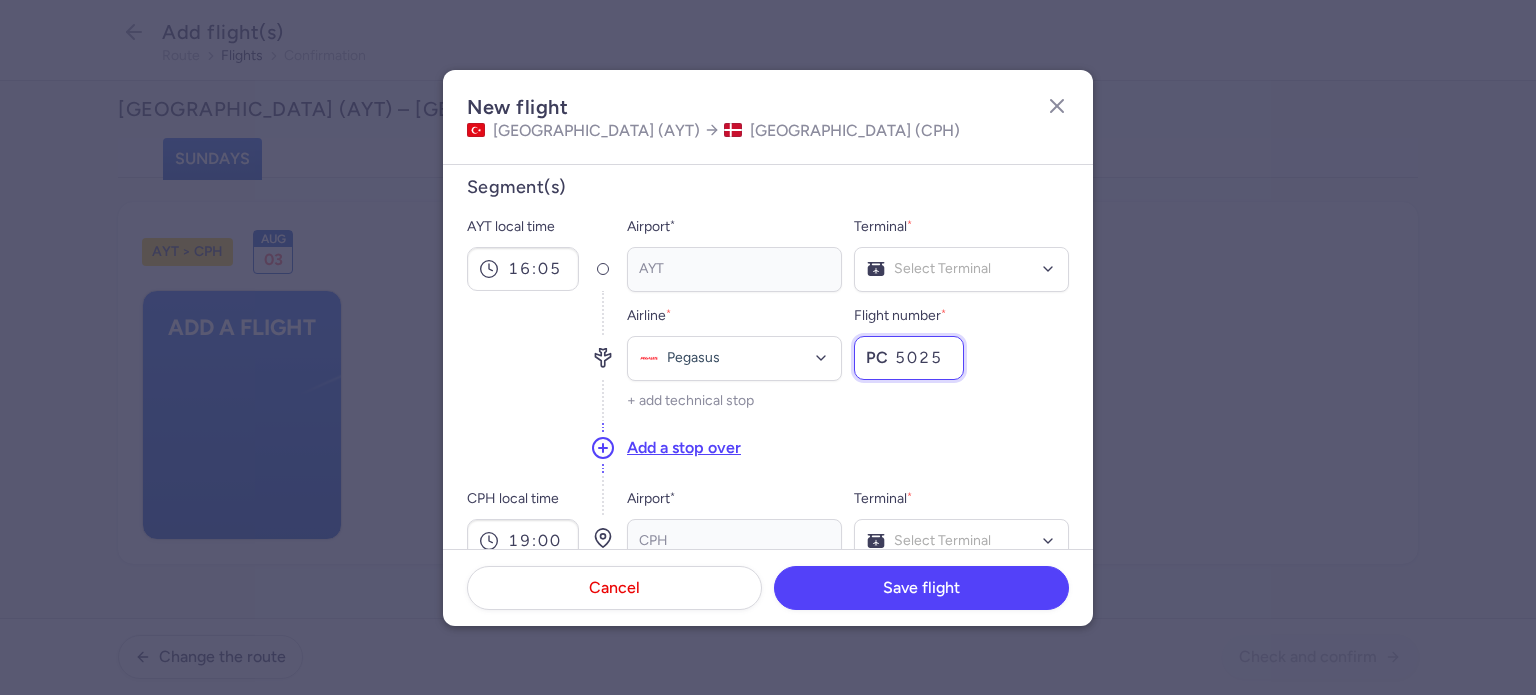 type on "5025" 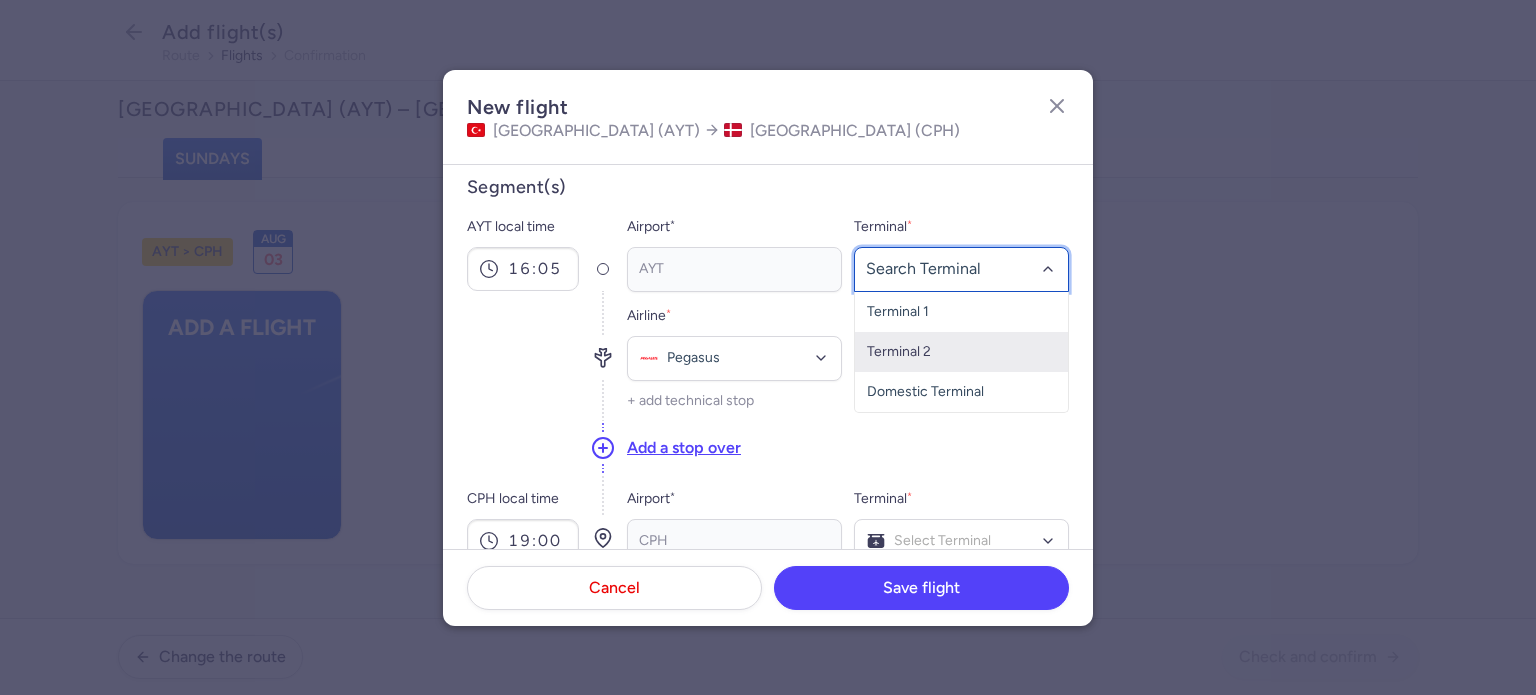 click on "Terminal 2" at bounding box center [961, 352] 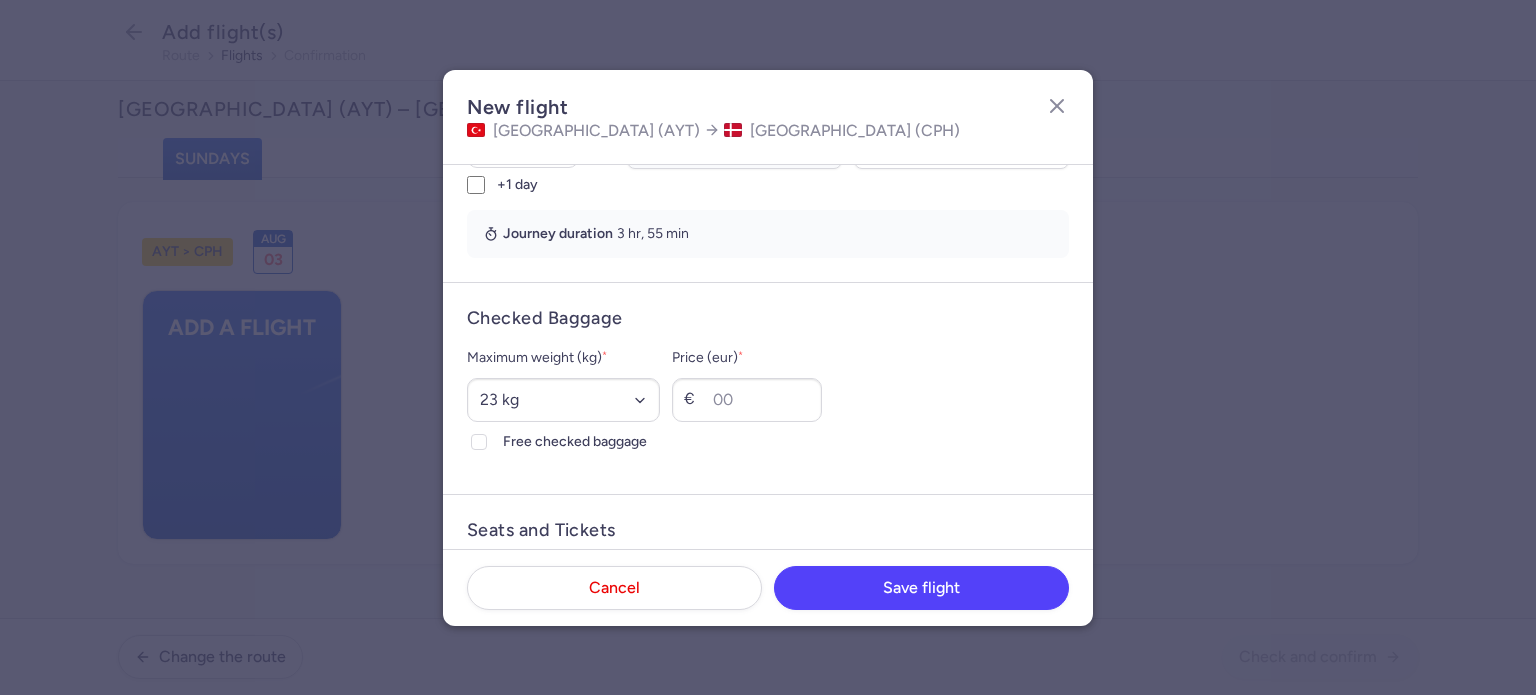 scroll, scrollTop: 413, scrollLeft: 0, axis: vertical 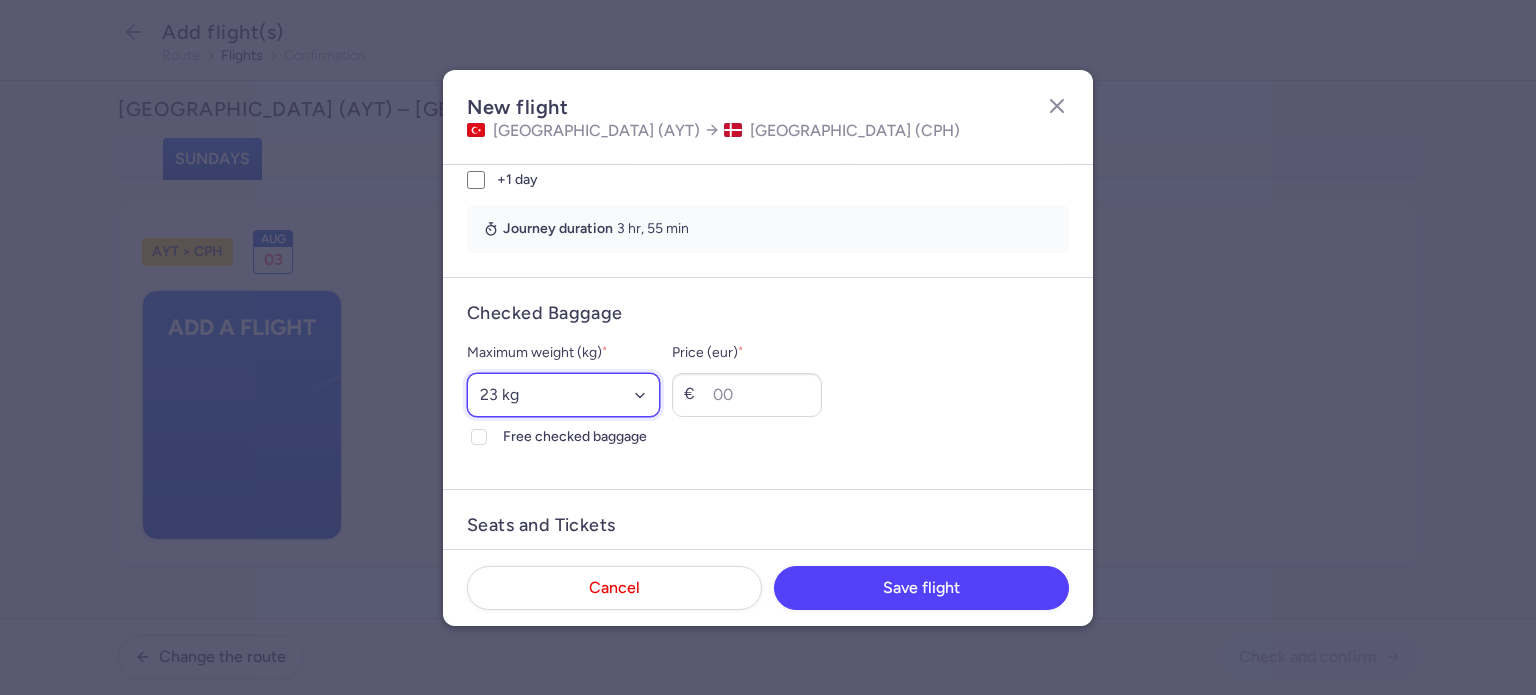click on "Select an option 15 kg 16 kg 17 kg 18 kg 19 kg 20 kg 21 kg 22 kg 23 kg 24 kg 25 kg 26 kg 27 kg 28 kg 29 kg 30 kg 31 kg 32 kg 33 kg 34 kg 35 kg" at bounding box center (563, 395) 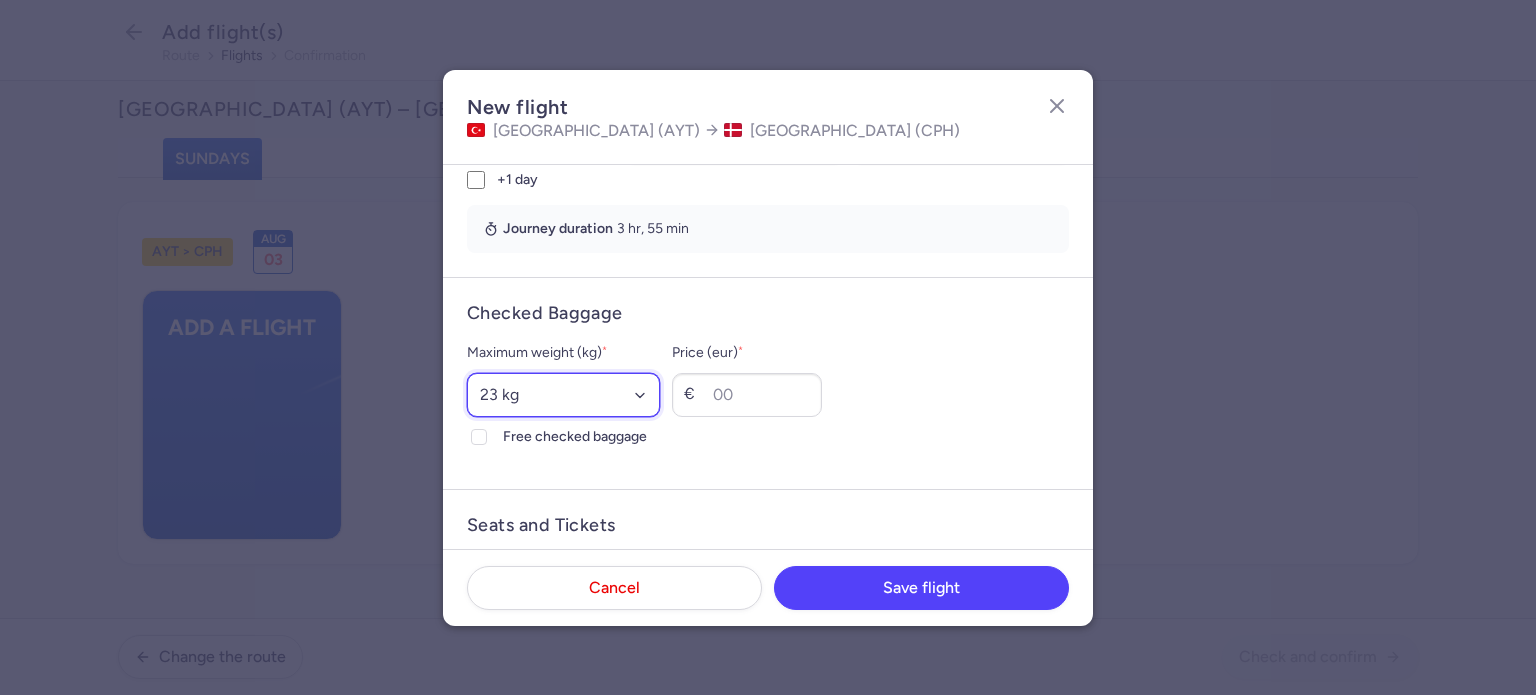 select on "20" 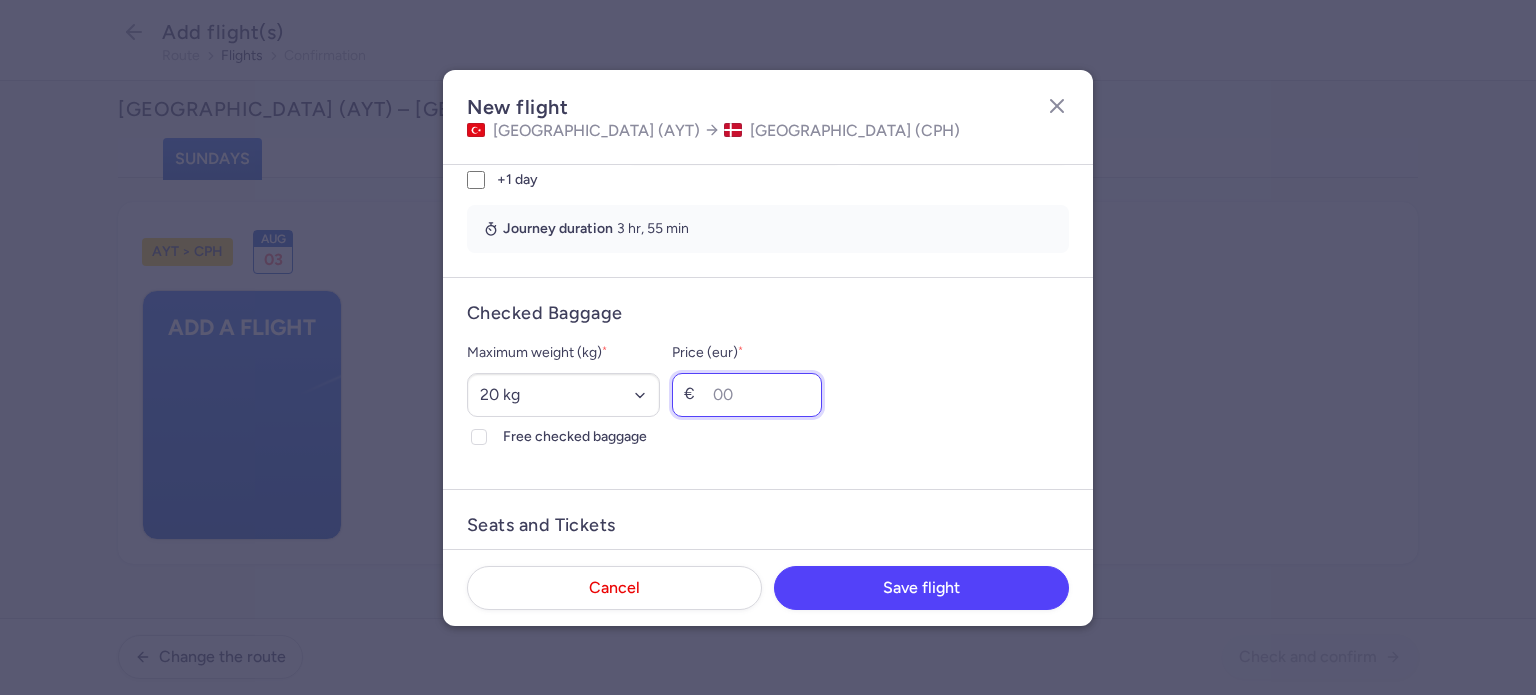 click on "Price (eur)  *" at bounding box center [747, 395] 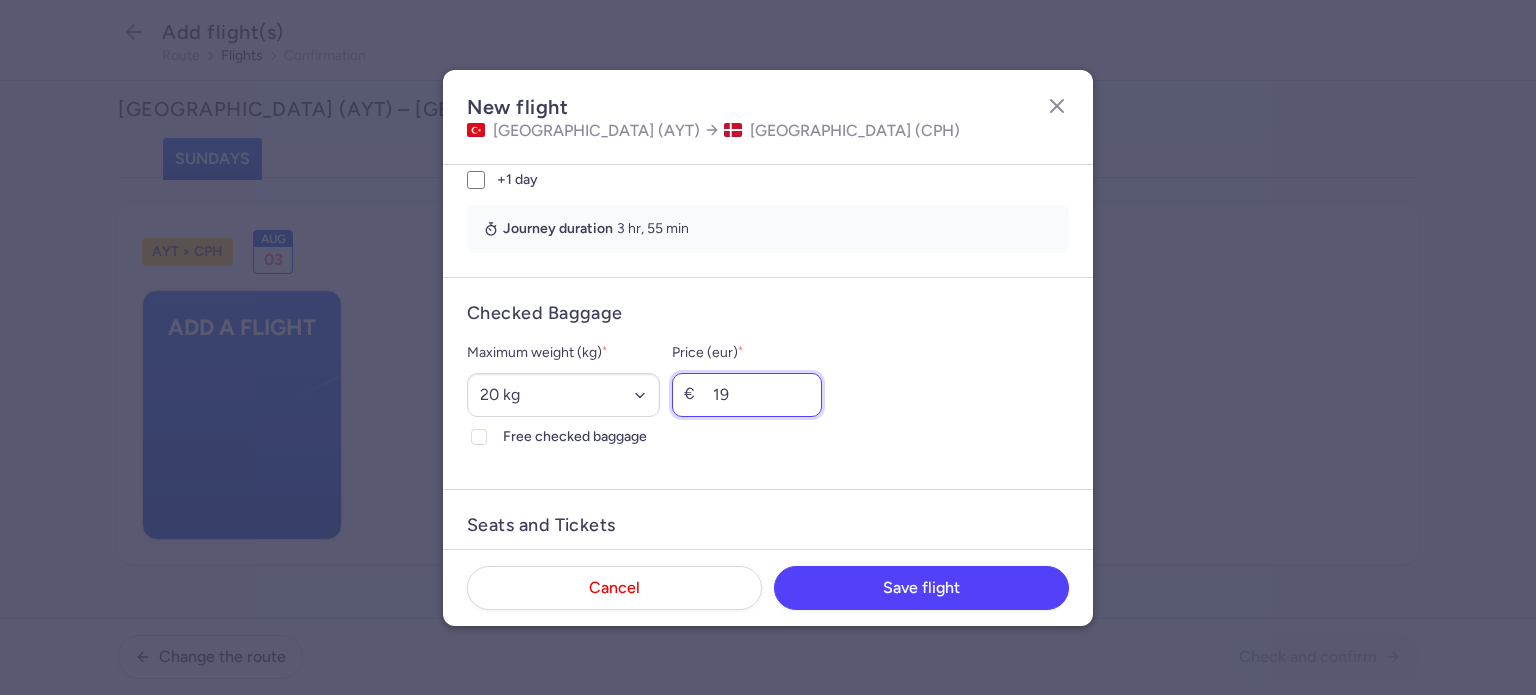 type on "19" 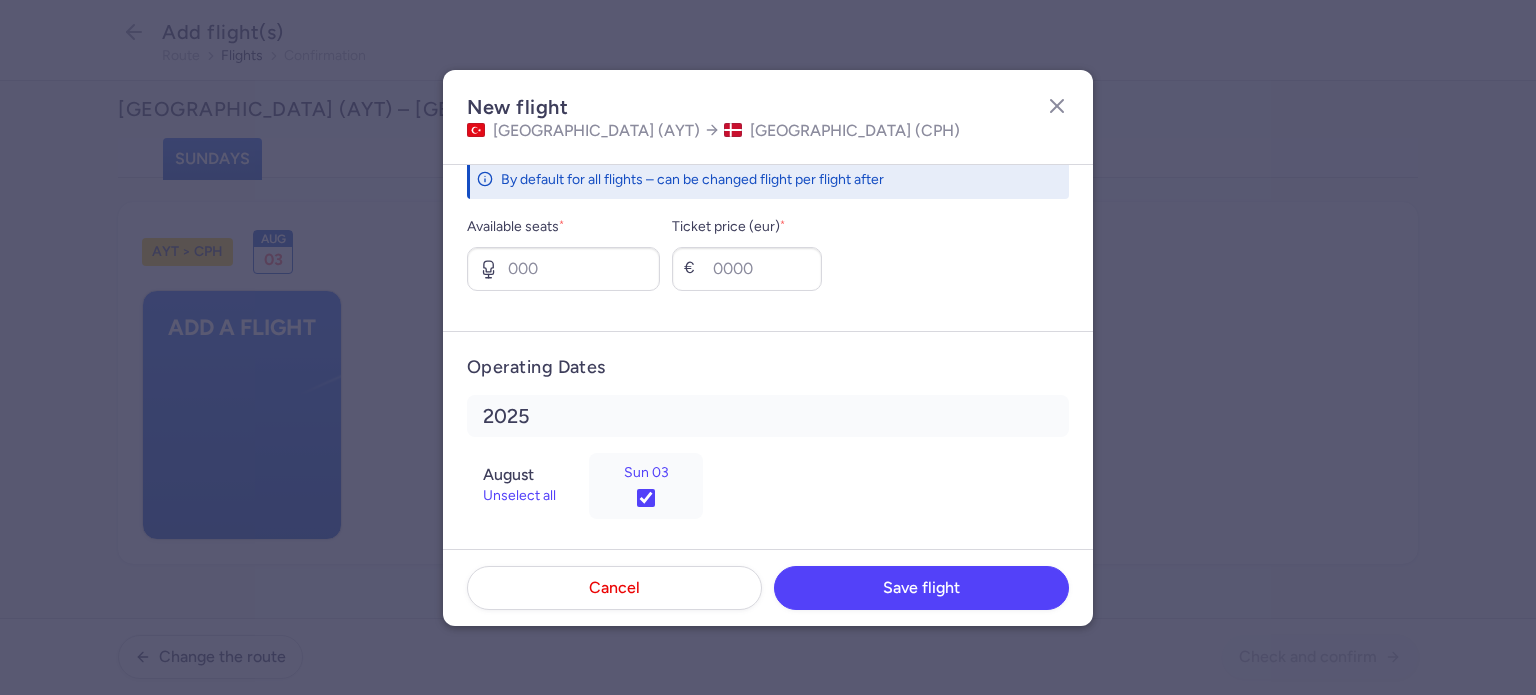 scroll, scrollTop: 814, scrollLeft: 0, axis: vertical 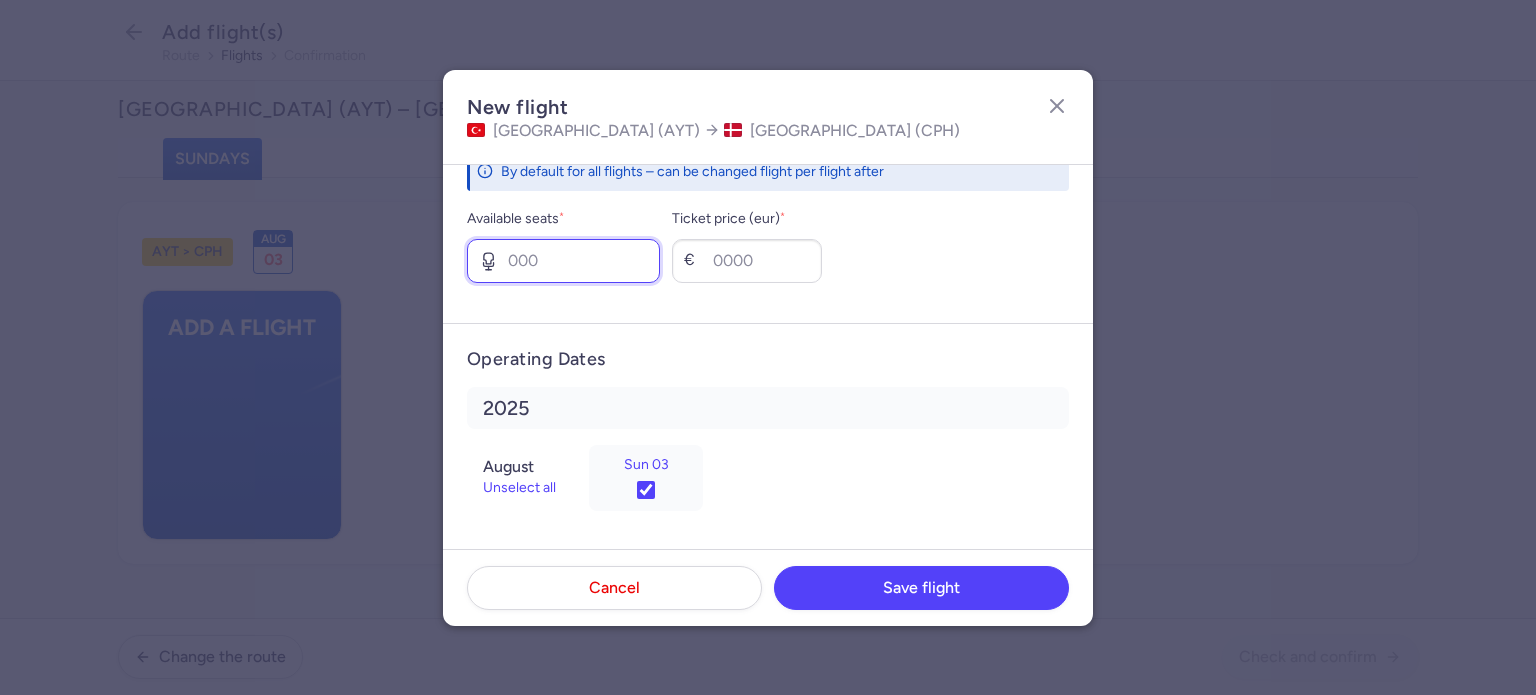 click on "Available seats  *" at bounding box center (563, 261) 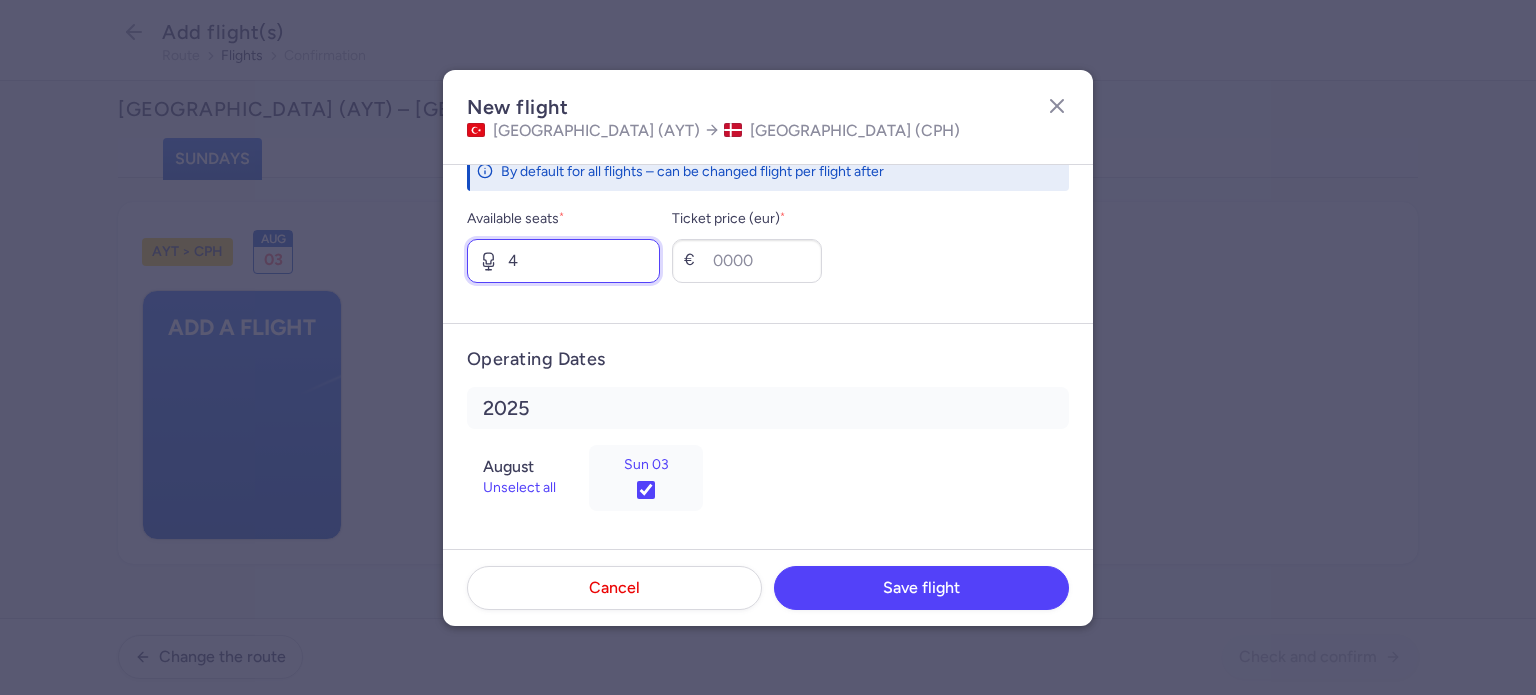 type 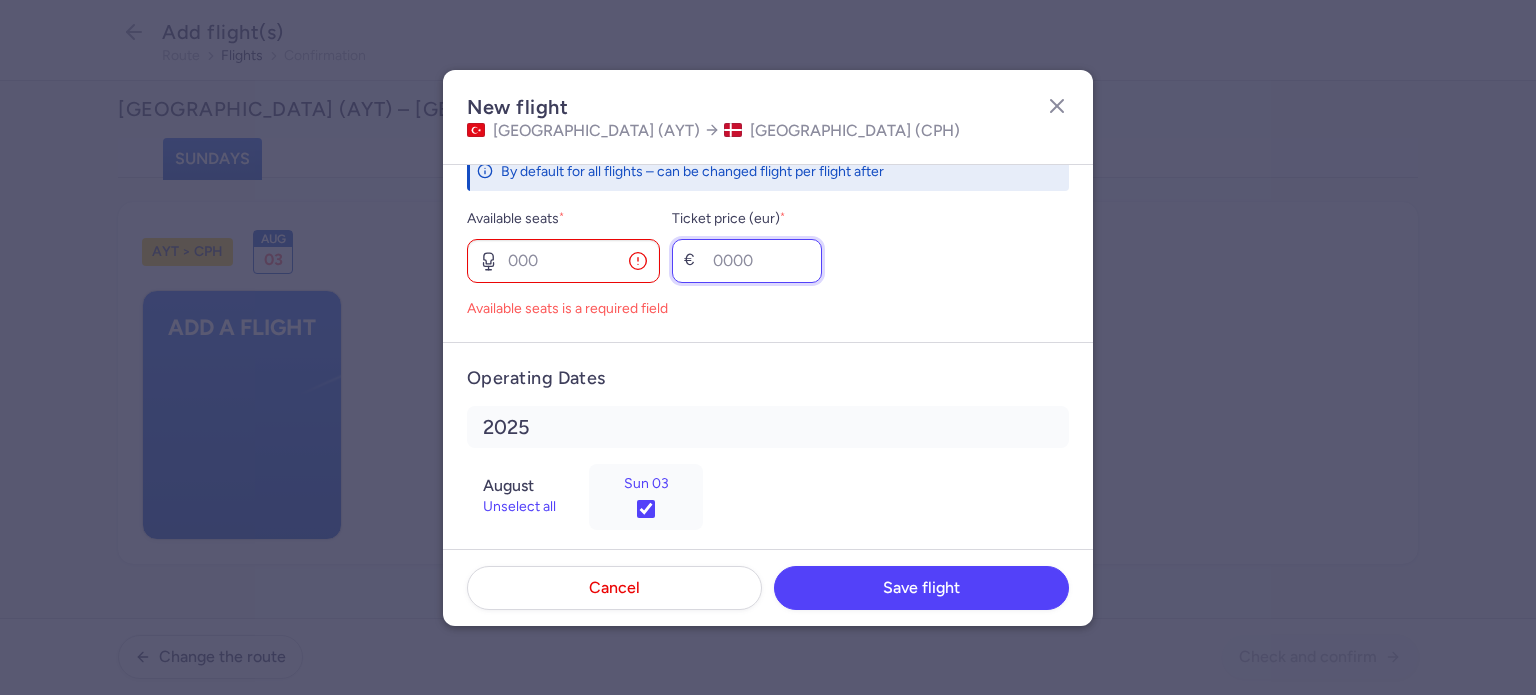 click on "Ticket price (eur)  *" at bounding box center (747, 261) 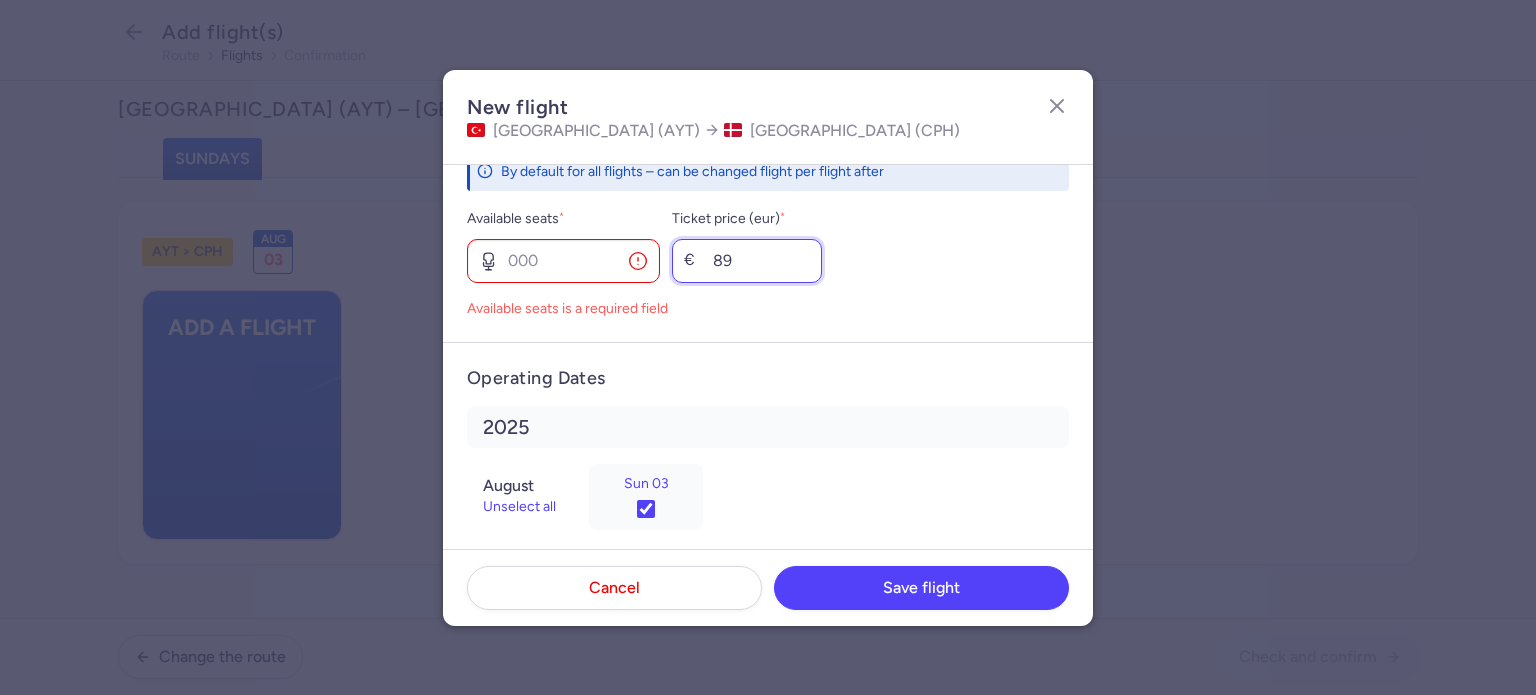 type on "89" 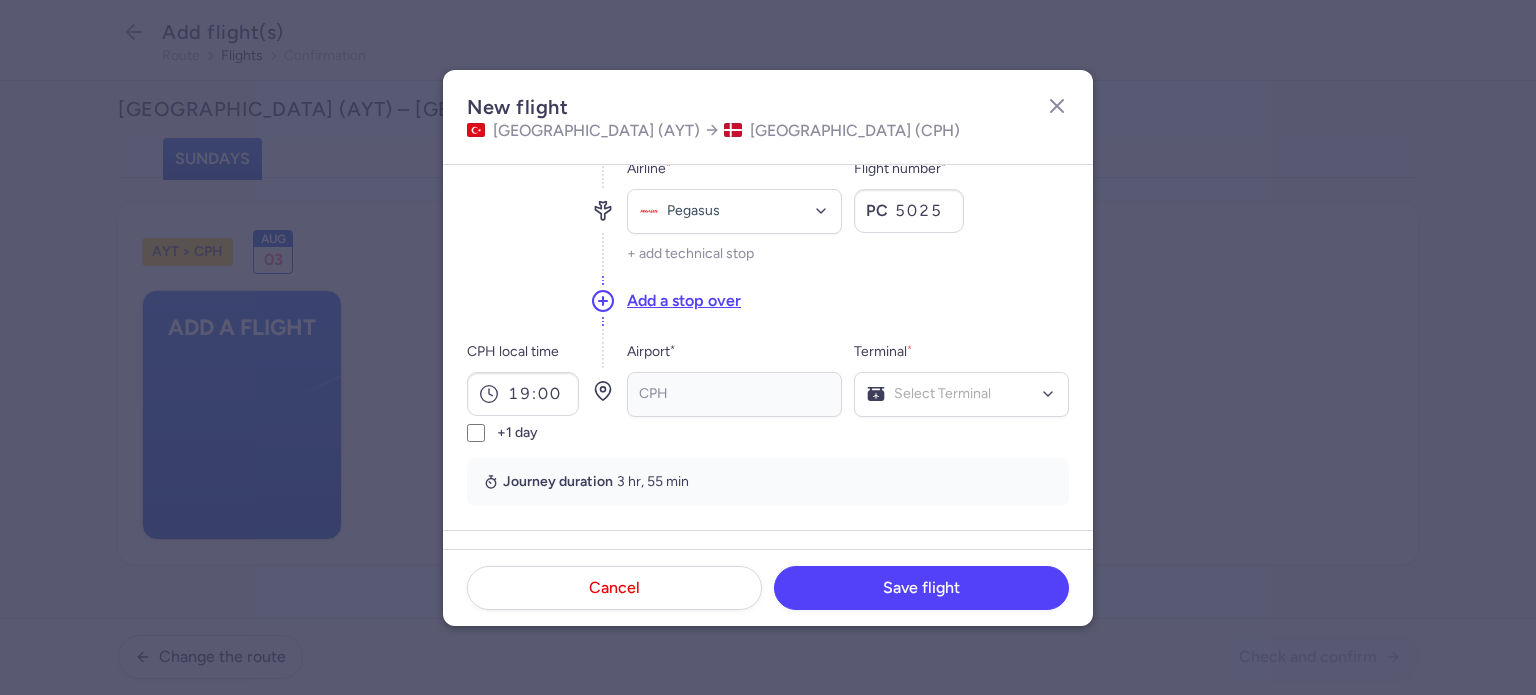 scroll, scrollTop: 163, scrollLeft: 0, axis: vertical 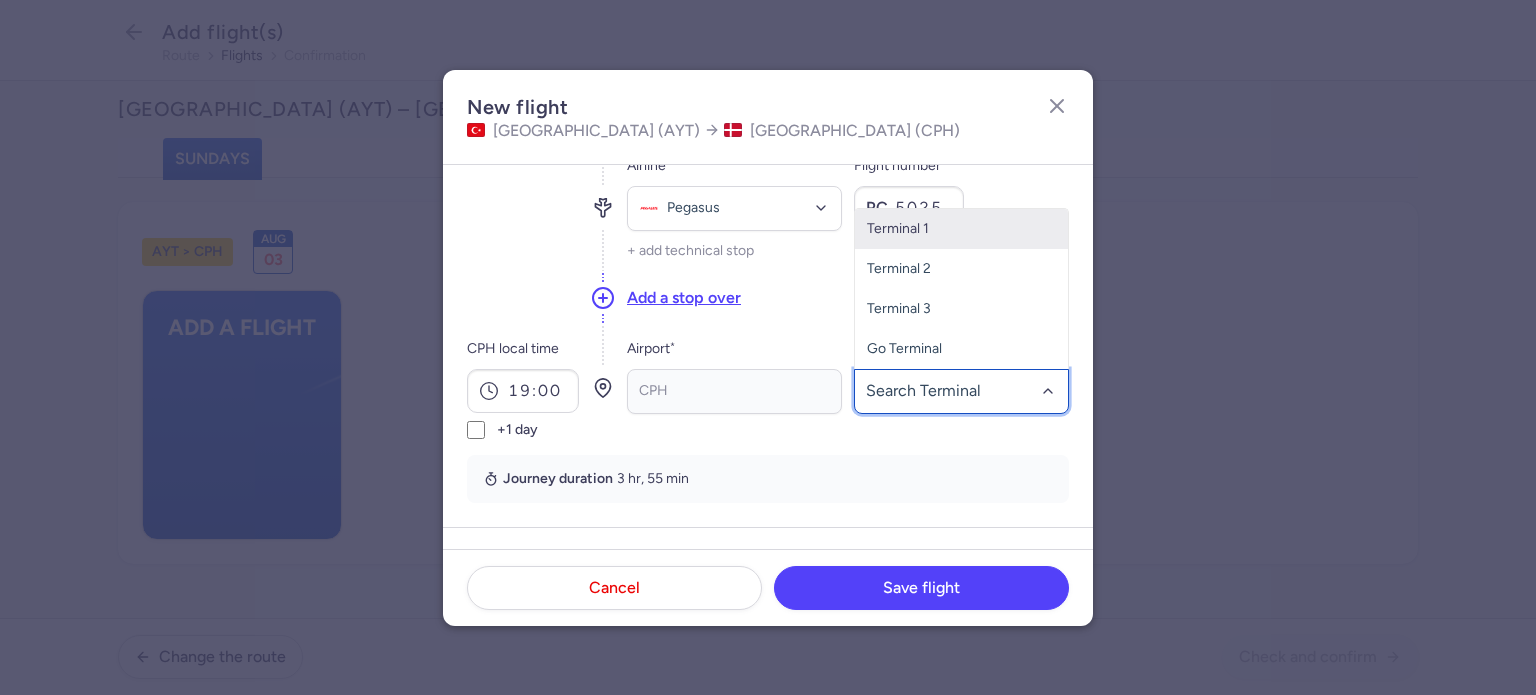 click 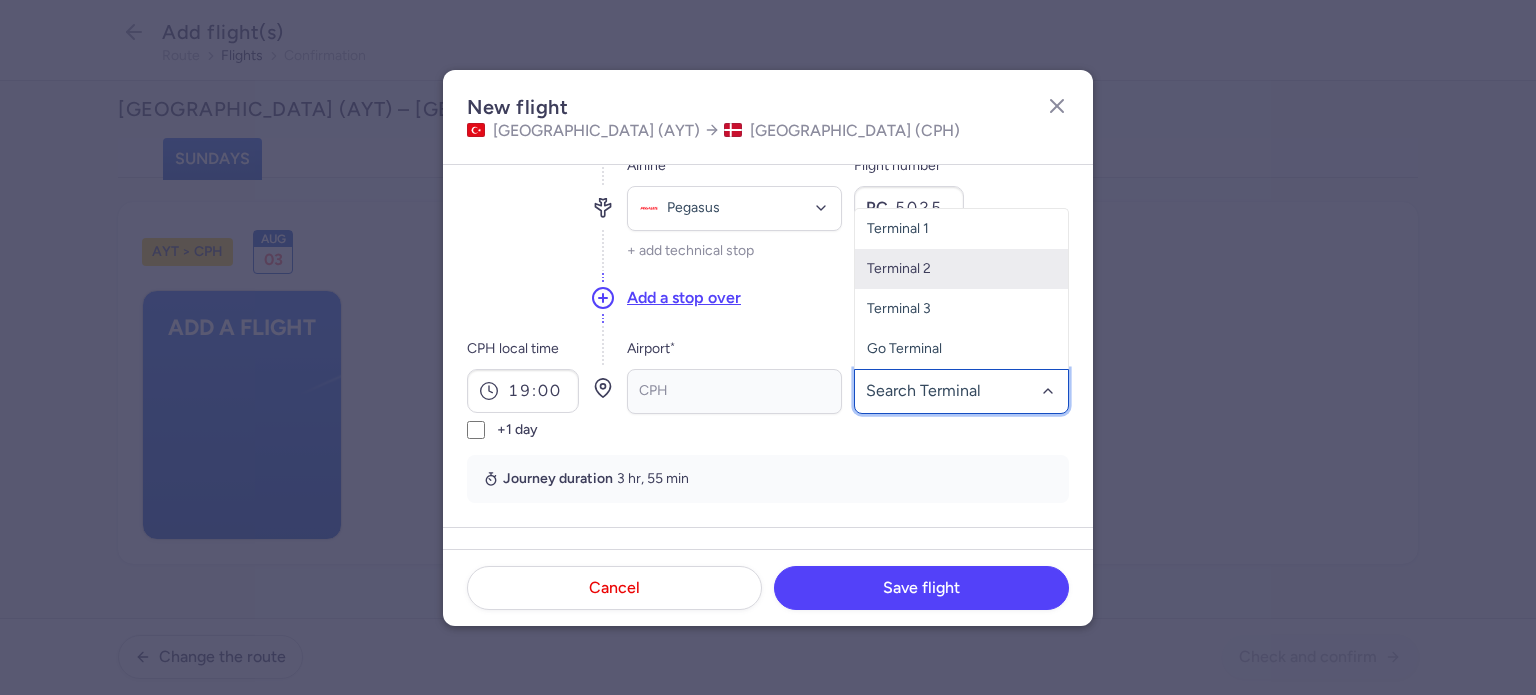 click on "Terminal 2" 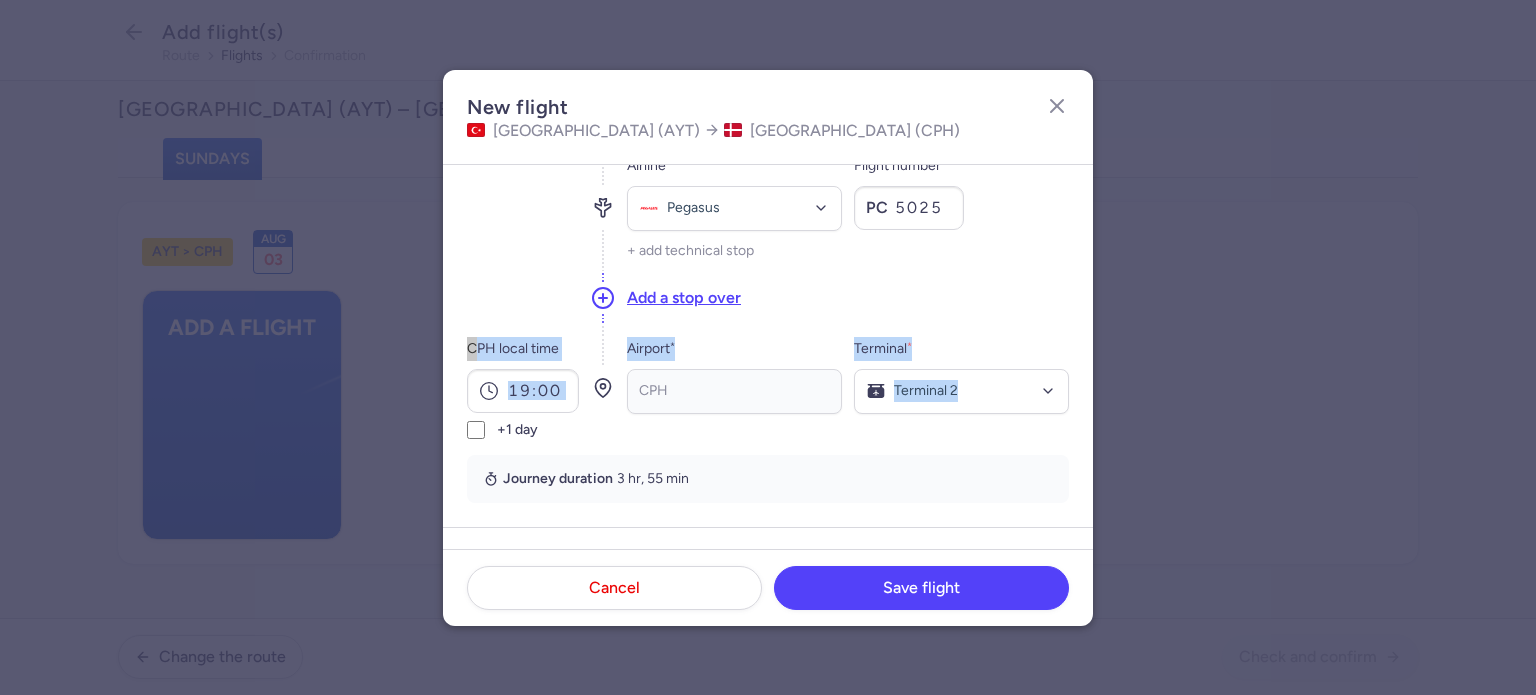drag, startPoint x: 1066, startPoint y: 318, endPoint x: 1069, endPoint y: 411, distance: 93.04838 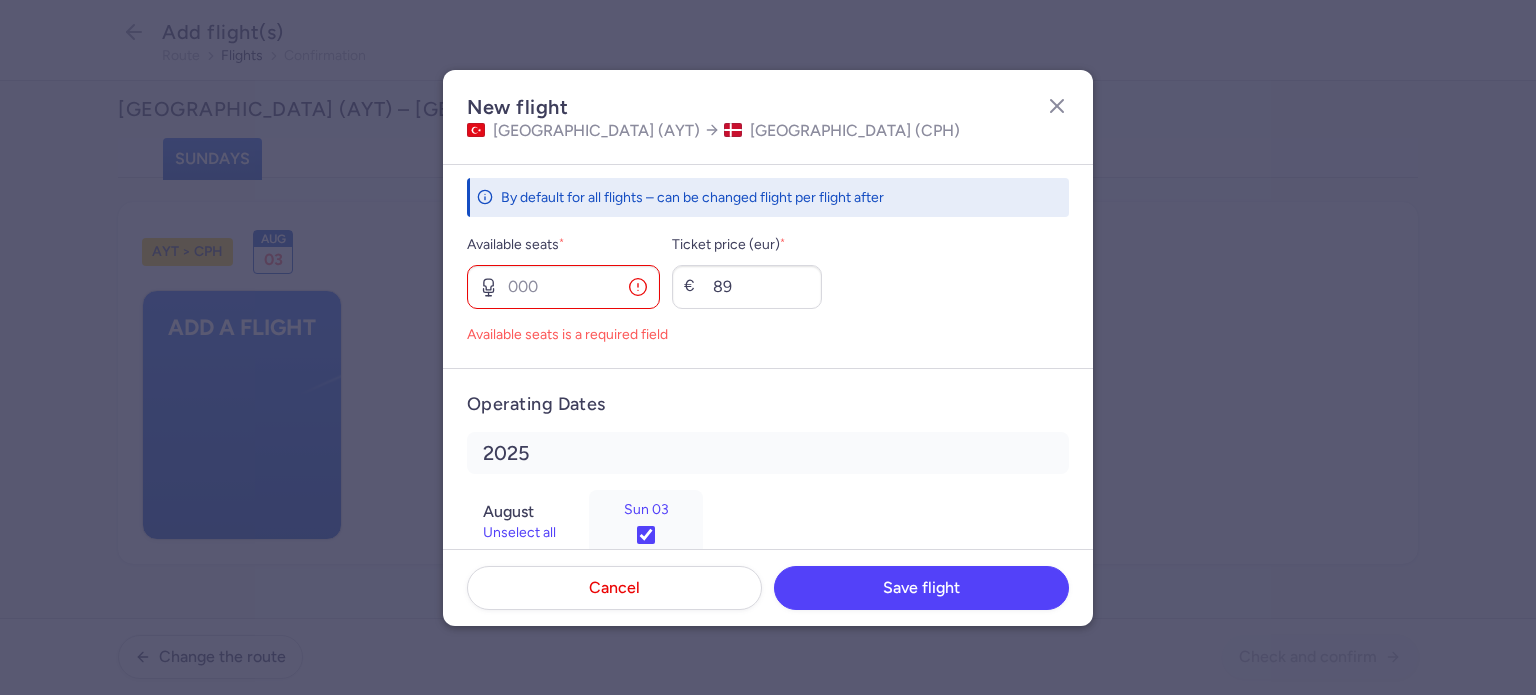scroll, scrollTop: 832, scrollLeft: 0, axis: vertical 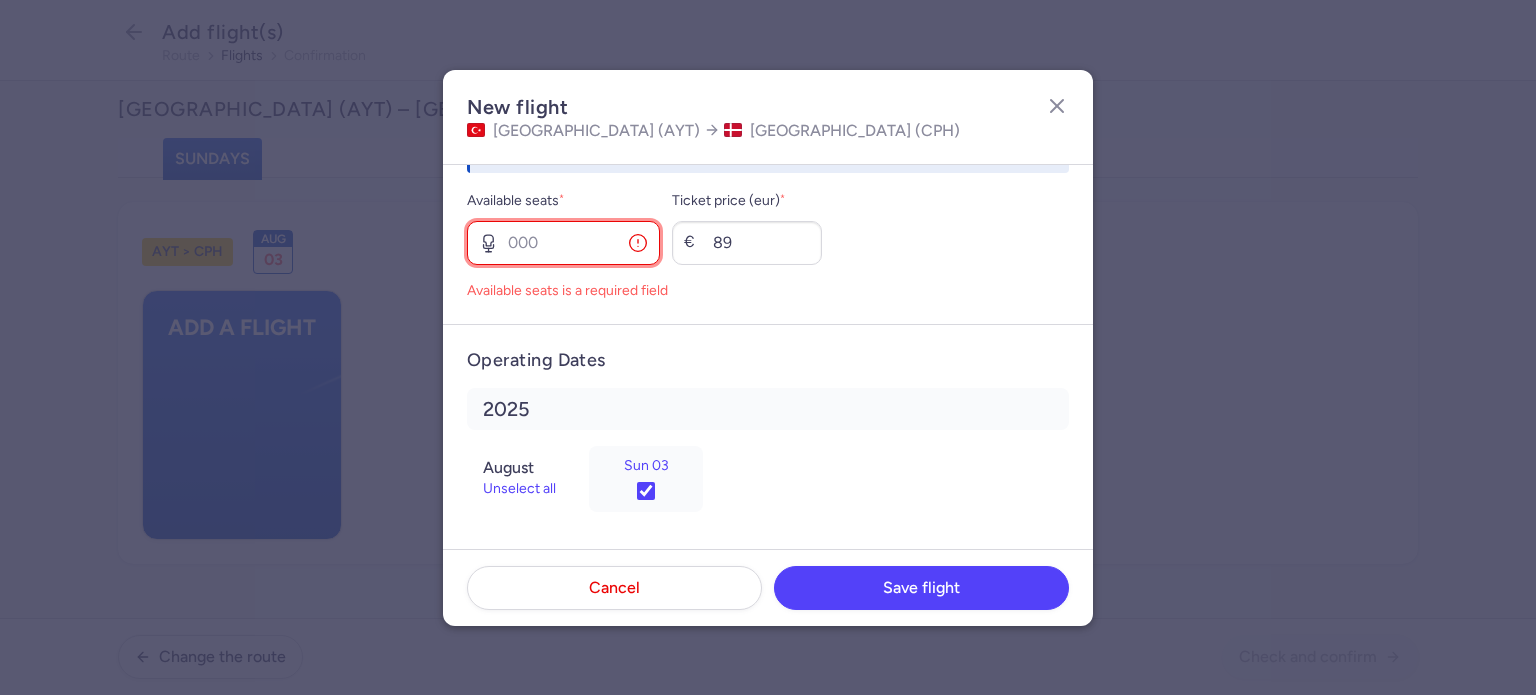 click on "Available seats  *" at bounding box center [563, 243] 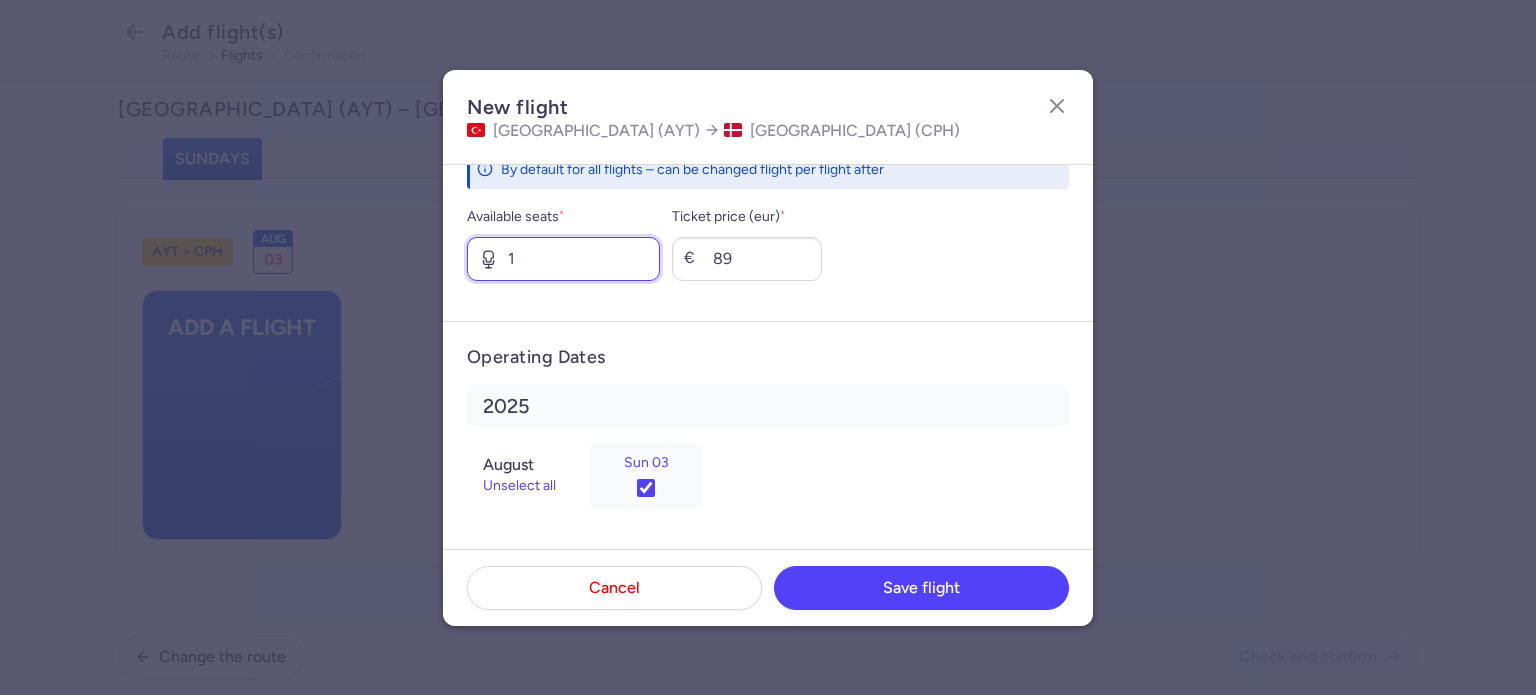 scroll, scrollTop: 814, scrollLeft: 0, axis: vertical 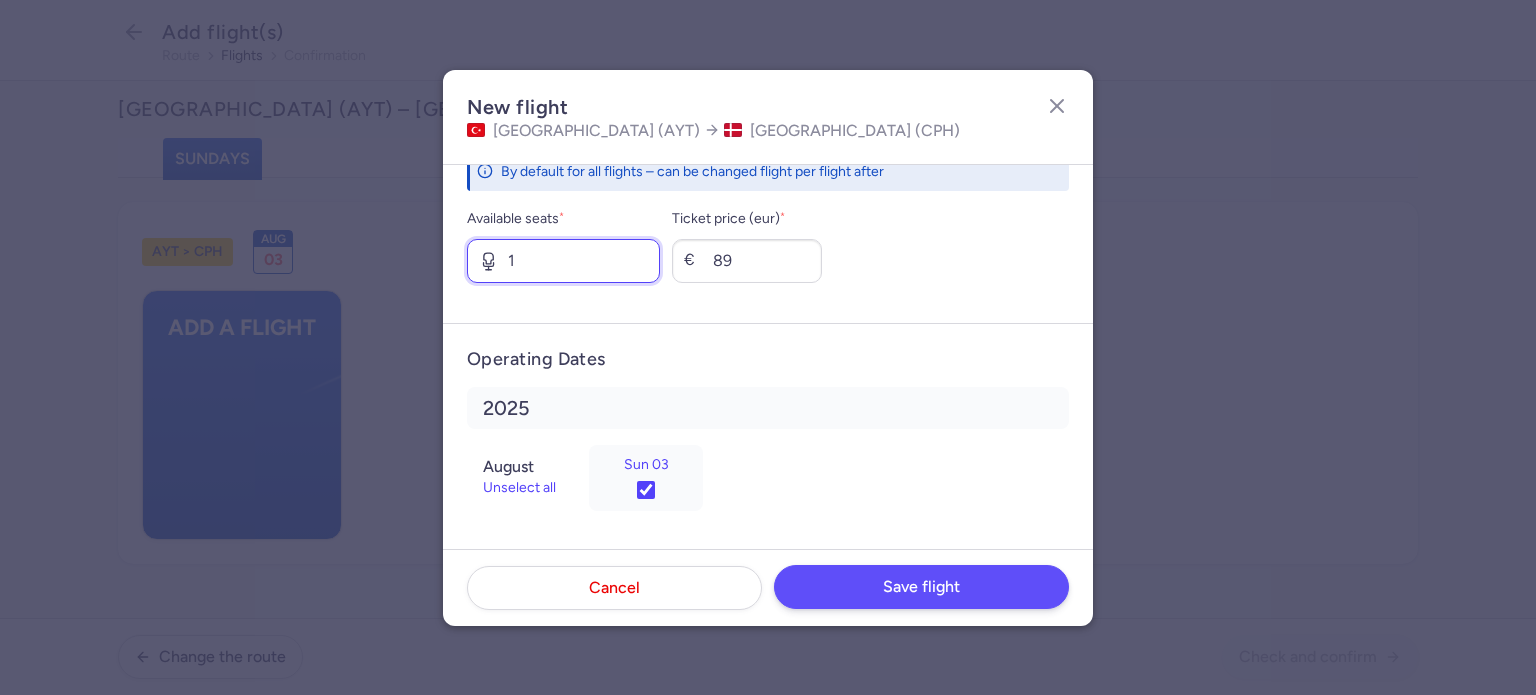 type on "1" 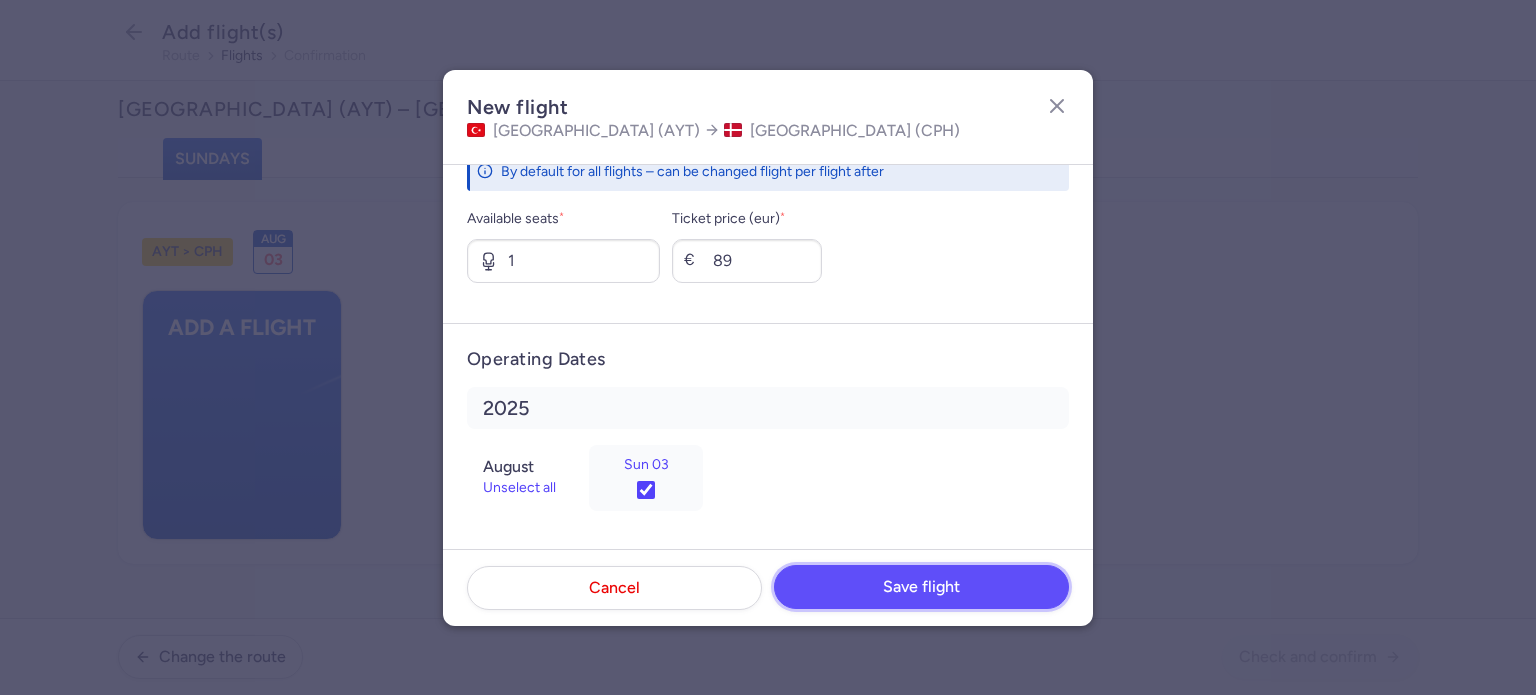 click on "Save flight" at bounding box center [921, 587] 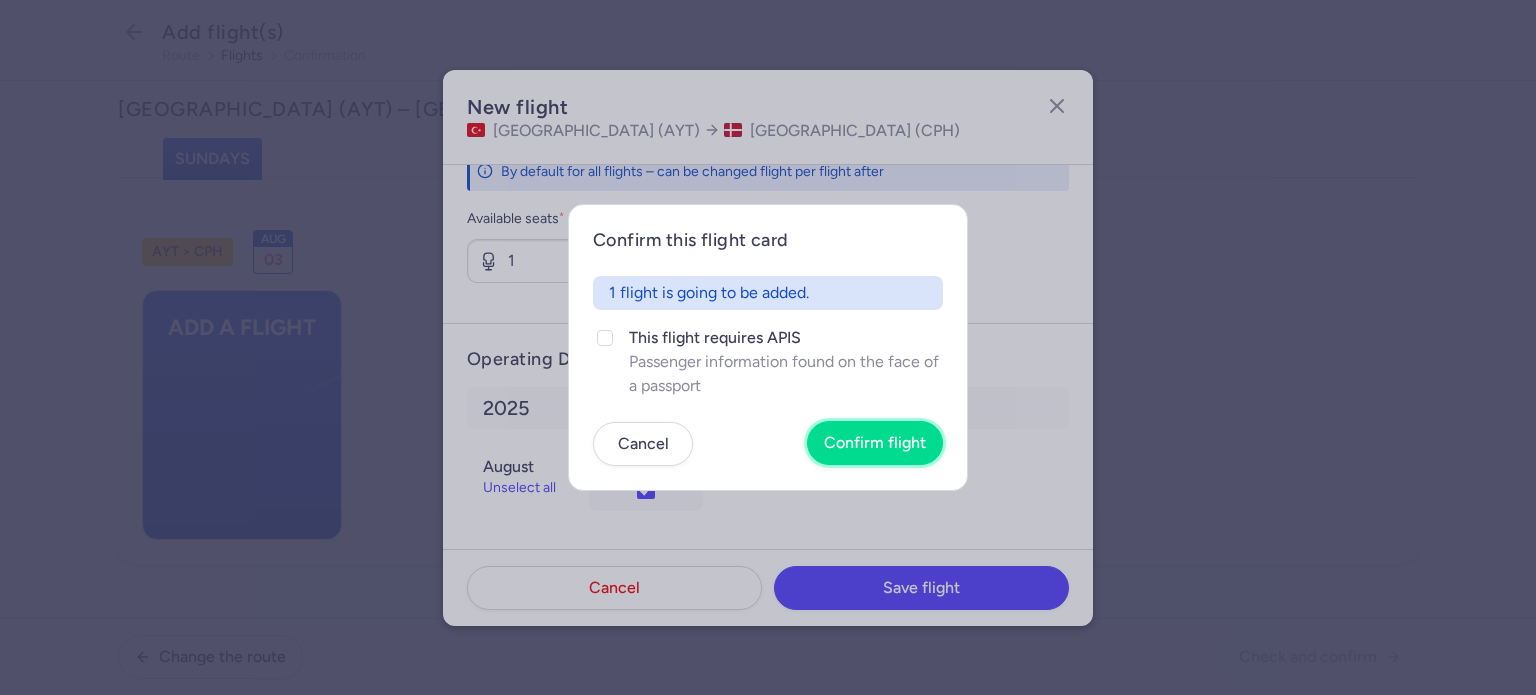 click on "Confirm flight" at bounding box center (875, 443) 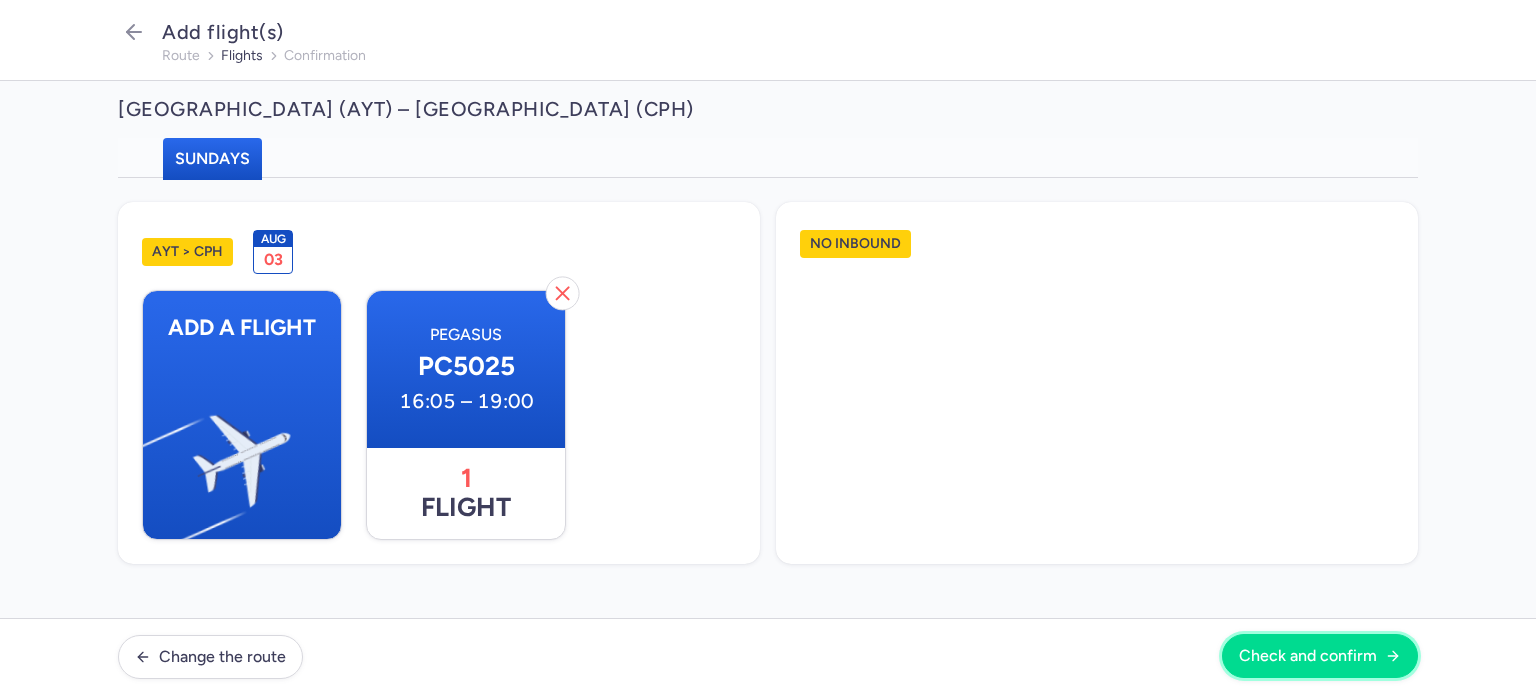 click on "Check and confirm" at bounding box center [1308, 656] 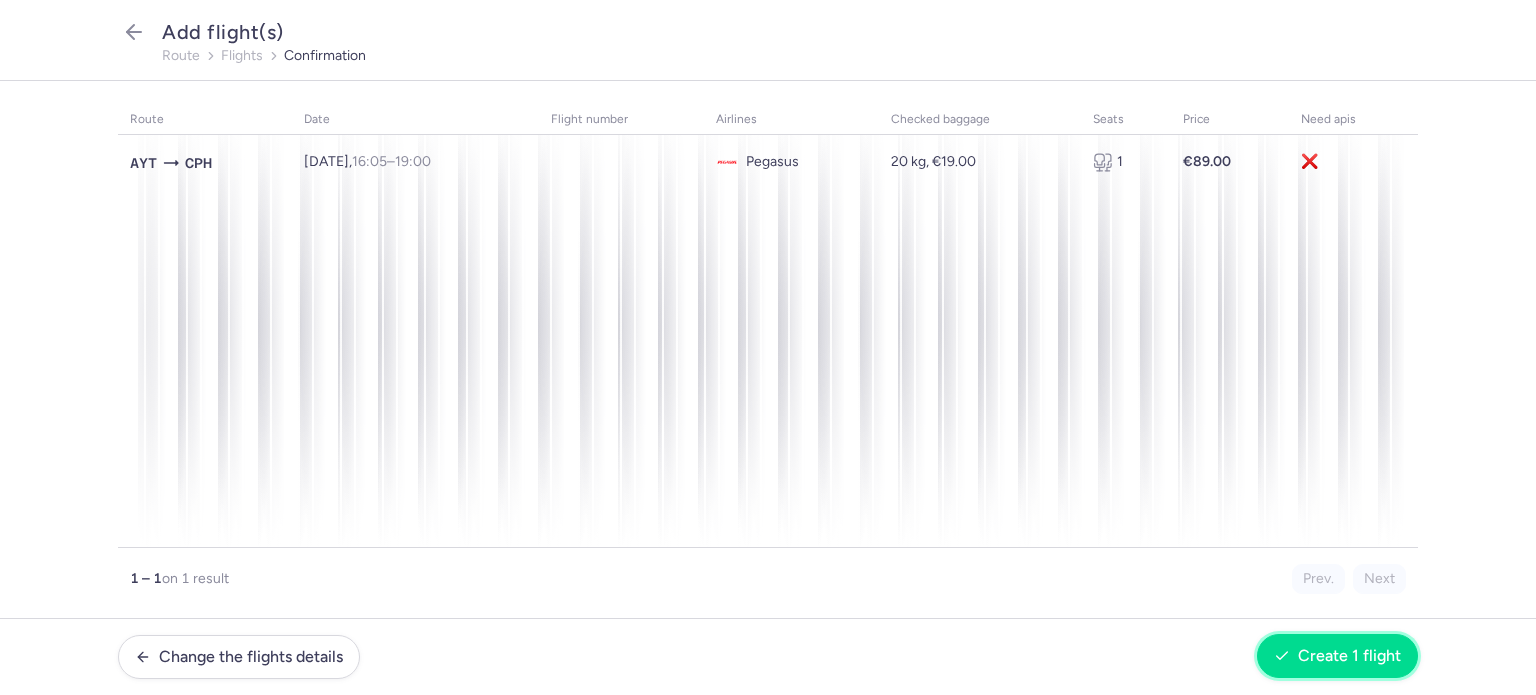 click 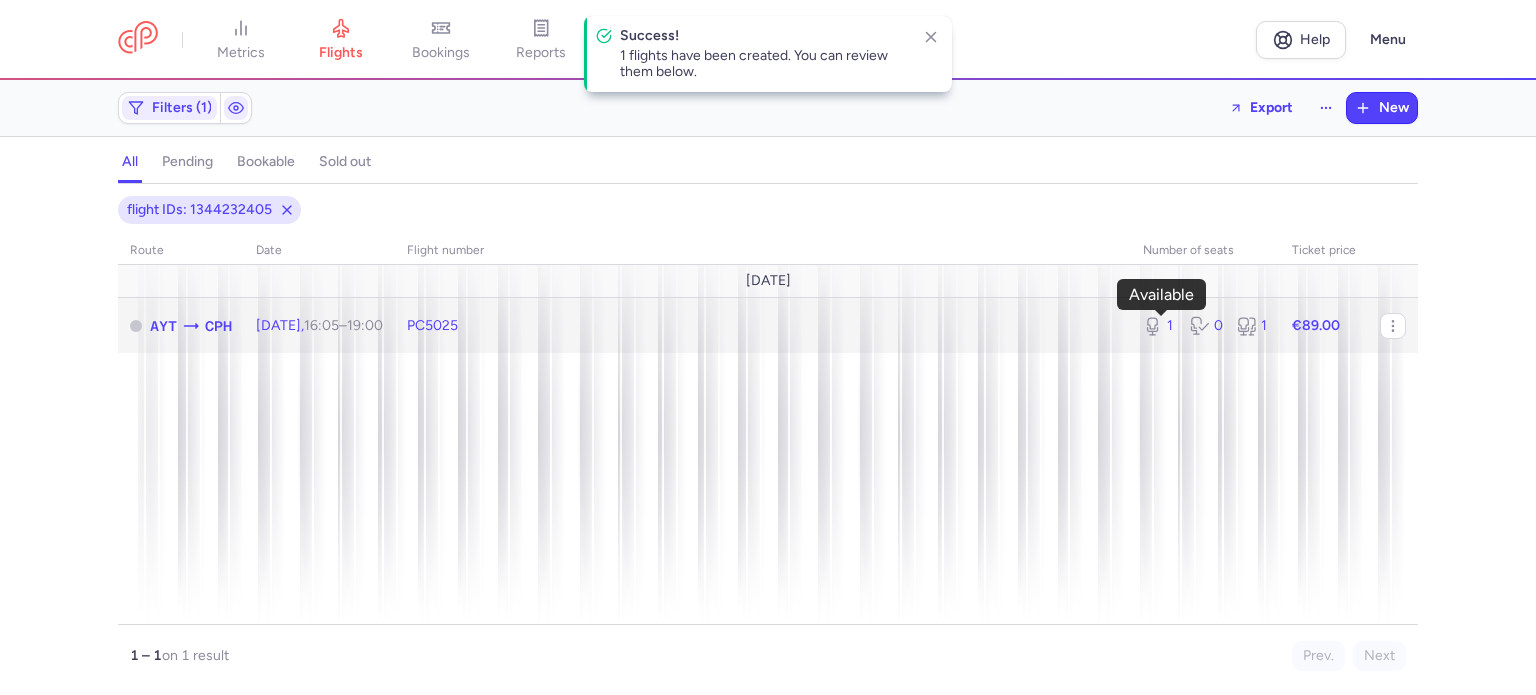 click 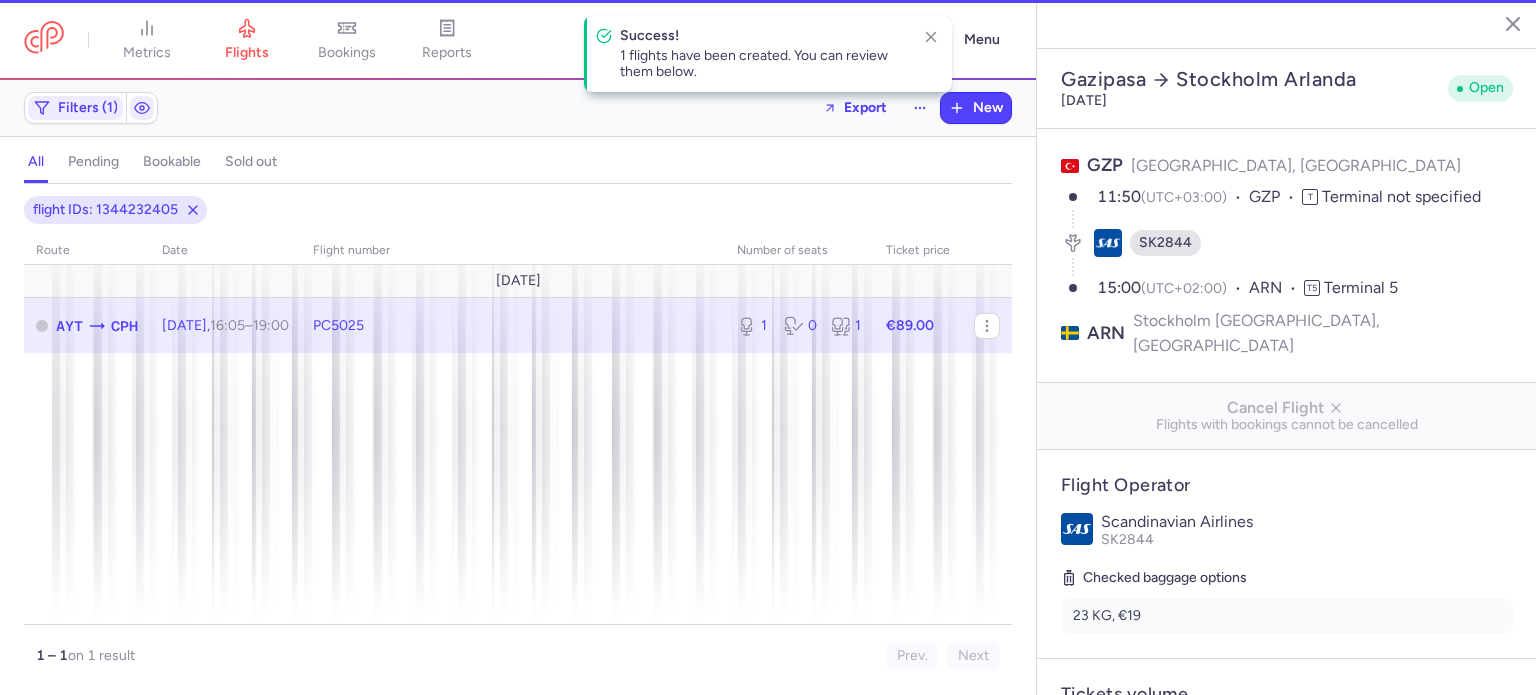 type on "1" 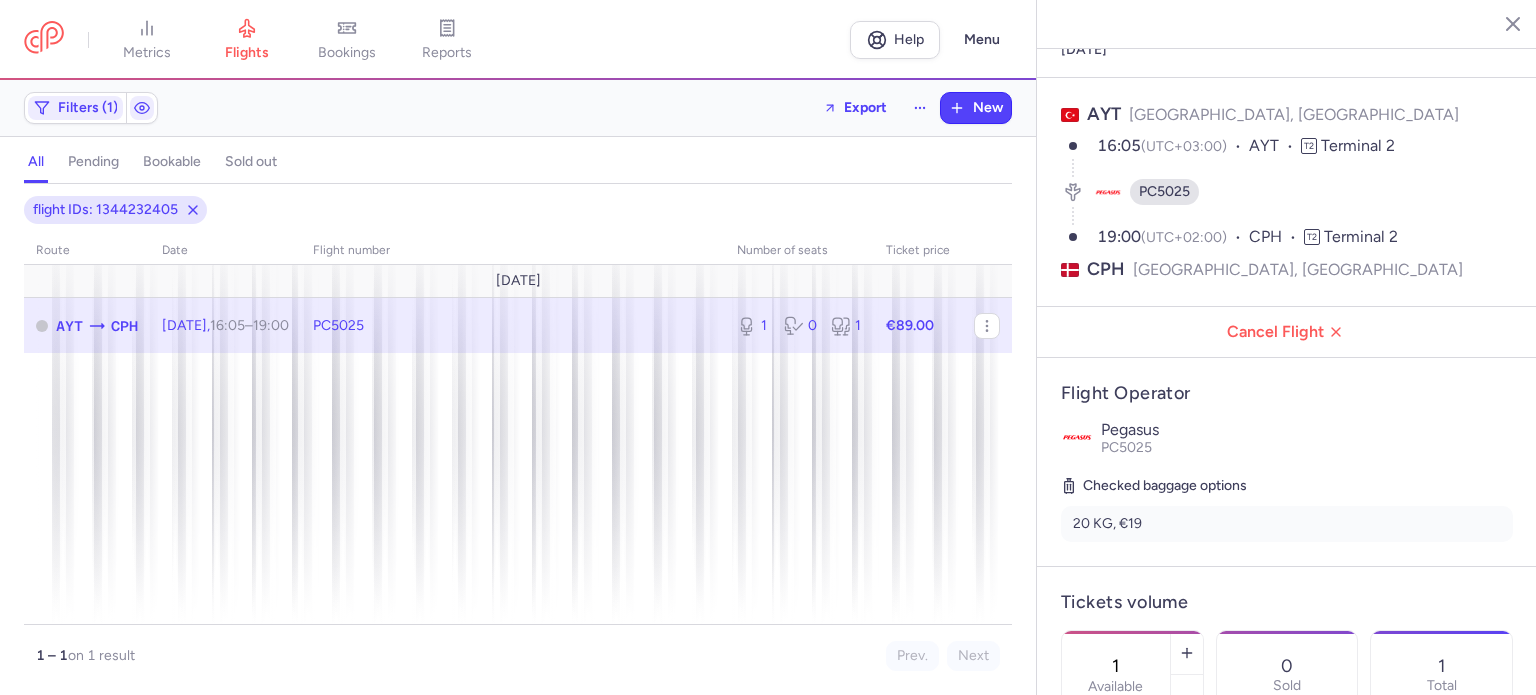 scroll, scrollTop: 93, scrollLeft: 0, axis: vertical 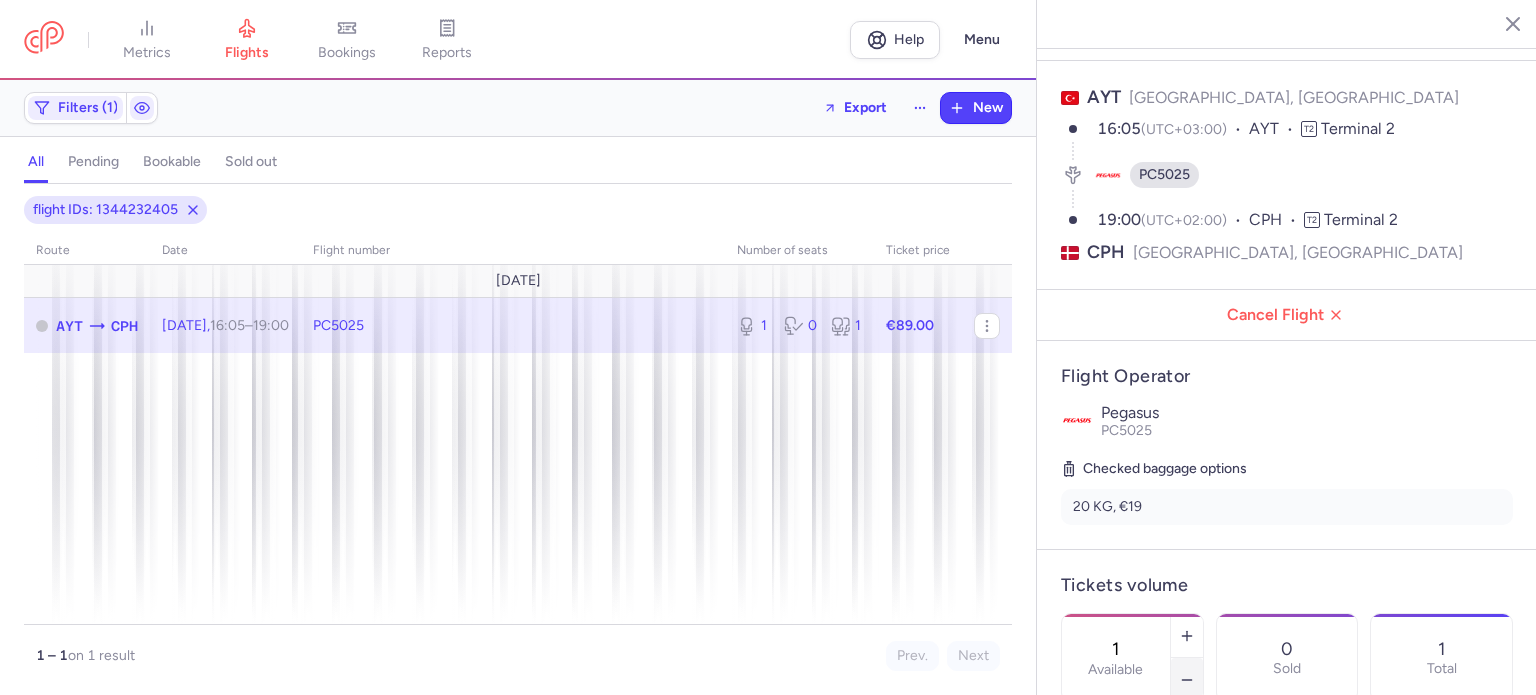 click 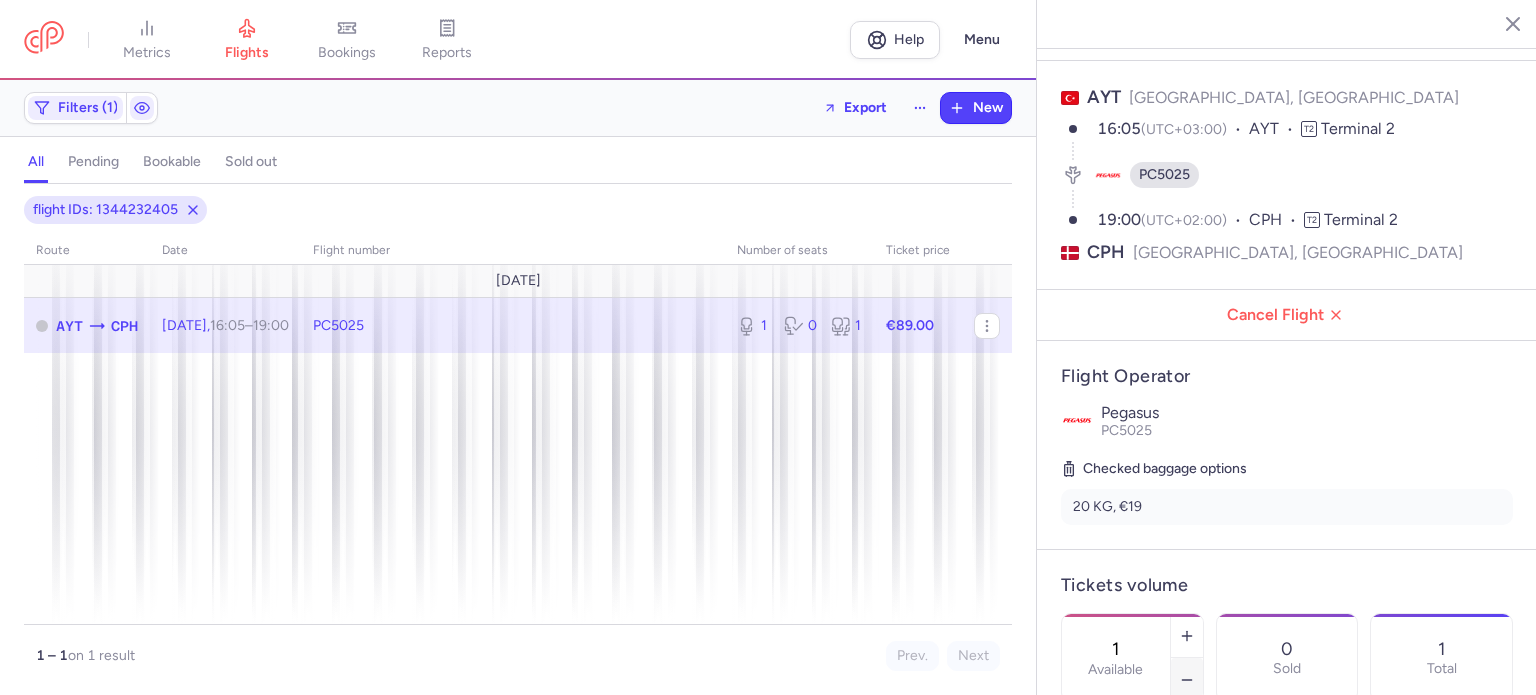 type on "0" 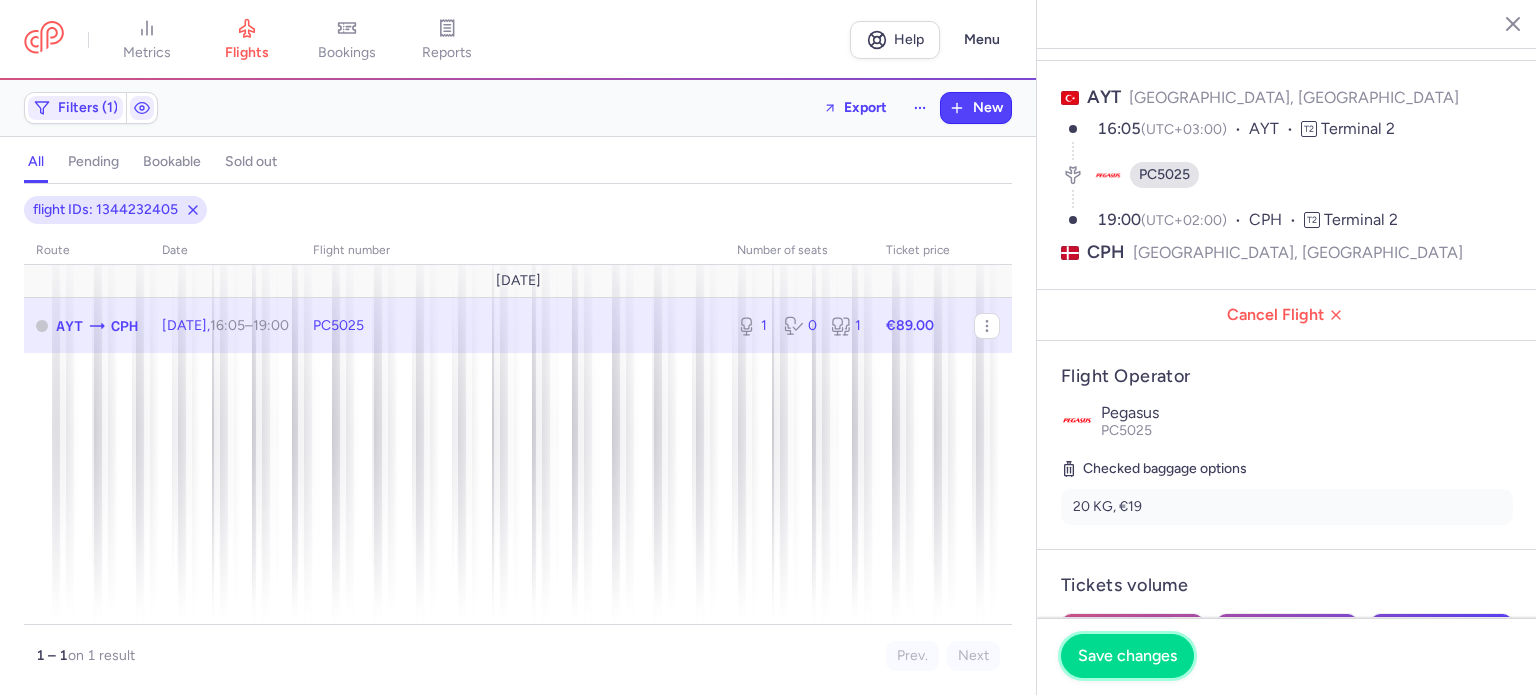 click on "Save changes" at bounding box center (1127, 656) 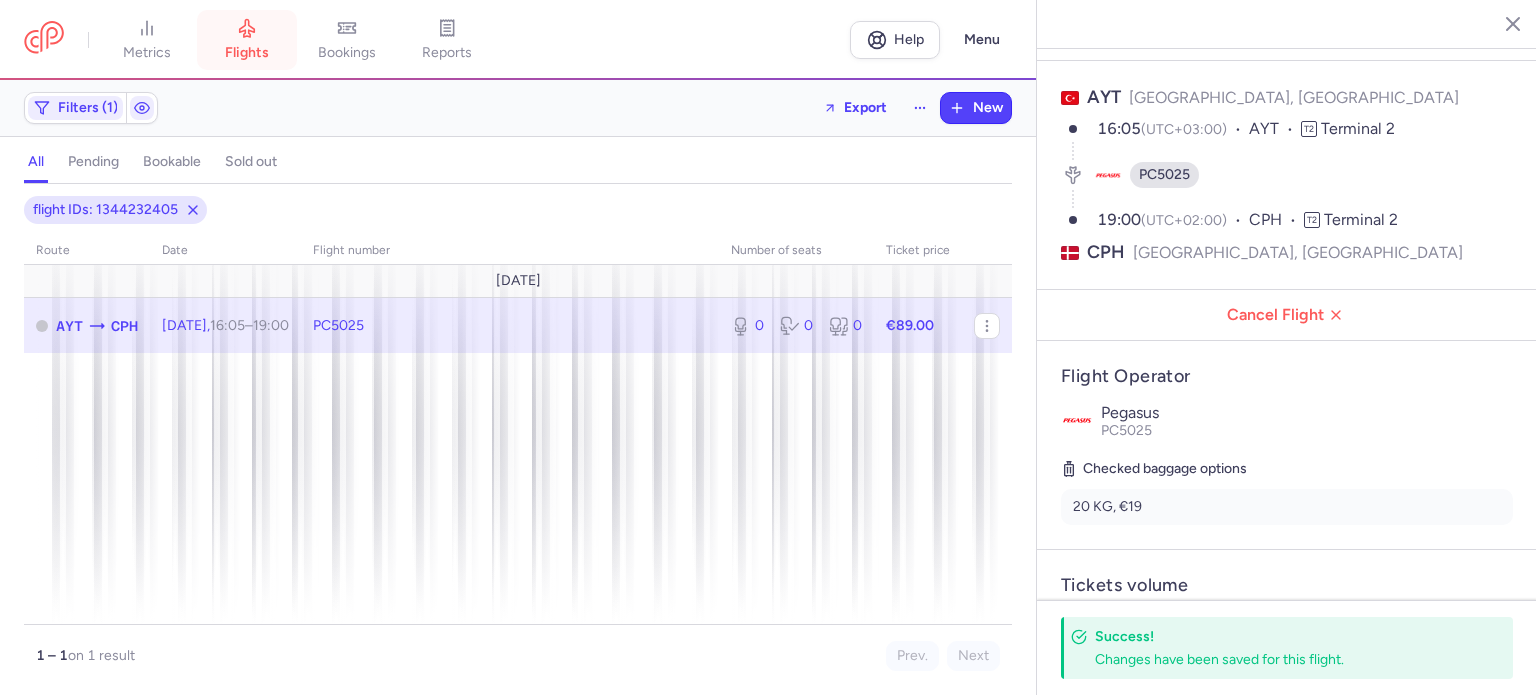 click on "flights" at bounding box center [247, 40] 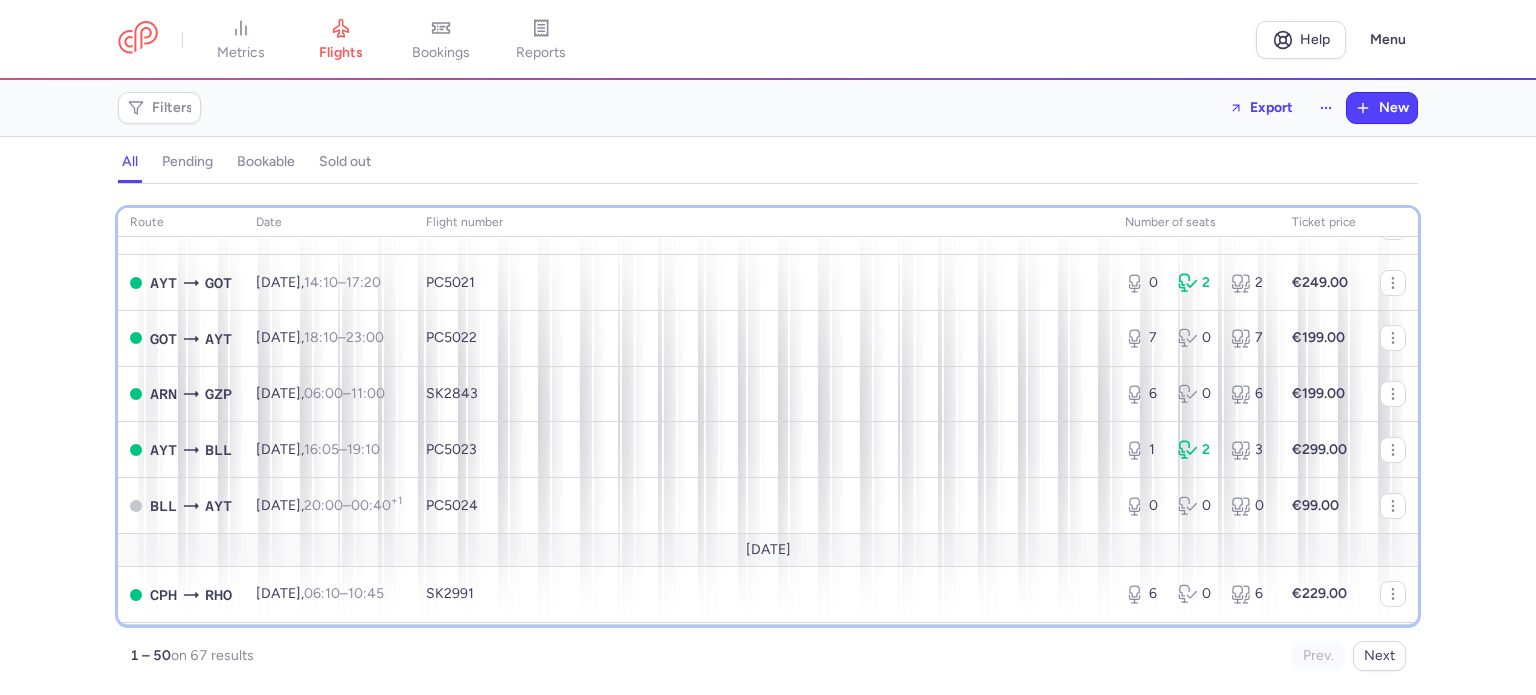scroll, scrollTop: 1620, scrollLeft: 0, axis: vertical 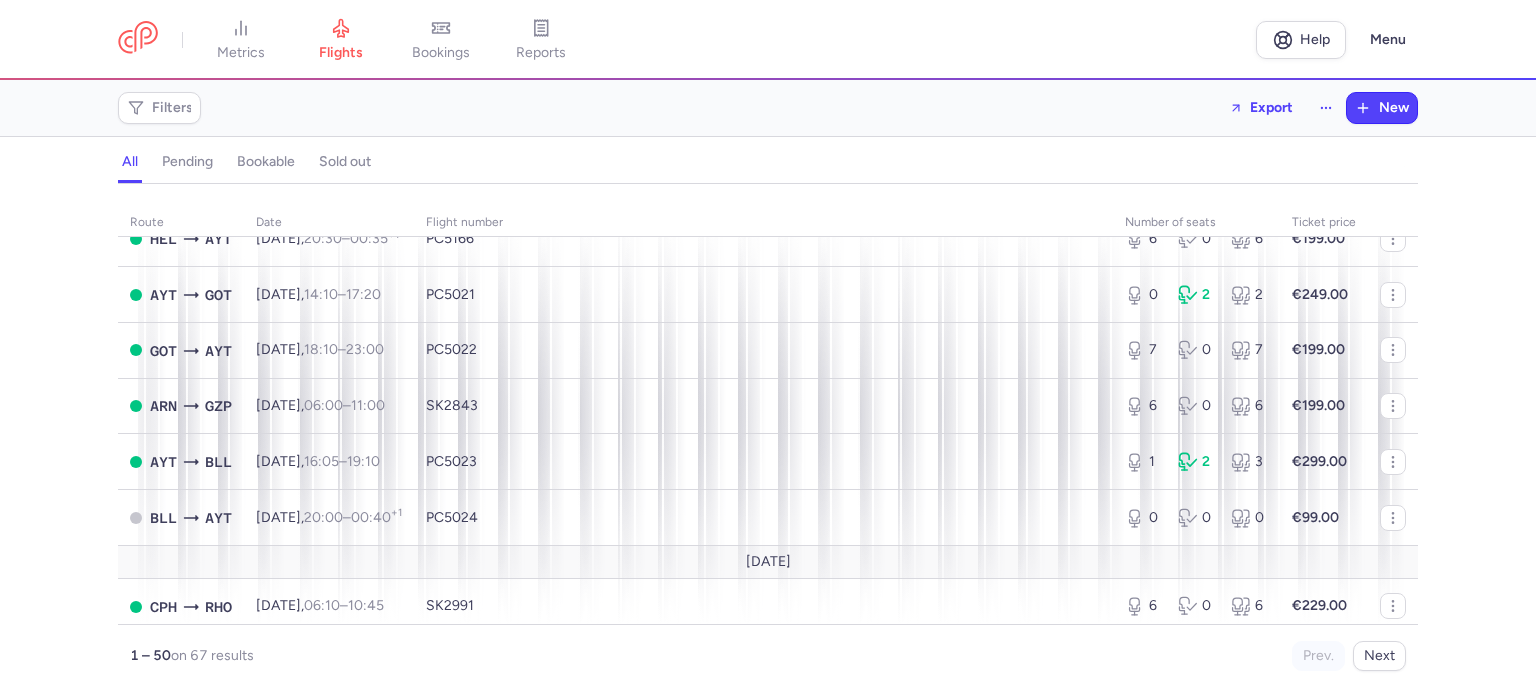 click on "route date Flight number number of seats Ticket price [DATE]  AYT  ARN [DATE]  06:20  –  09:40  +0  PC5019  5 3 8 €169.00  CPH  GZP [DATE]  06:05  –  10:35  +0  SK2821  1 0 1 €129.00  GZP  CPH [DATE]  11:25  –  14:20  +0  SK2822  0 3 3 €129.00  ARN  AYT [DATE]  10:30  –  15:35  +0  PC5020  6 4 10 €99.00  CPH  AYT [DATE]  19:50  –  00:25  +1  PC5026  1 6 7 €119.00  AYT  AAL [DATE]  08:10  –  11:20  +0  PC5077  2 0 2 €169.00  AAL  AYT [DATE]  12:15  –  17:15  +0  PC5078  4 2 6 €139.00  AYT  HEL [DATE]  15:20  –  19:40  +0  PC5165  0 5 5 €199.00  HEL  AYT [DATE]  20:30  –  00:35  +1  PC5166  4 3 7 €119.00  AYT  GOT [DATE]  14:10  –  17:20  +0  PC5021  3 5 8 €199.00  GOT  AYT [DATE]  18:10  –  23:00  +0  PC5022  0 0 0 €199.00  ARN  GZP [DATE]  06:00  –  11:00  +0  SK2843  4 0 4 €199.00  GZP  ARN [DATE]  11:50  –  15:00  +0  SK2844  9 6 15 €249.00  BLL  AYT [DATE]  20:00  –  +1" at bounding box center [768, 445] 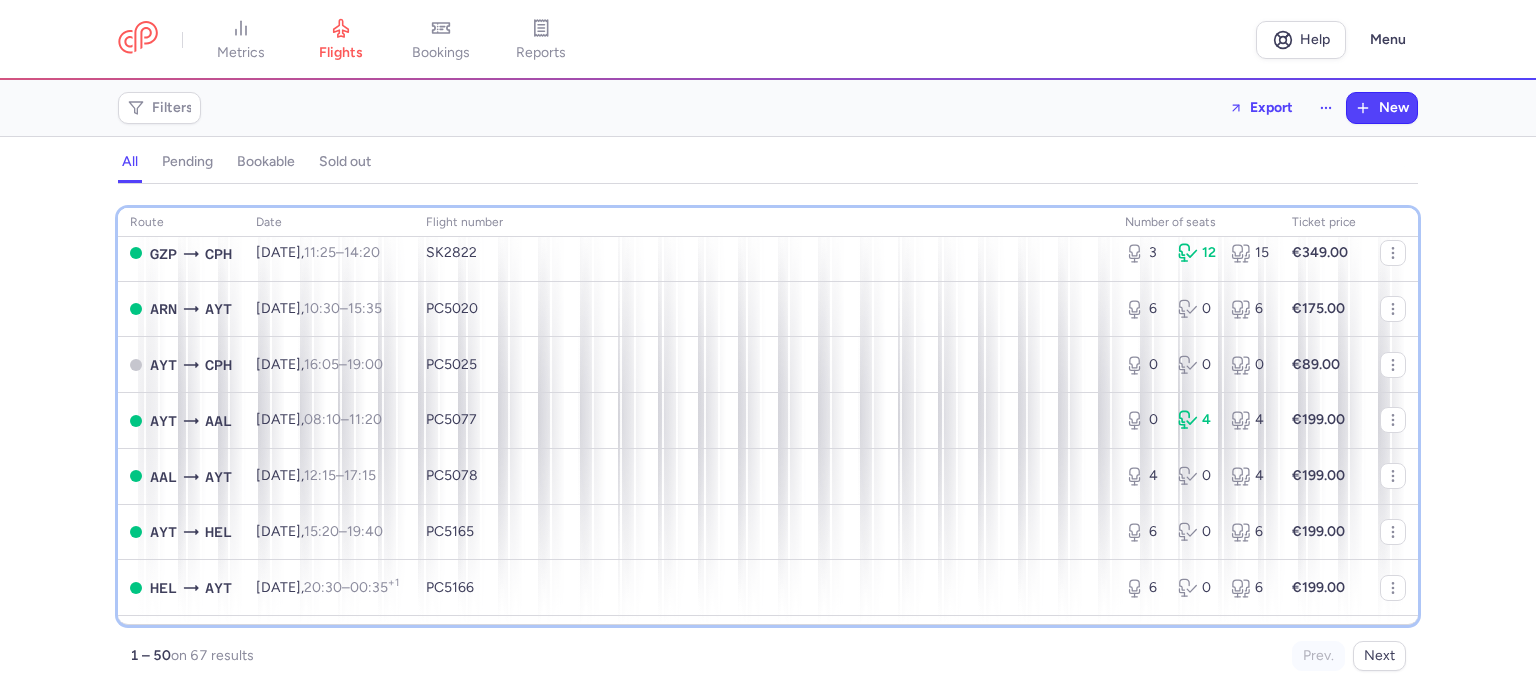 scroll, scrollTop: 2259, scrollLeft: 0, axis: vertical 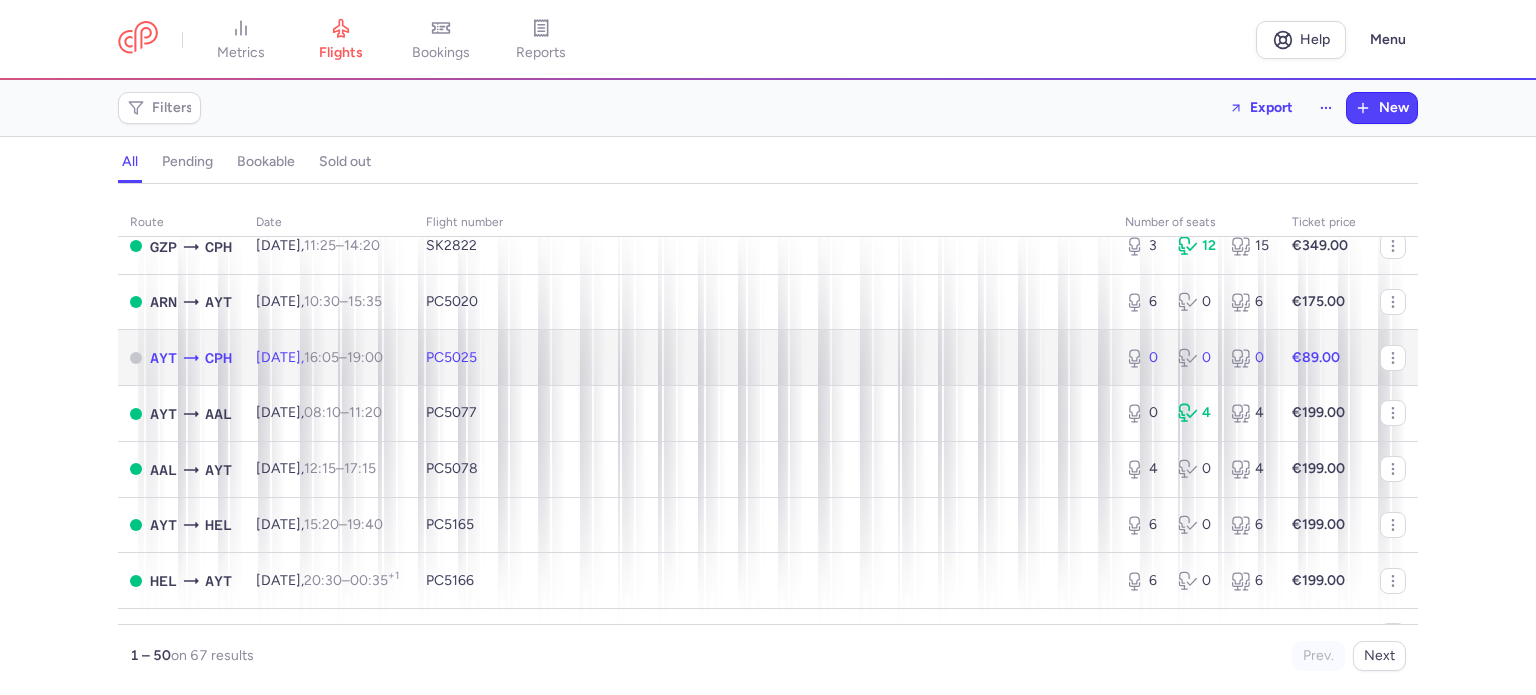 click on "PC5025" 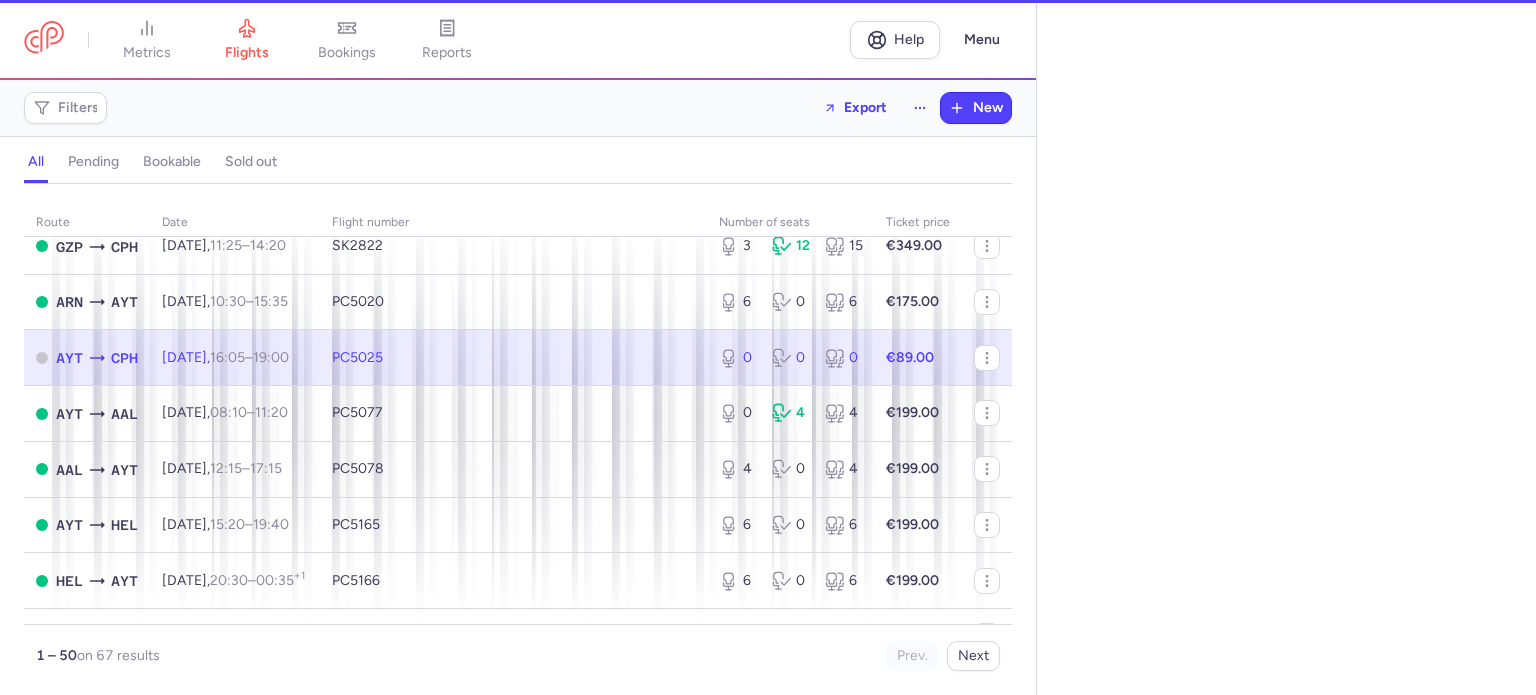 select on "days" 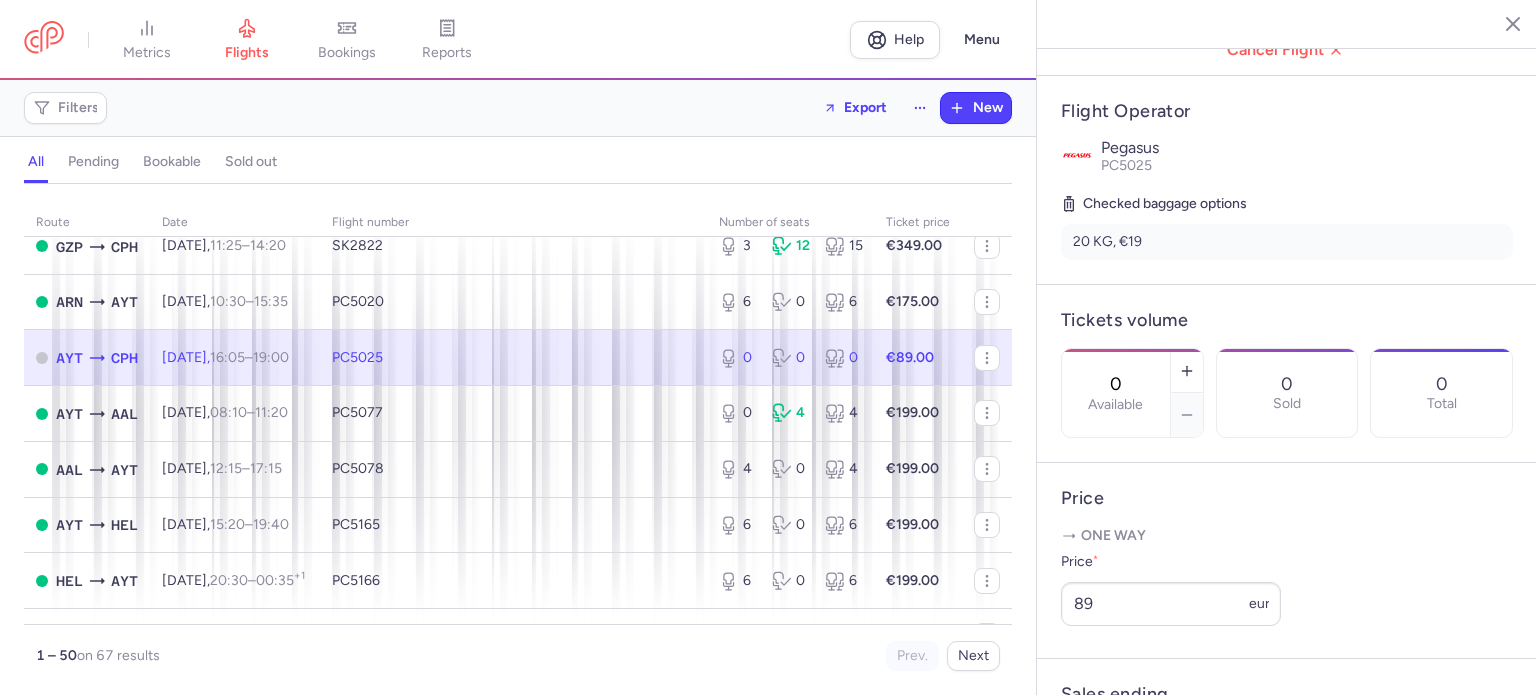 scroll, scrollTop: 364, scrollLeft: 0, axis: vertical 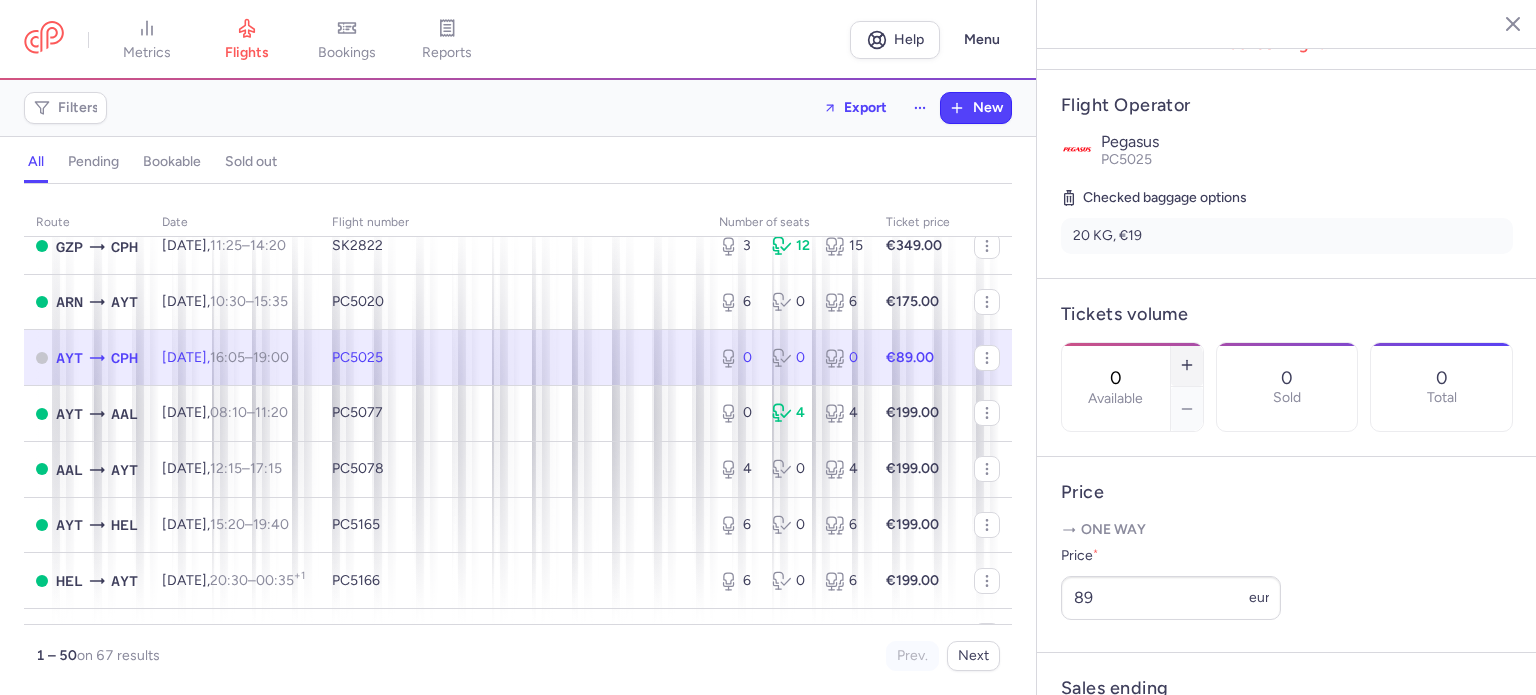 click 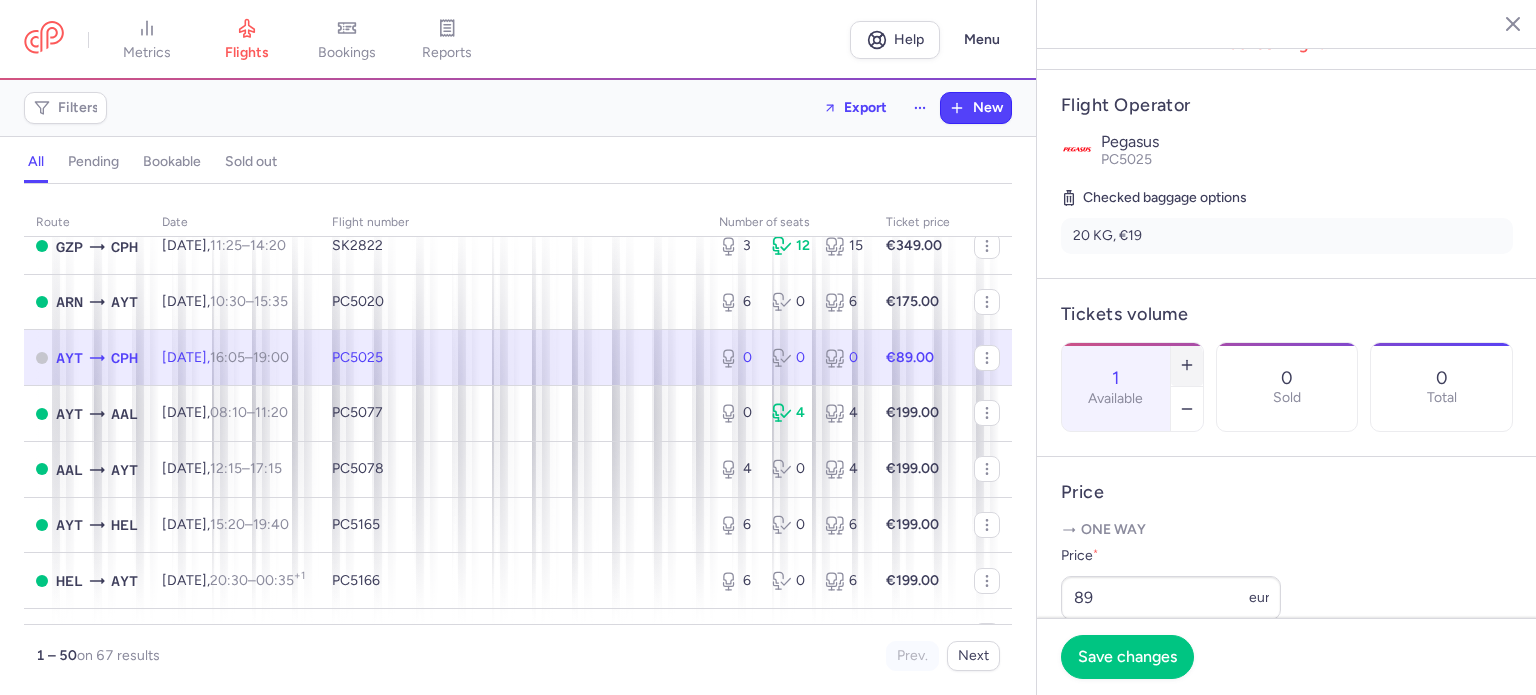 click 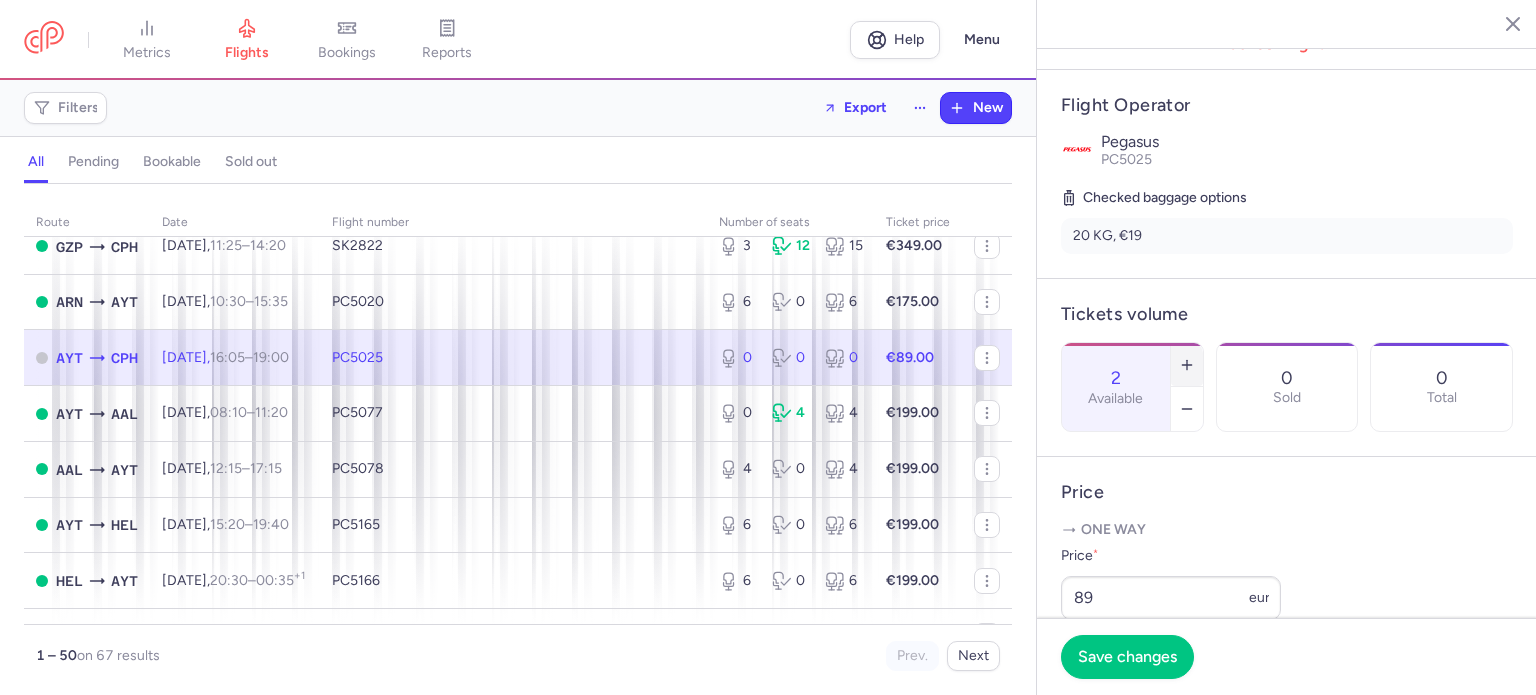 click 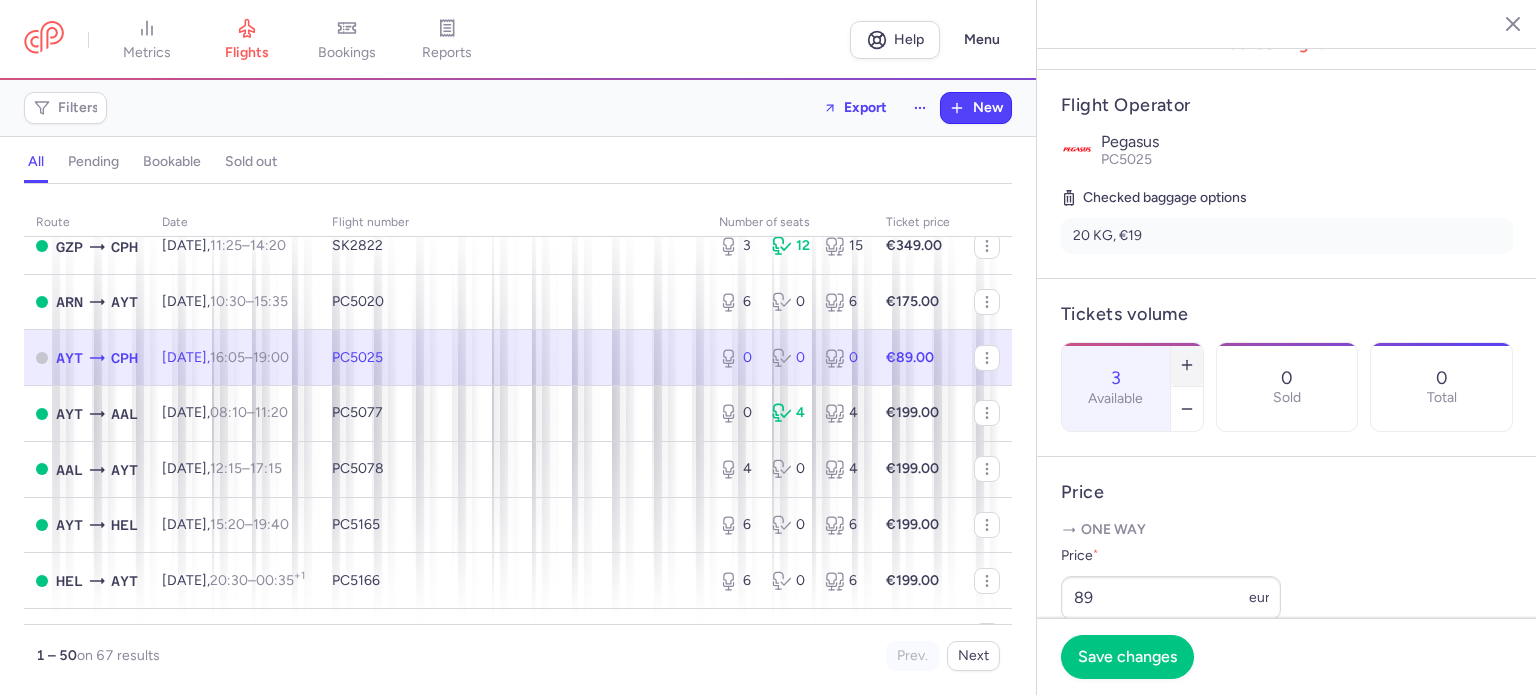 click 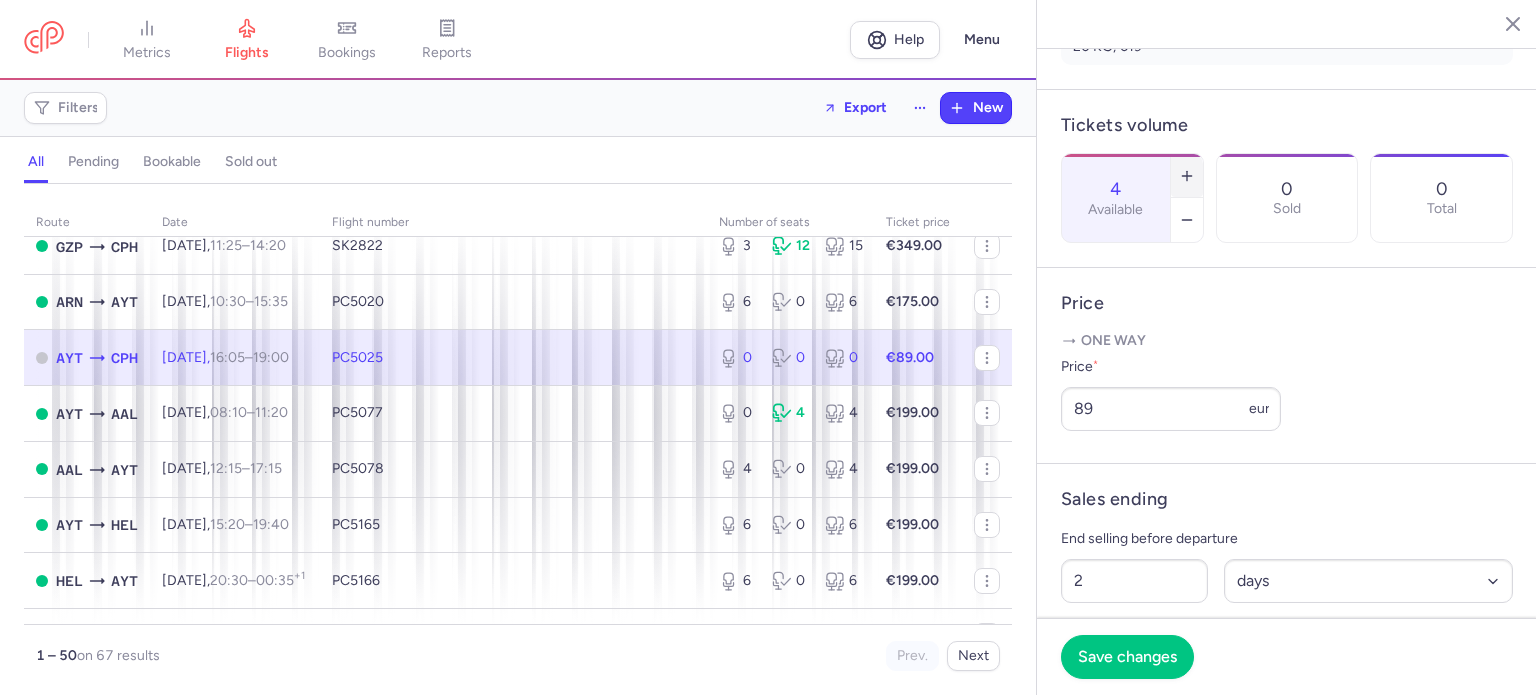 scroll, scrollTop: 593, scrollLeft: 0, axis: vertical 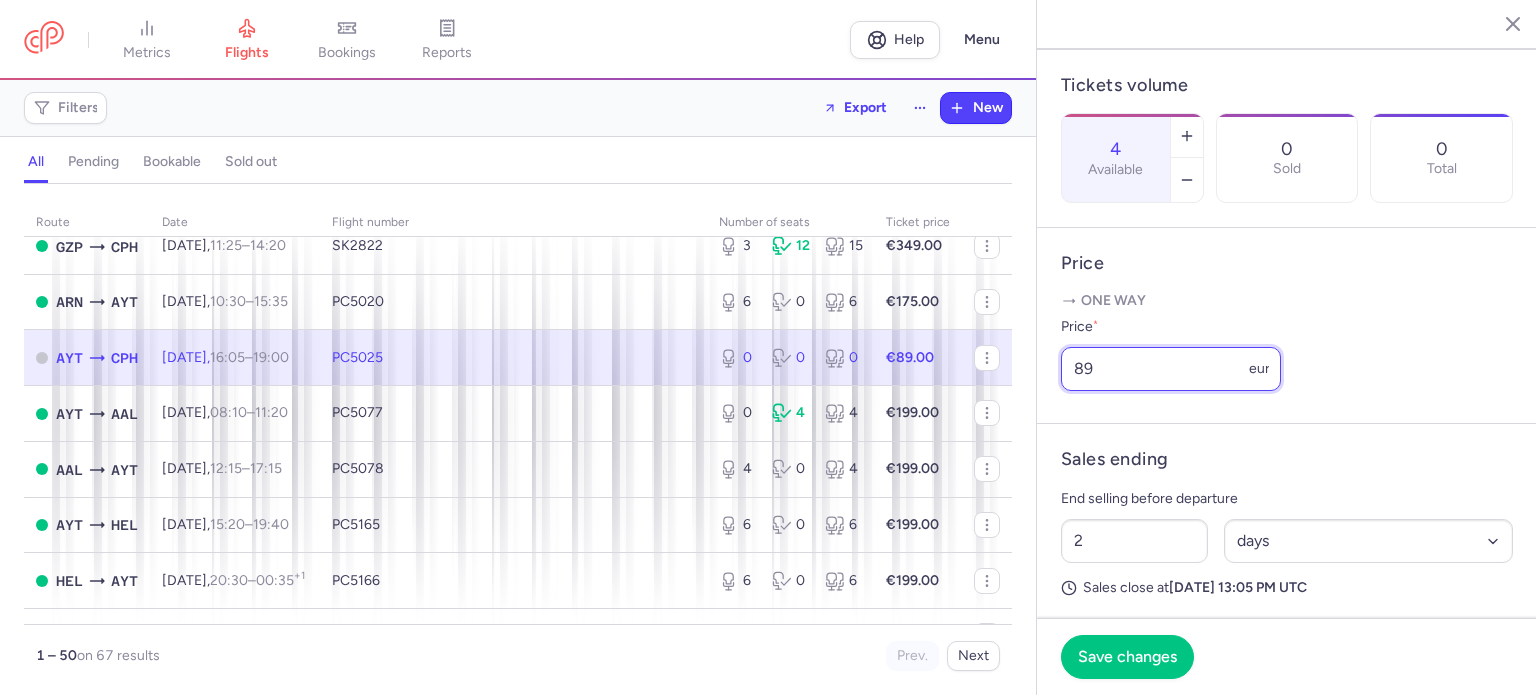 click on "89" at bounding box center (1171, 369) 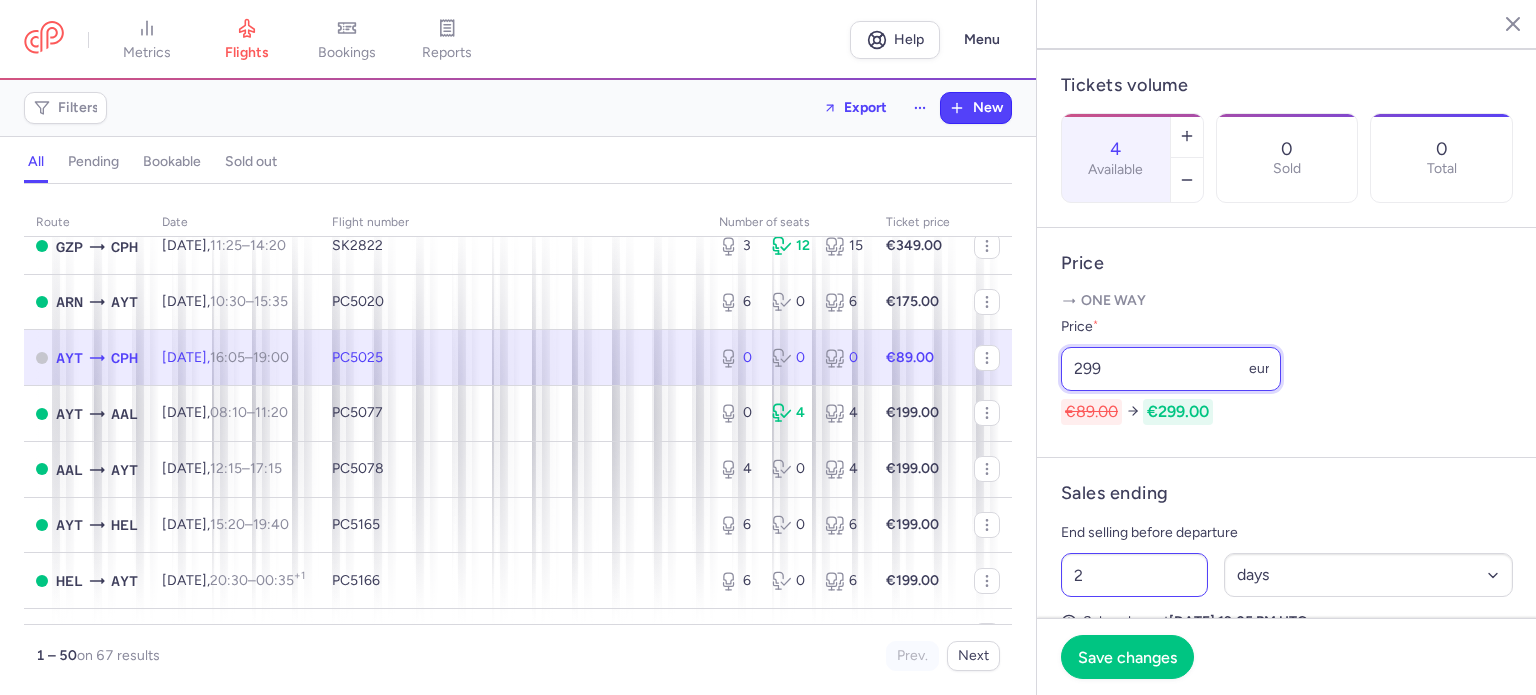 type on "299" 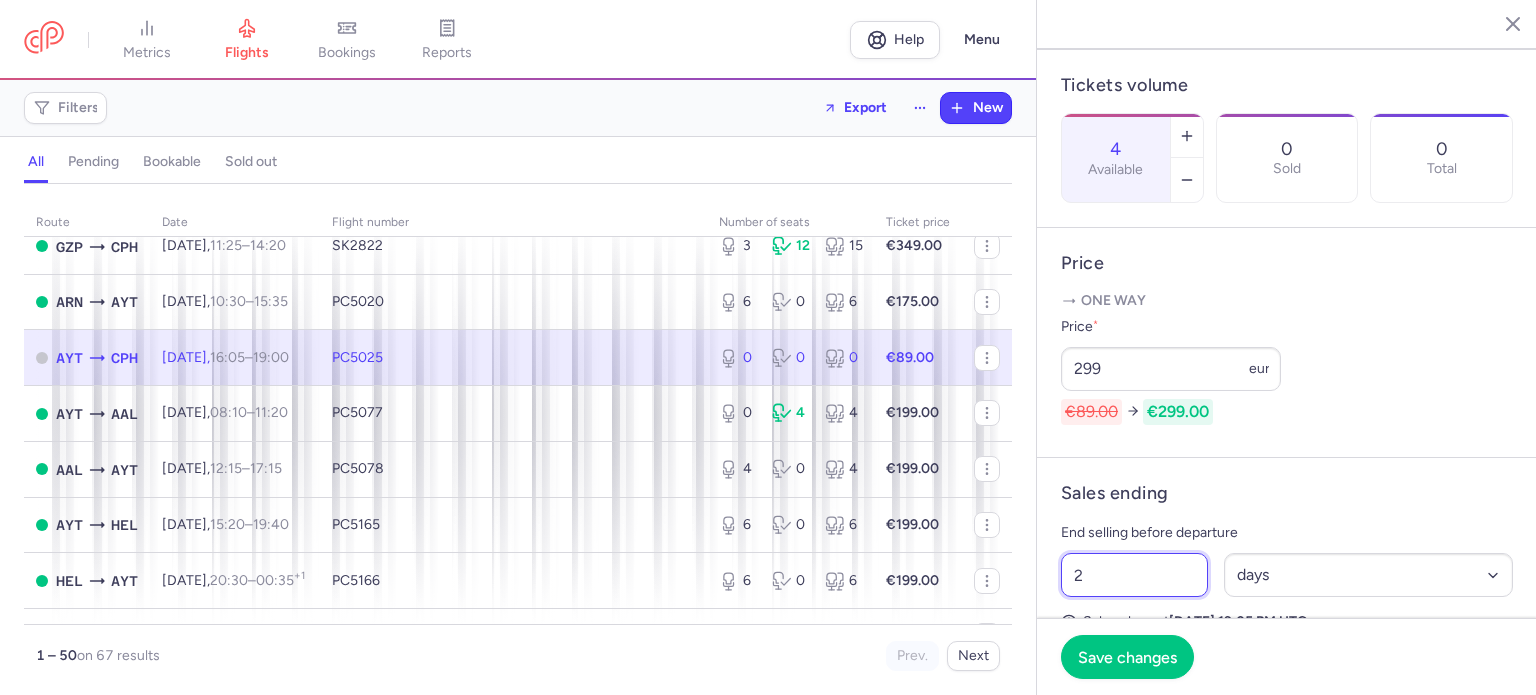 click on "2" at bounding box center [1134, 575] 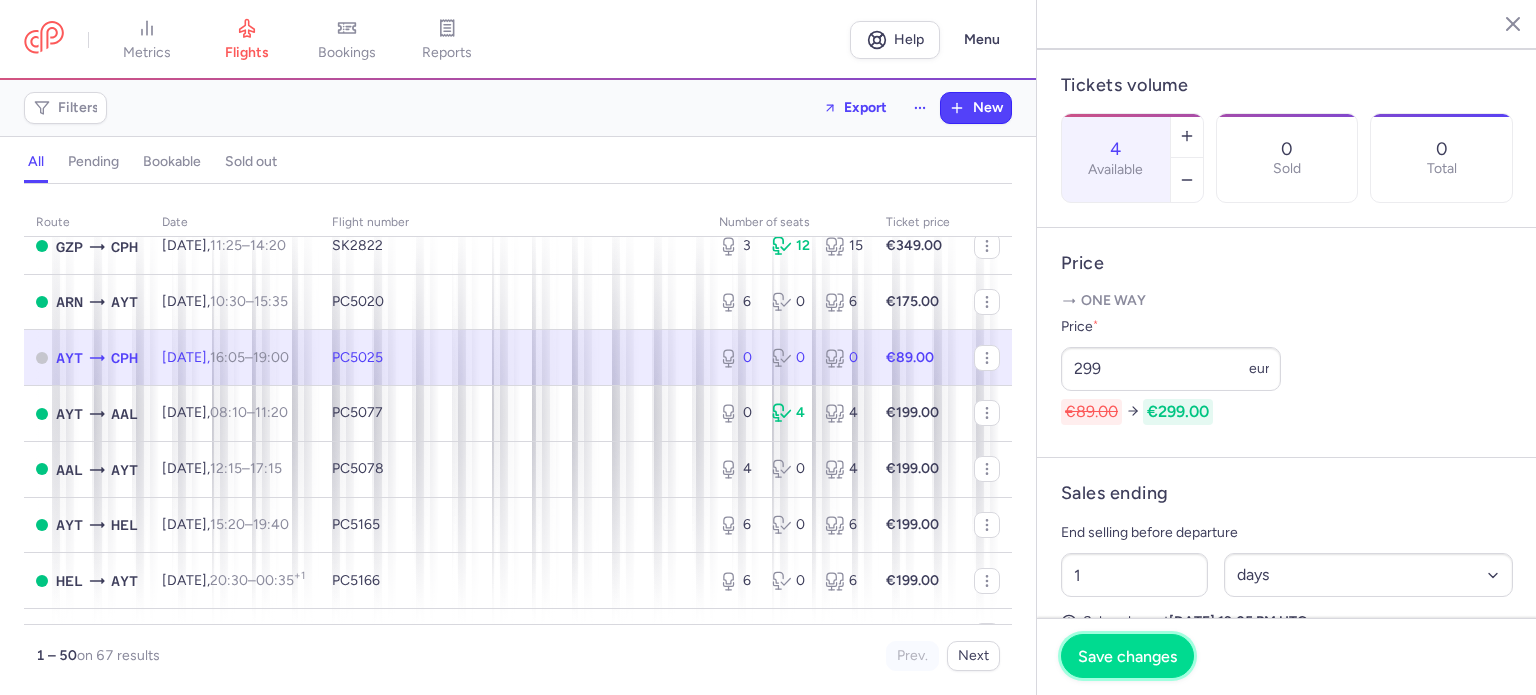 click on "Save changes" at bounding box center (1127, 656) 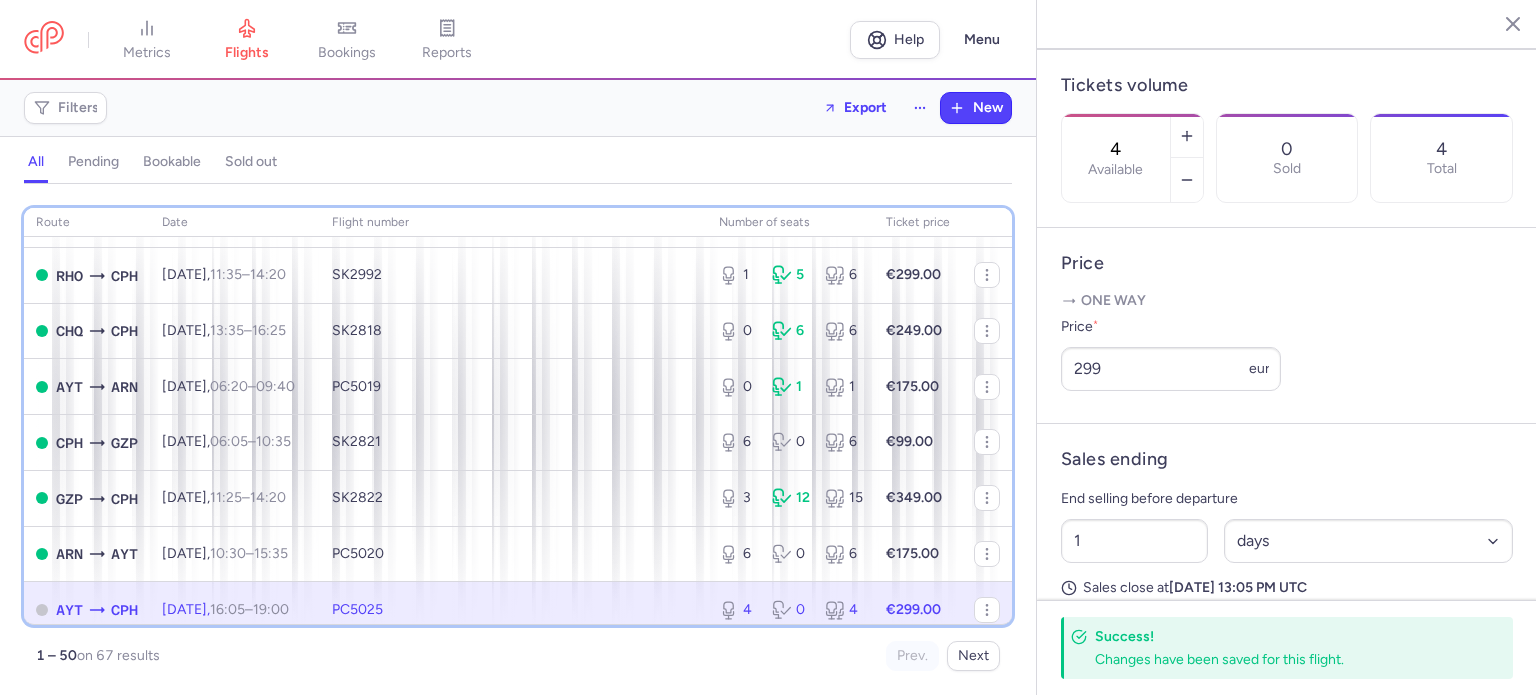 scroll, scrollTop: 1994, scrollLeft: 0, axis: vertical 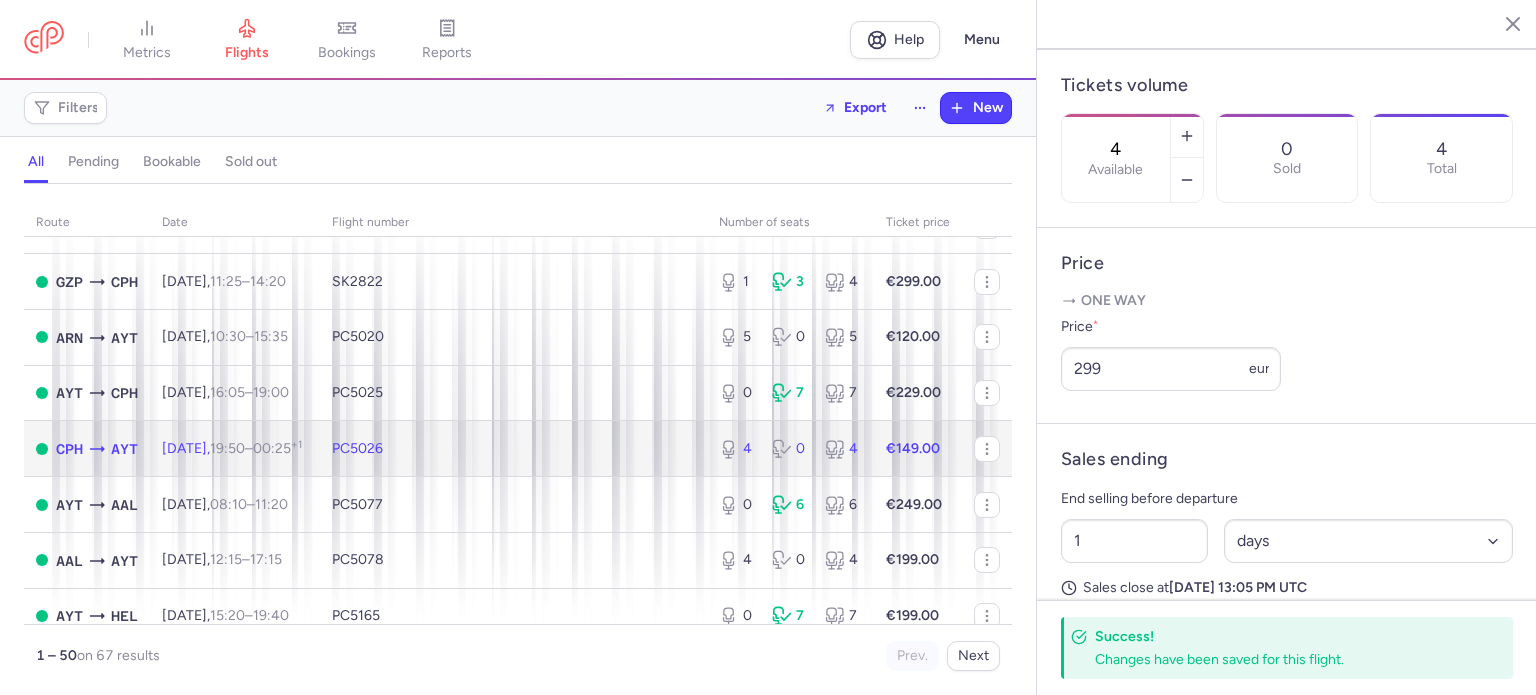 click on "PC5026" 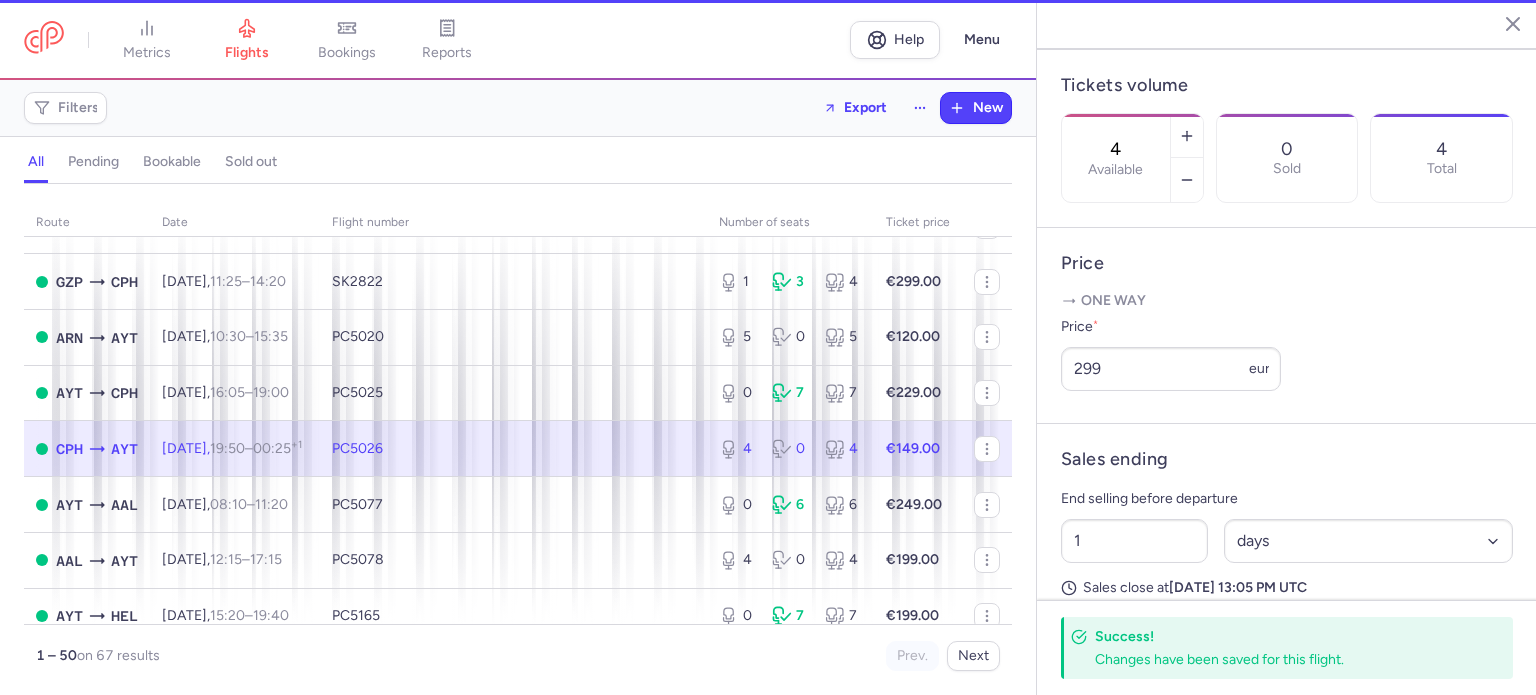 type on "2" 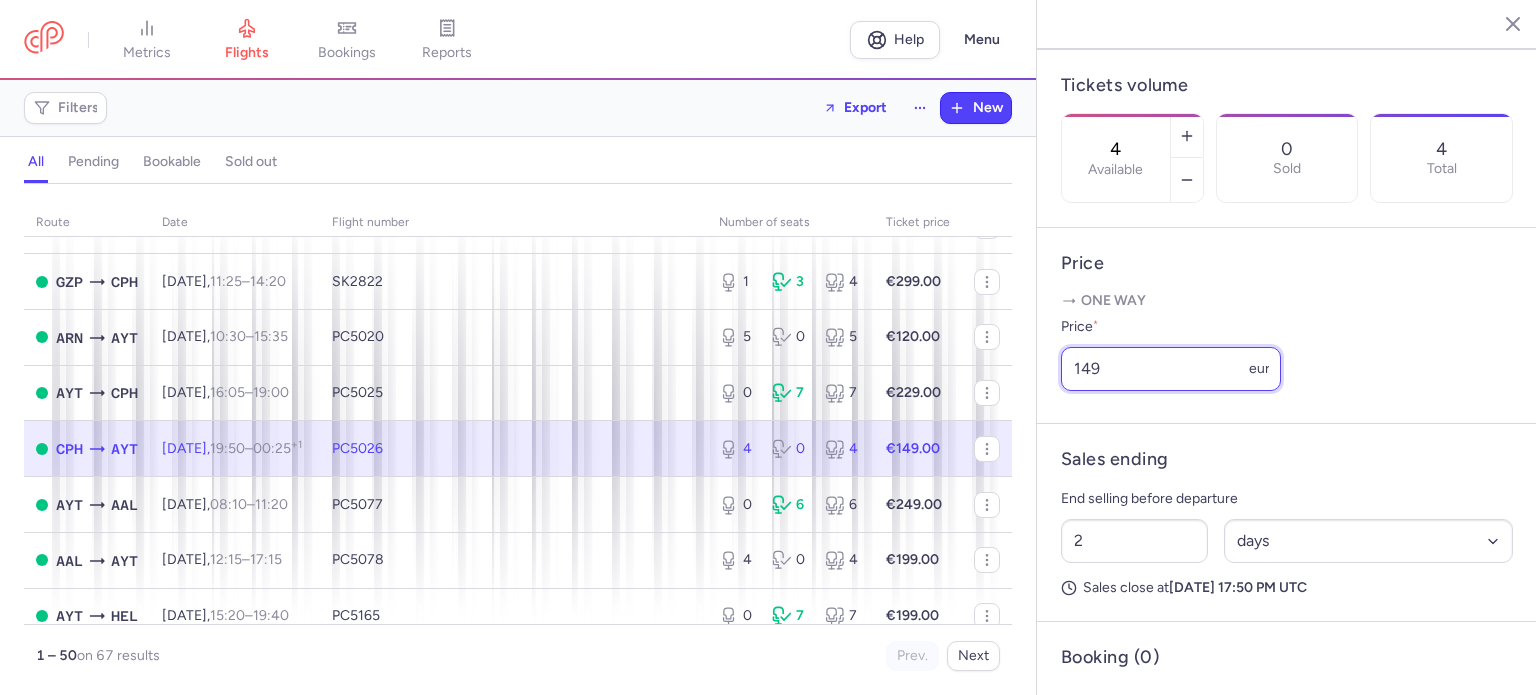 click on "149" at bounding box center (1171, 369) 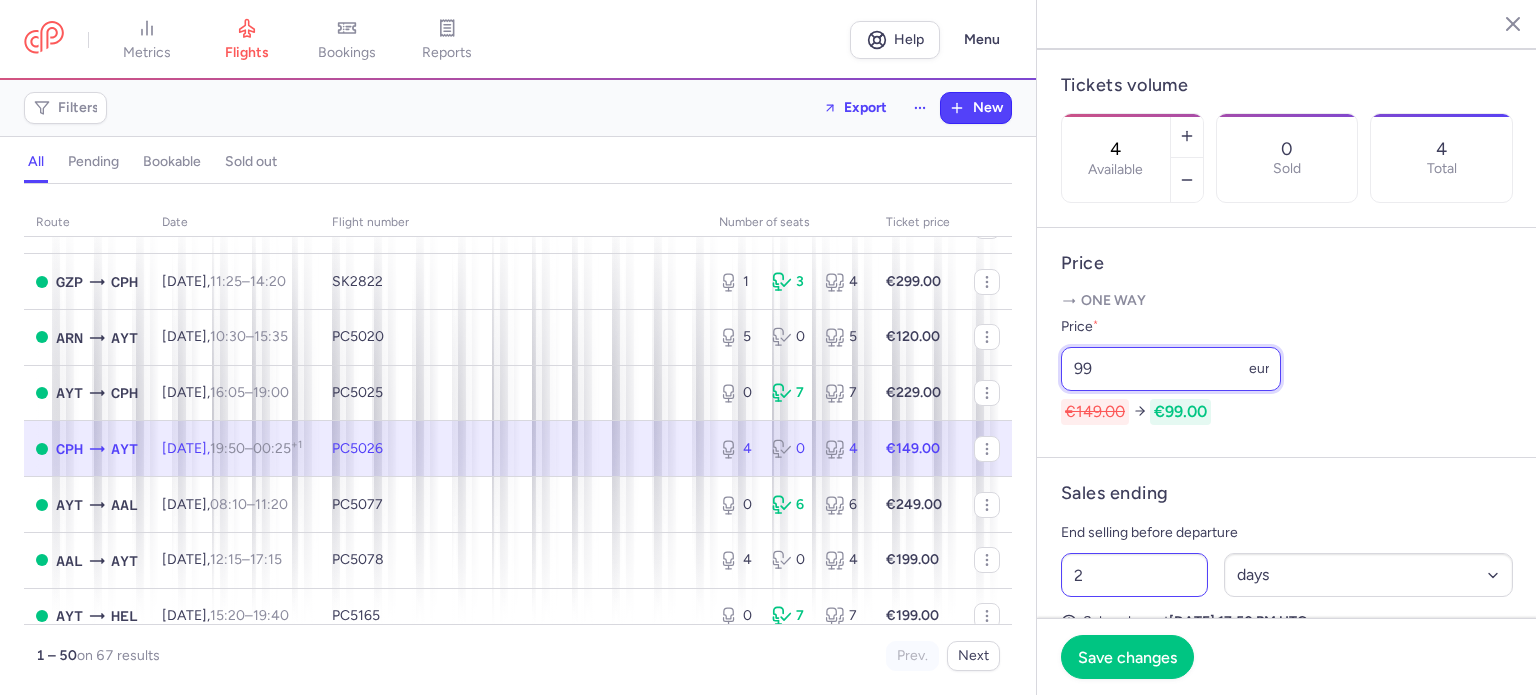 type on "99" 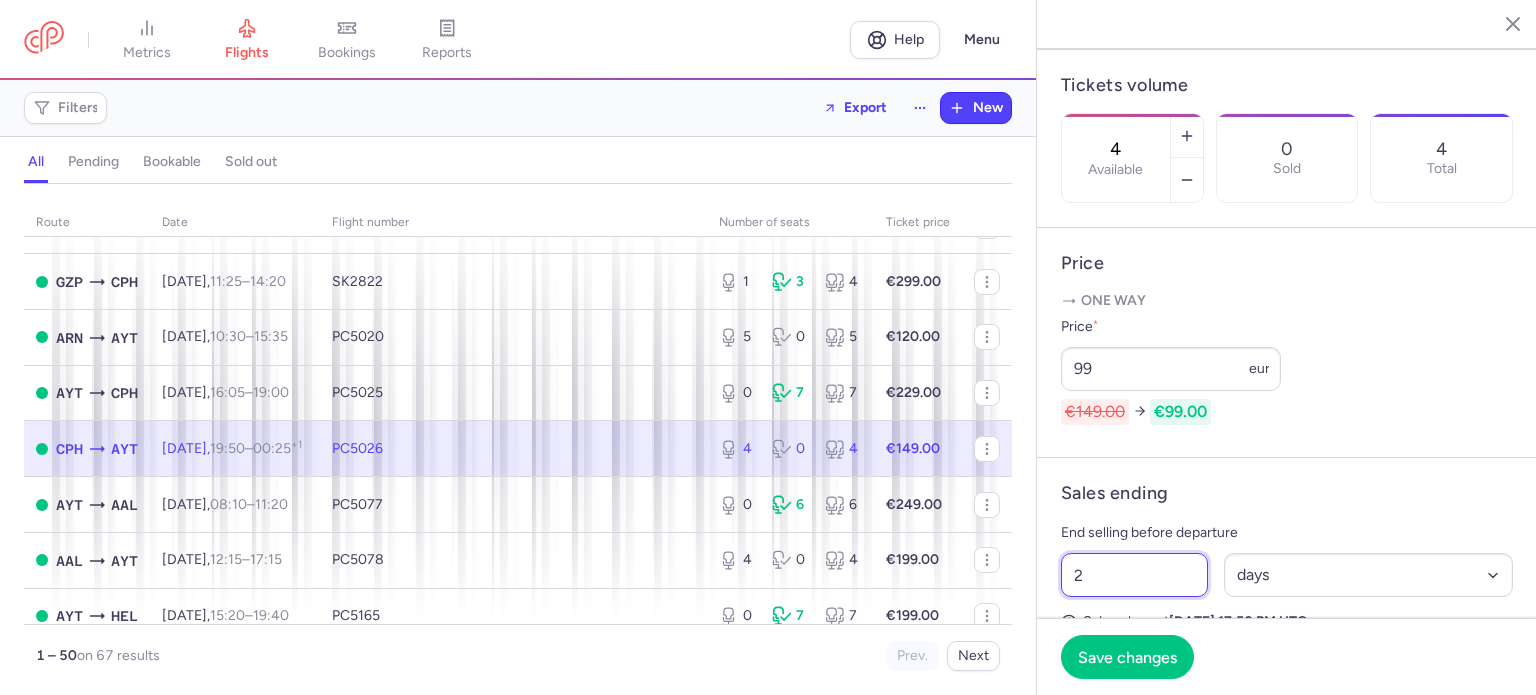 click on "2" at bounding box center [1134, 575] 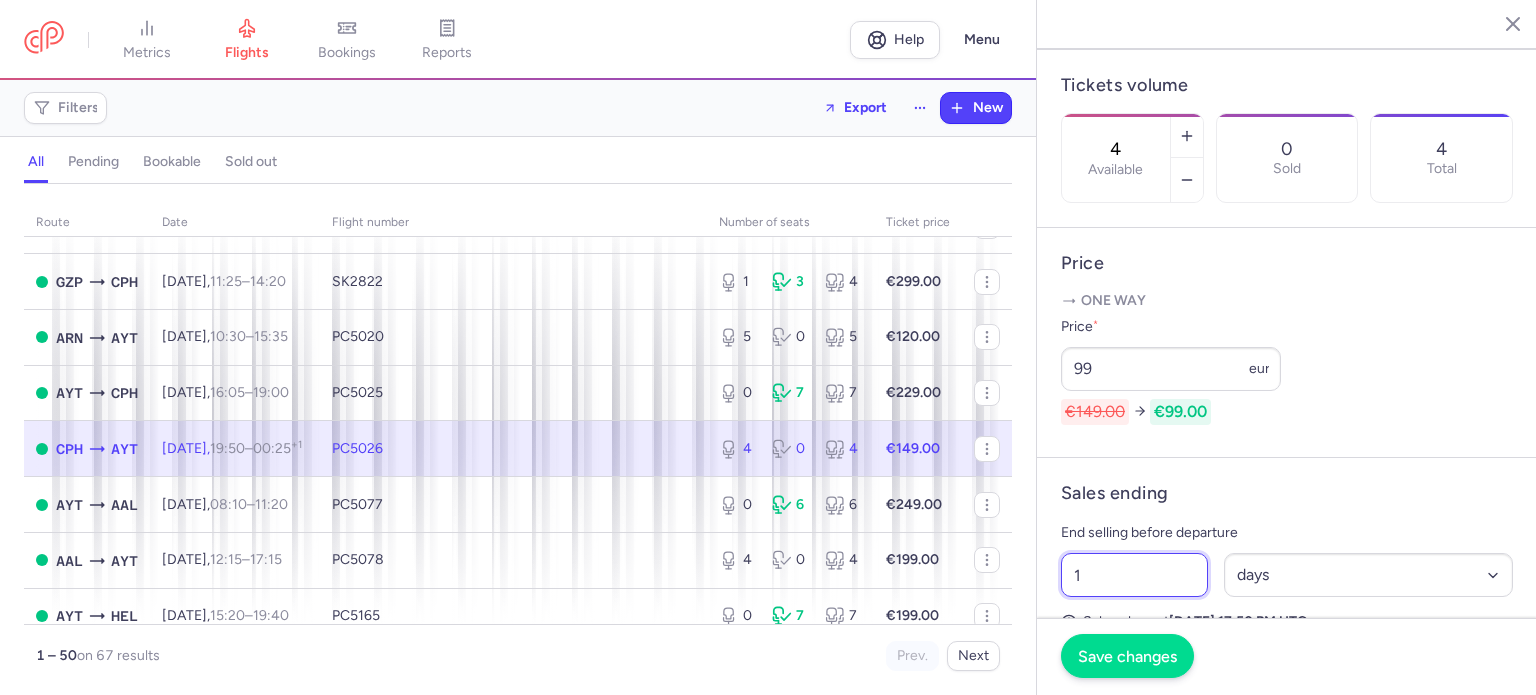 type on "1" 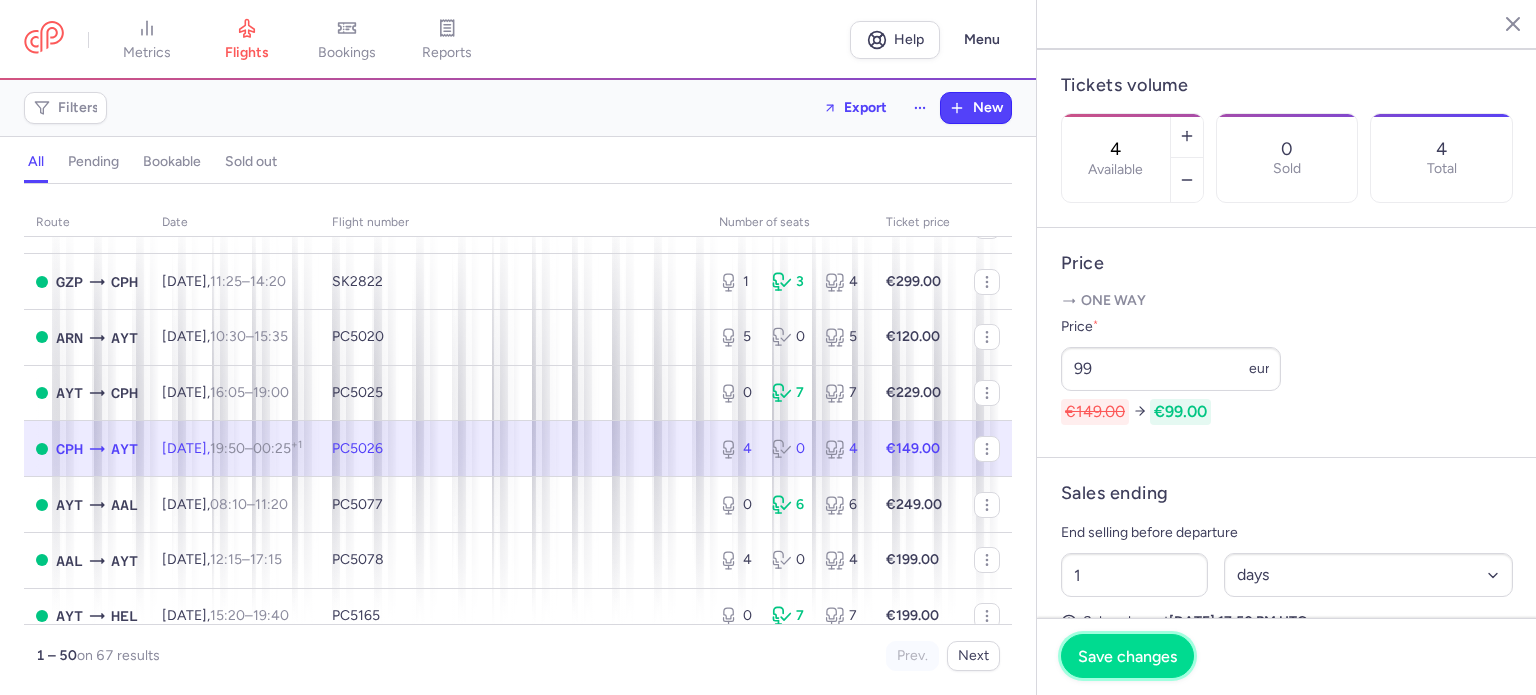 click on "Save changes" at bounding box center [1127, 656] 